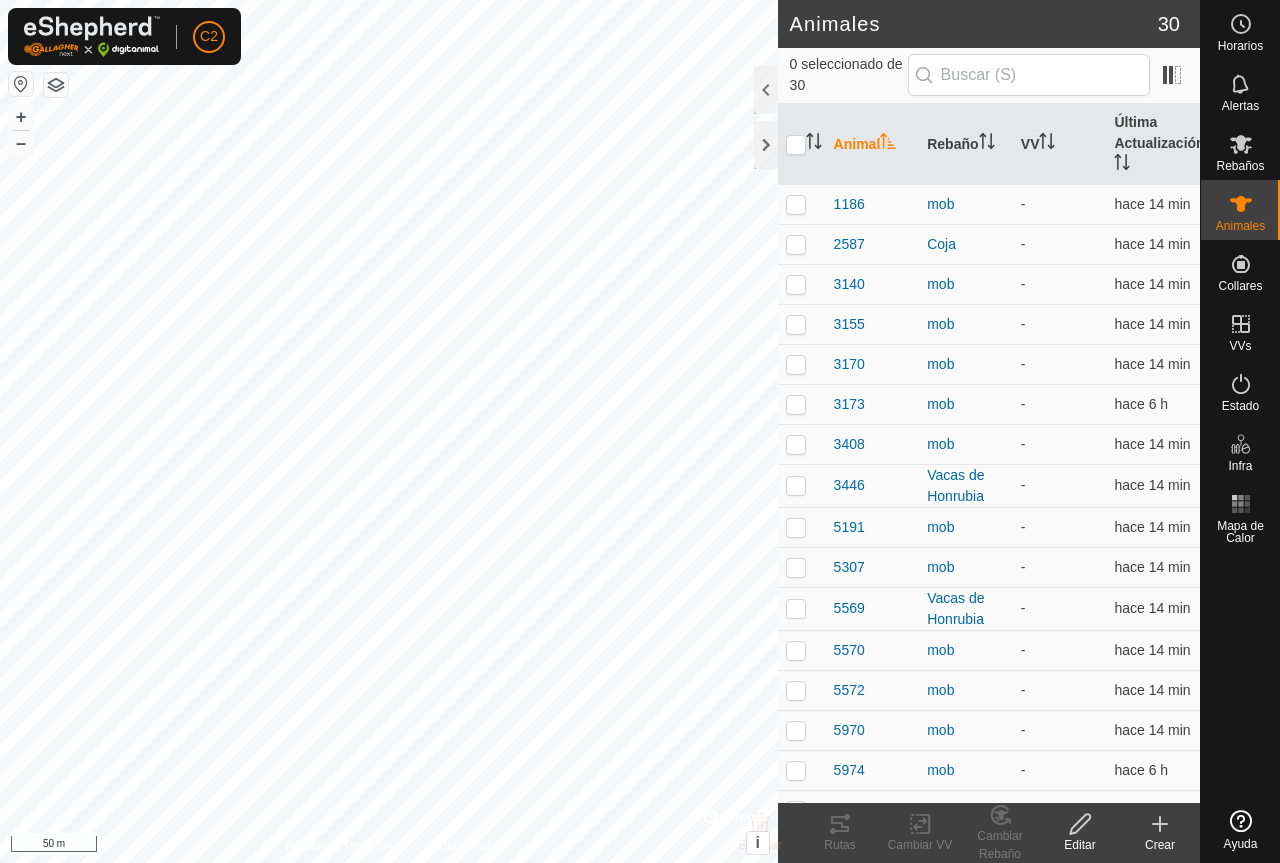 scroll, scrollTop: 0, scrollLeft: 0, axis: both 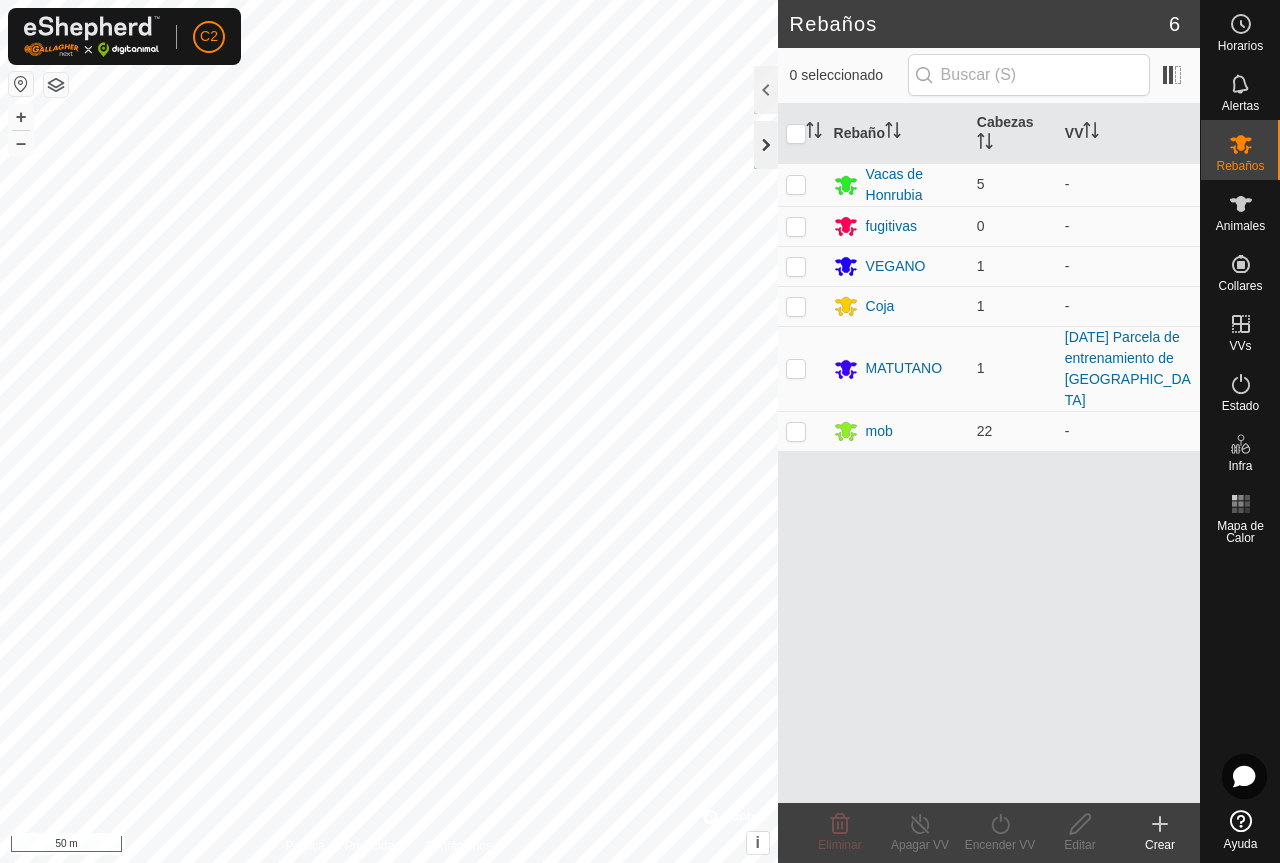click 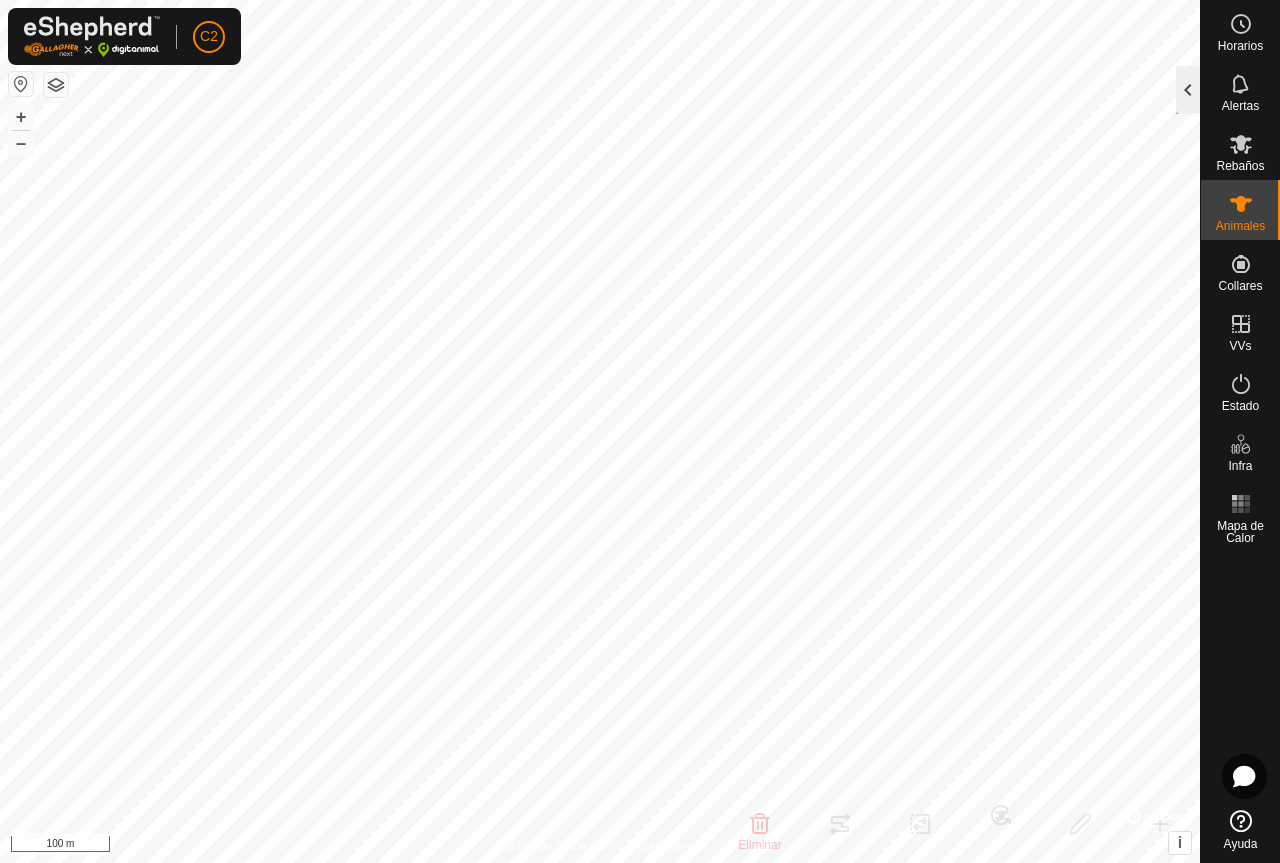click 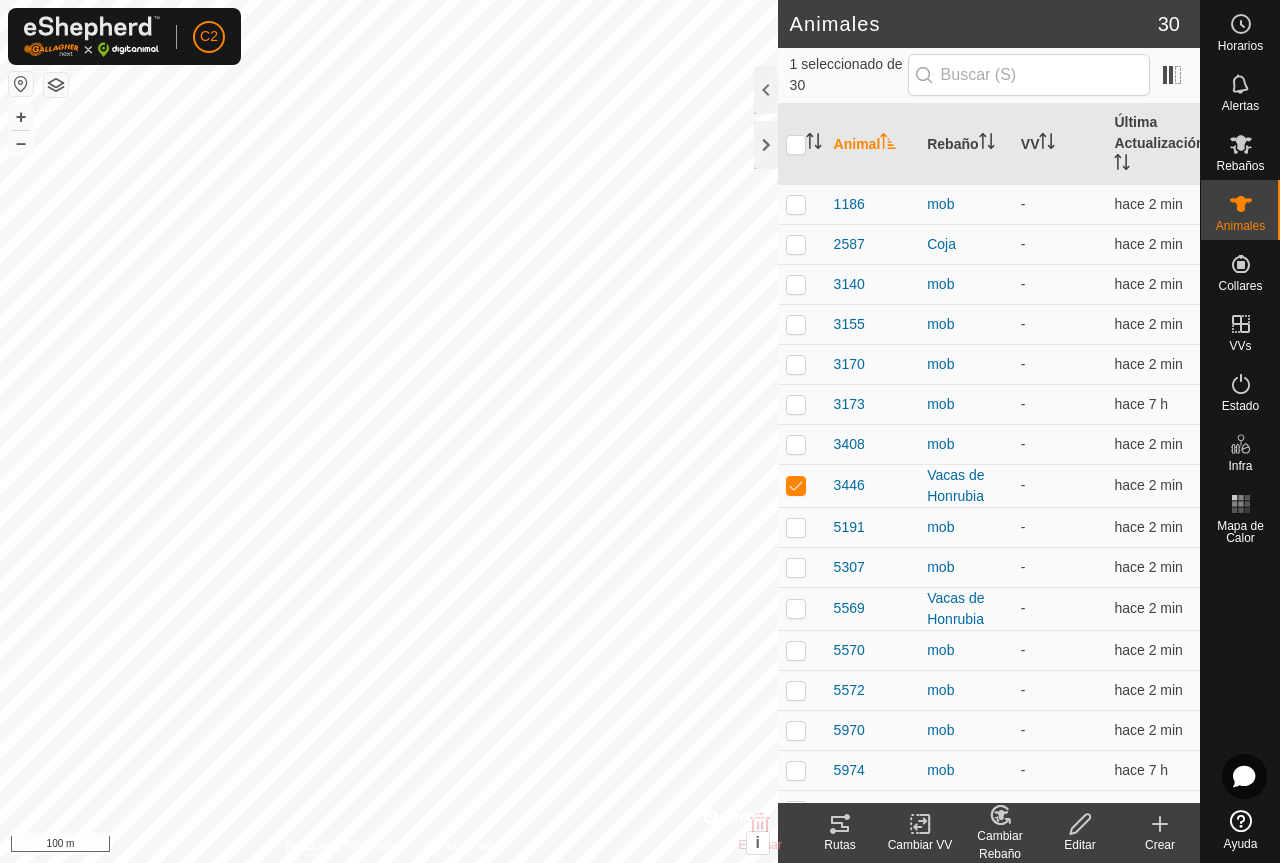 click 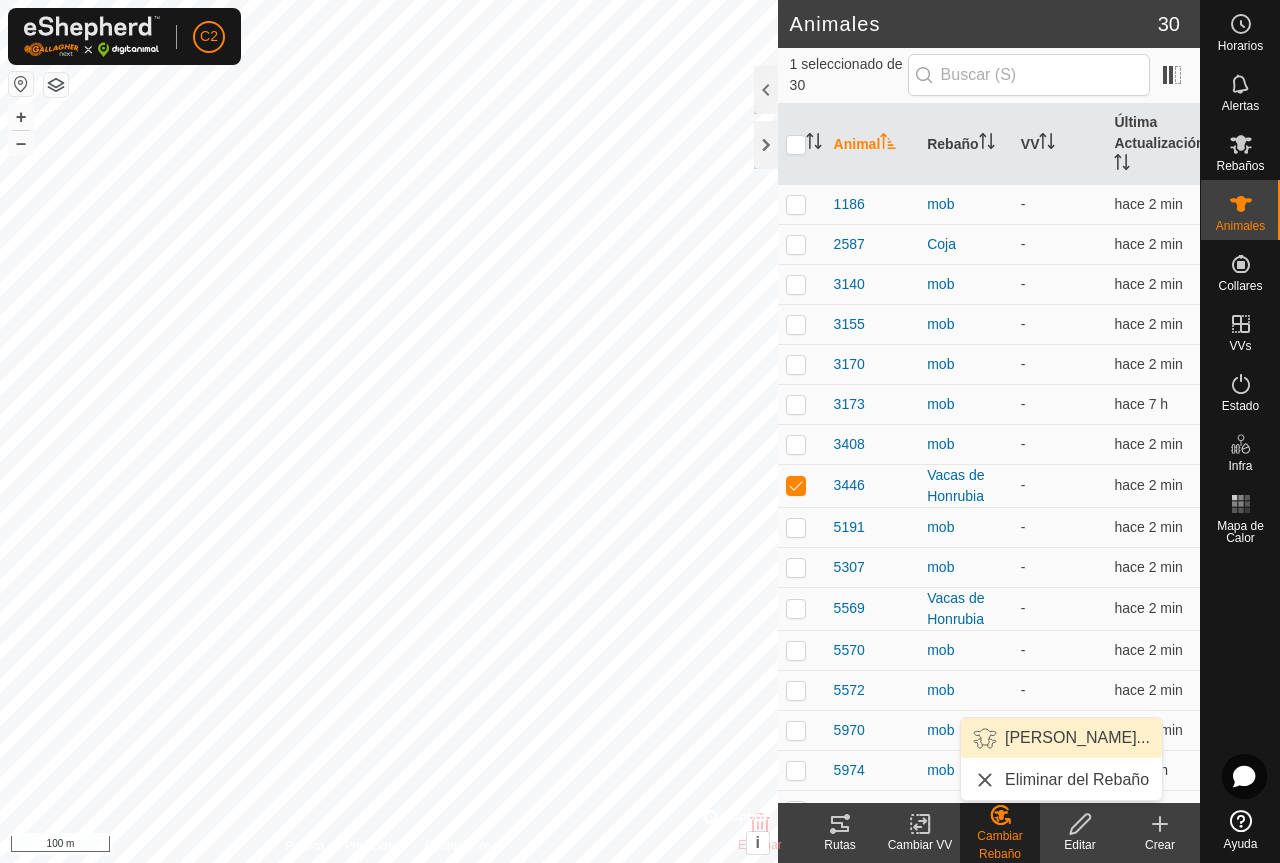 click on "[PERSON_NAME]..." at bounding box center [1061, 738] 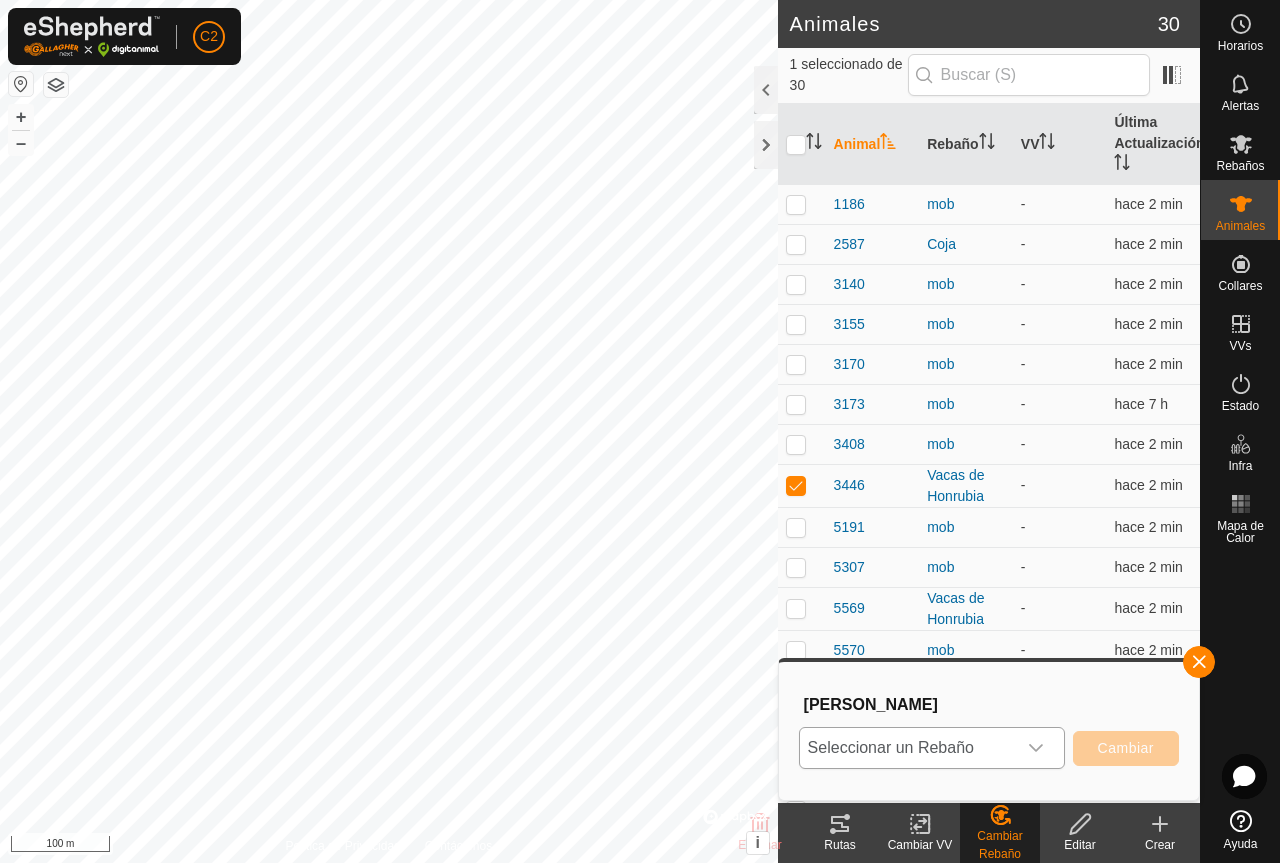 click at bounding box center [1036, 748] 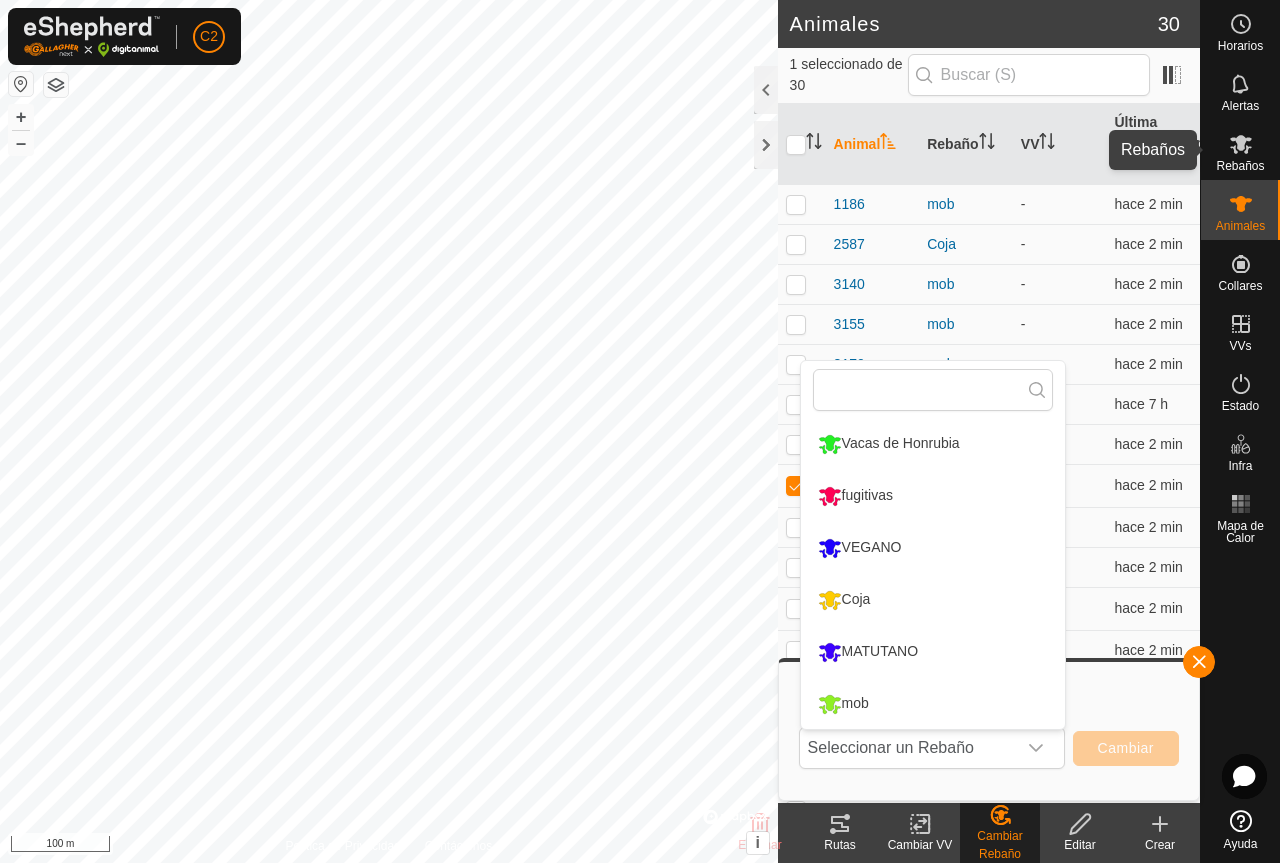 click on "Rebaños" at bounding box center (1240, 166) 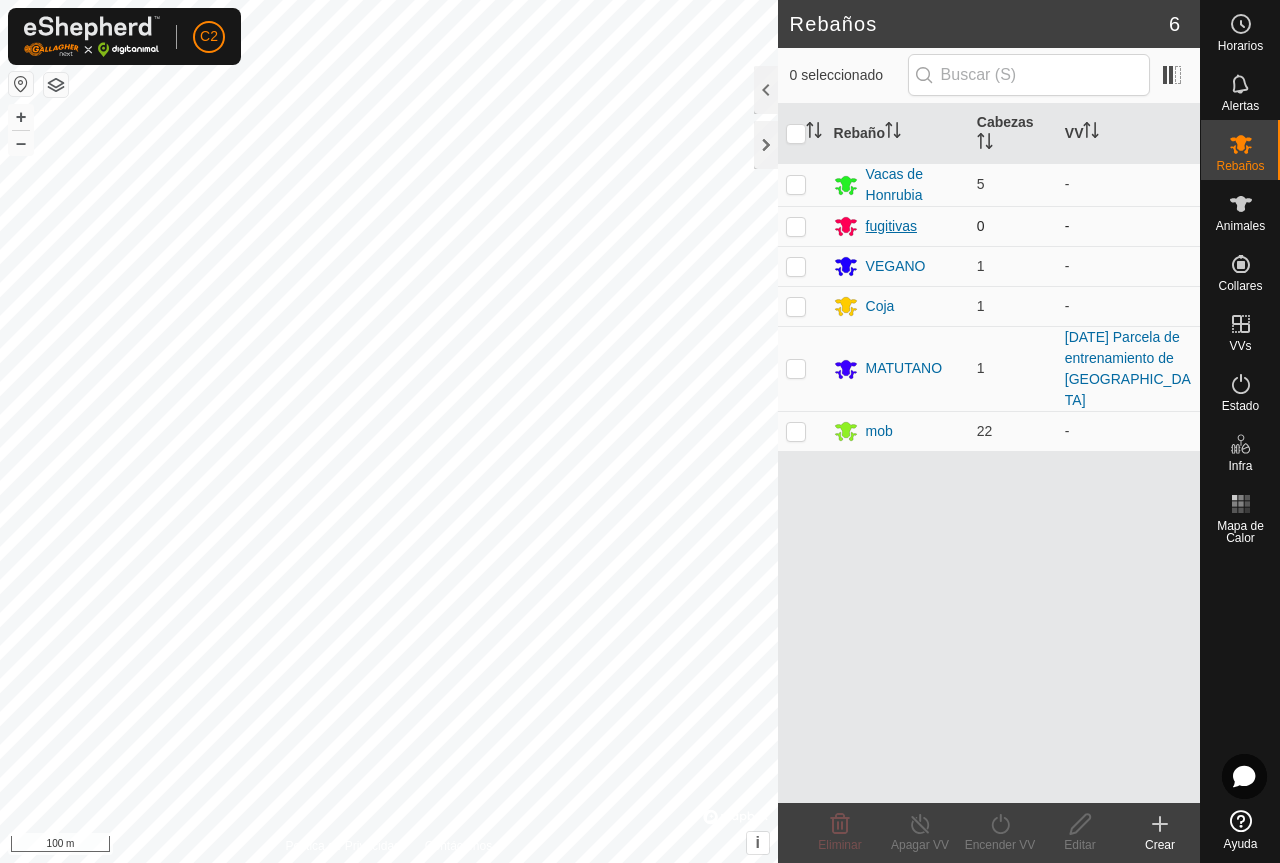 click on "fugitivas" at bounding box center (891, 226) 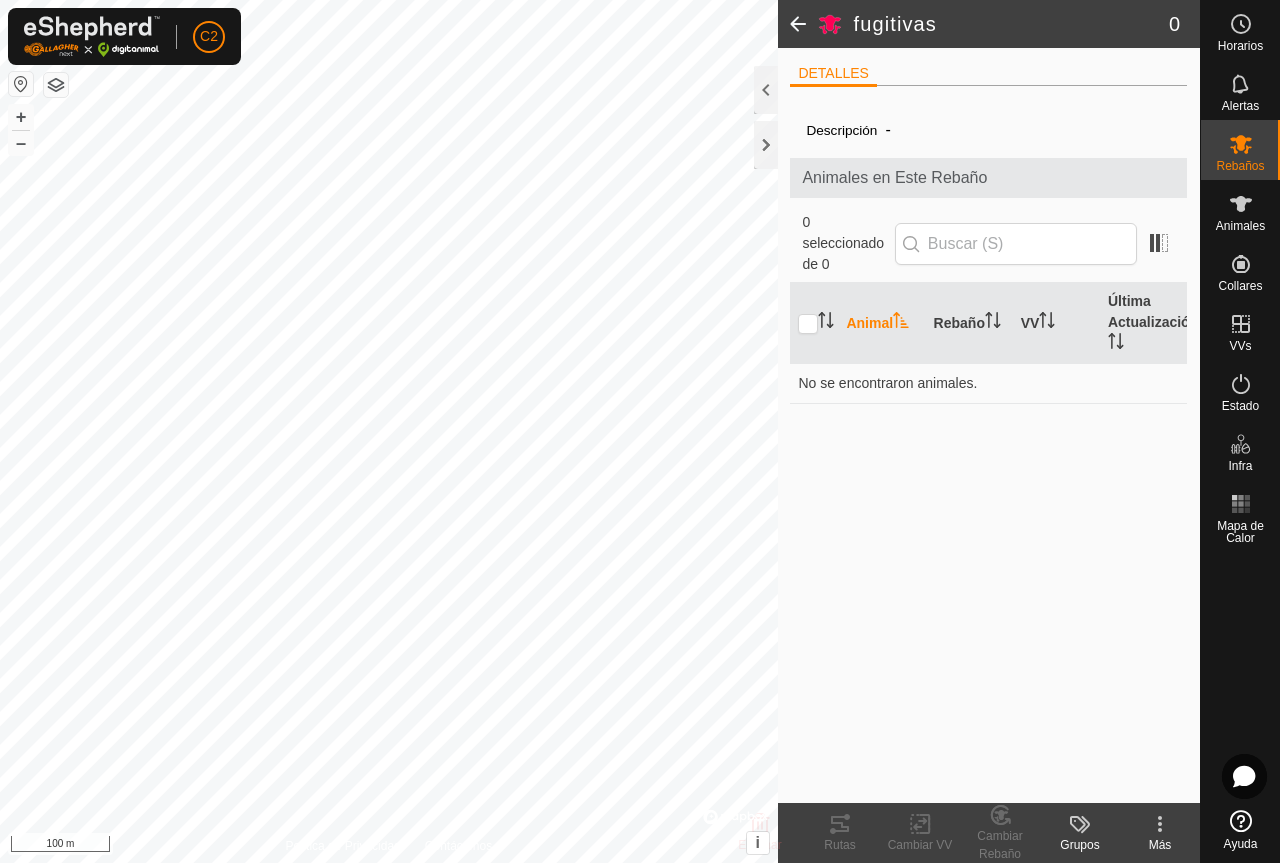 click 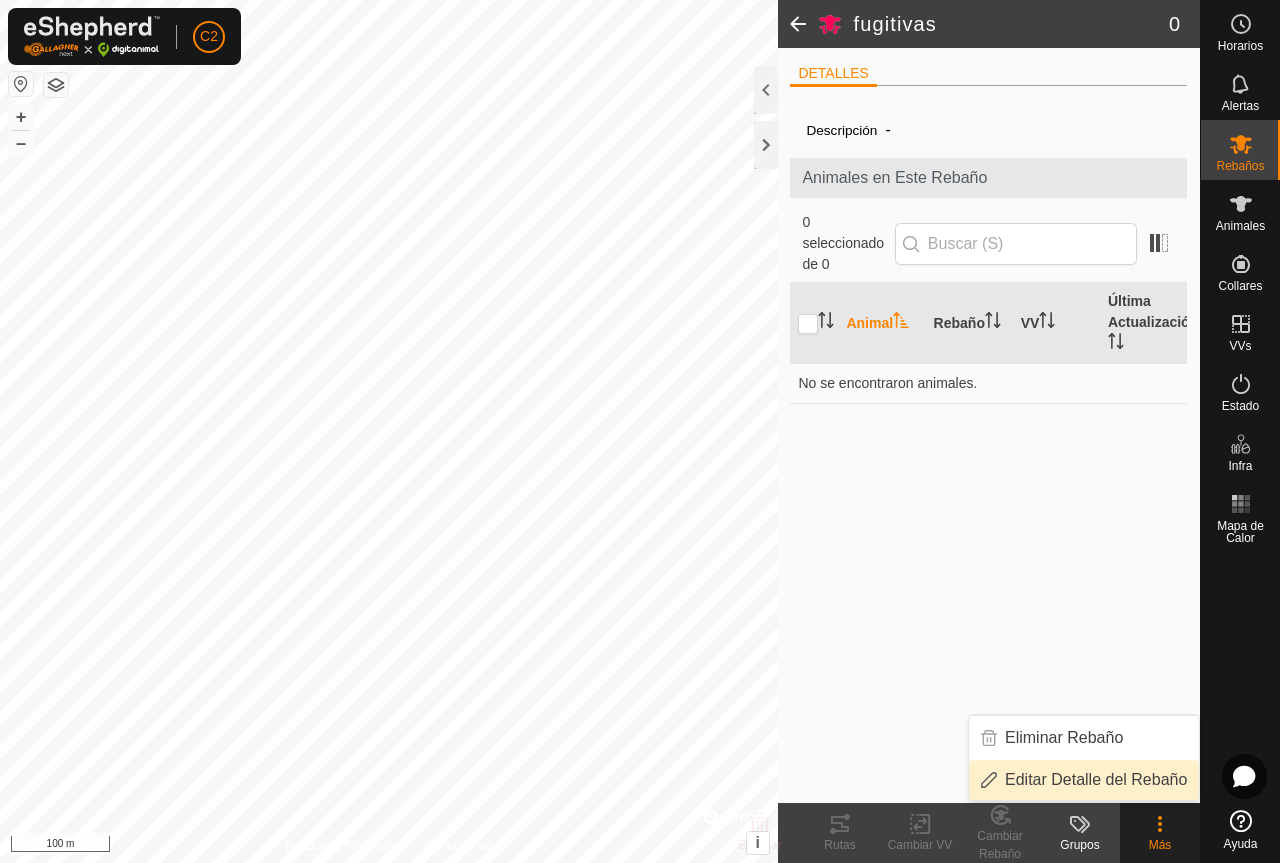 click on "Editar Detalle del Rebaño" at bounding box center (1084, 780) 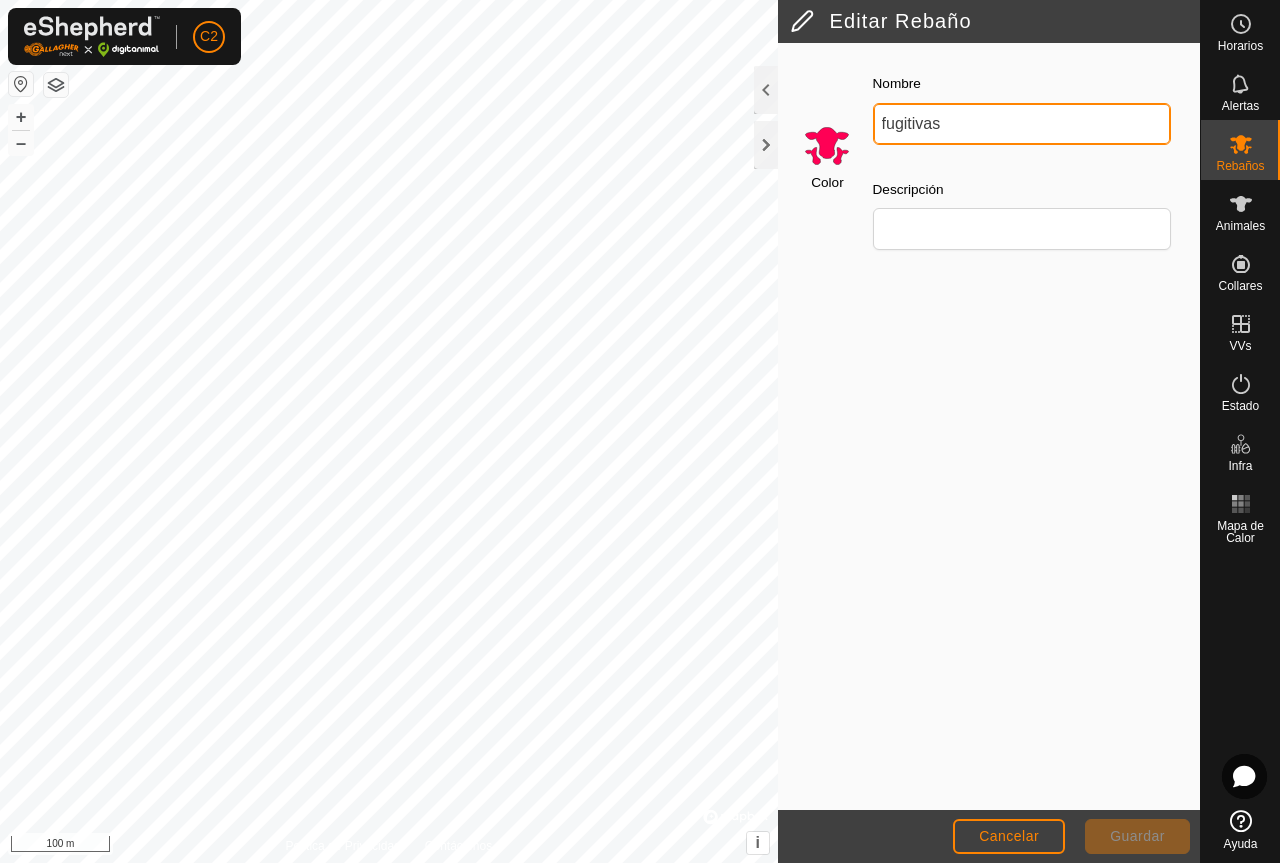 drag, startPoint x: 965, startPoint y: 123, endPoint x: 875, endPoint y: 134, distance: 90.66973 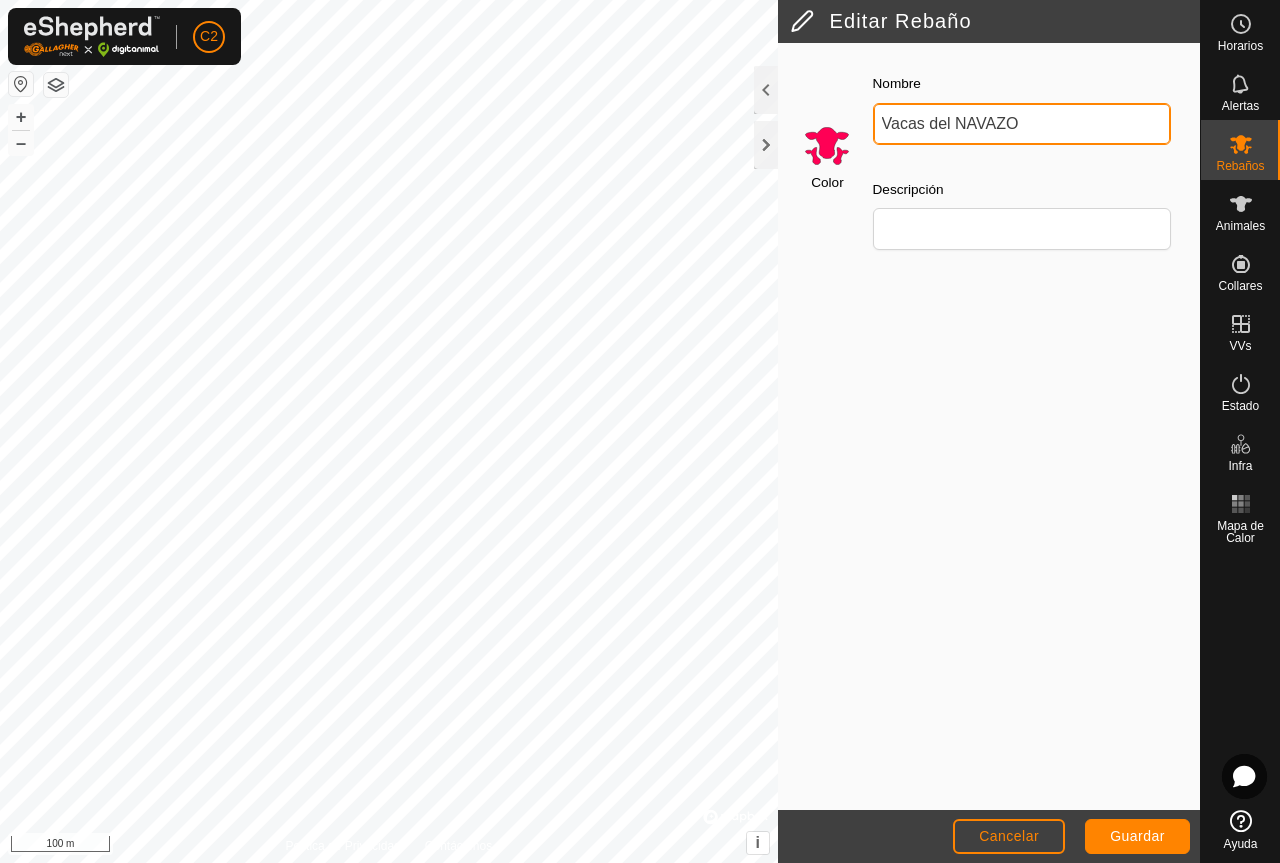 type on "Vacas del NAVAZO" 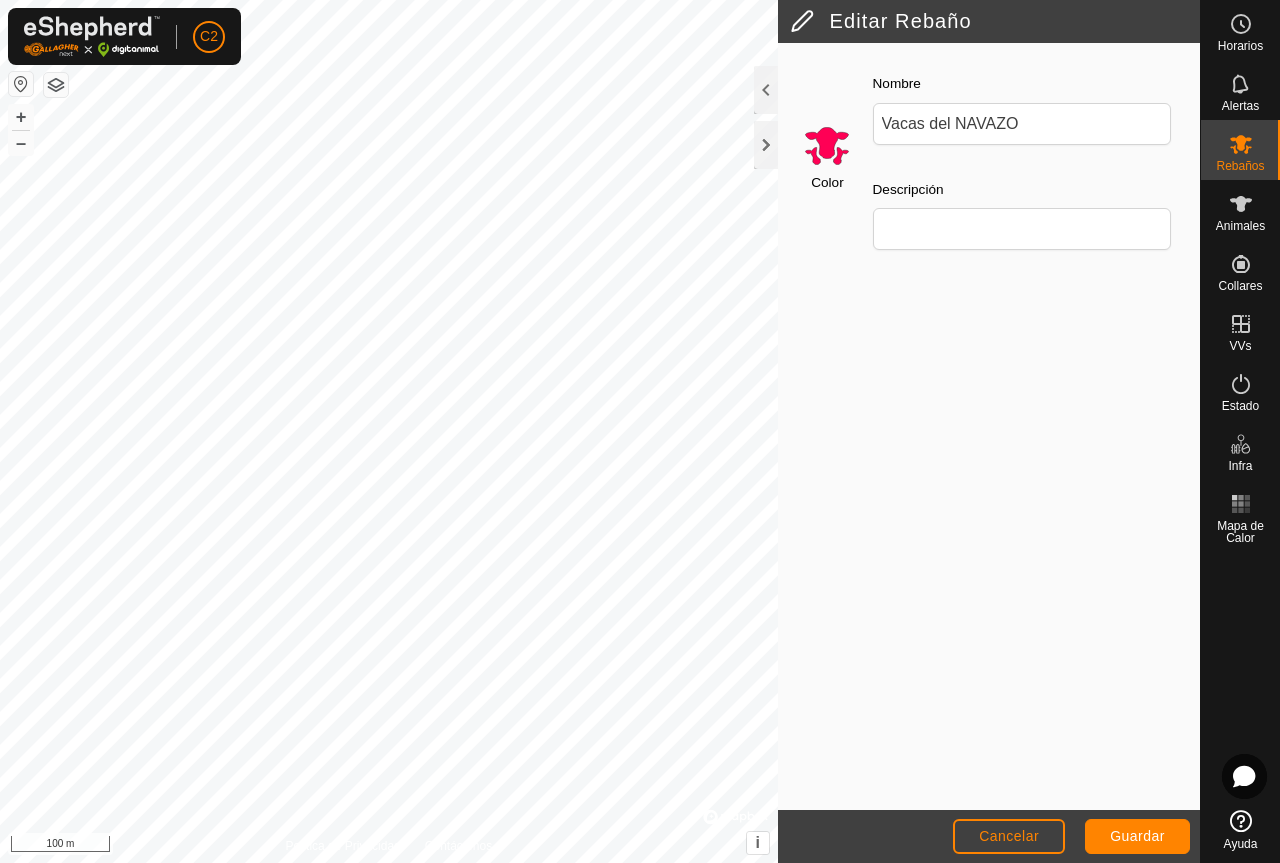 click 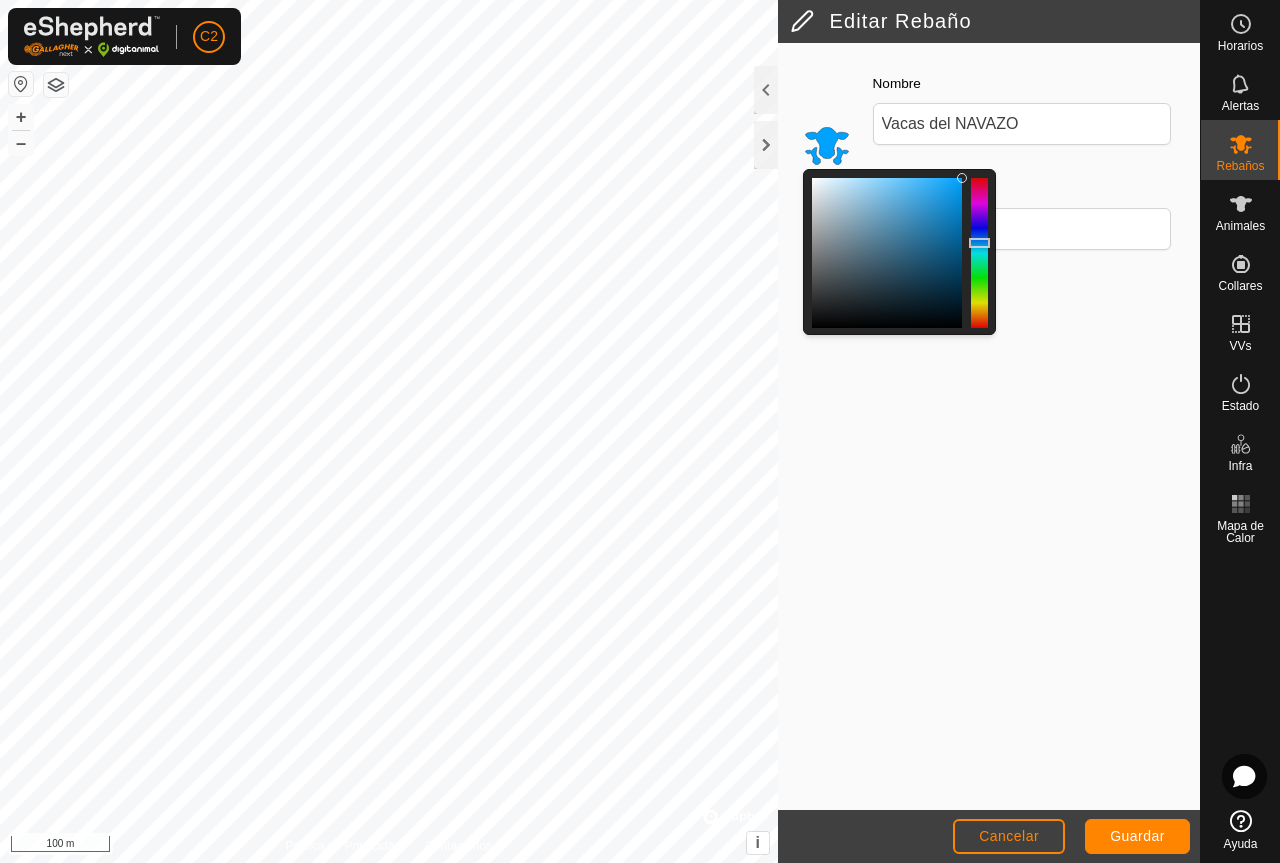 drag, startPoint x: 985, startPoint y: 188, endPoint x: 982, endPoint y: 243, distance: 55.081757 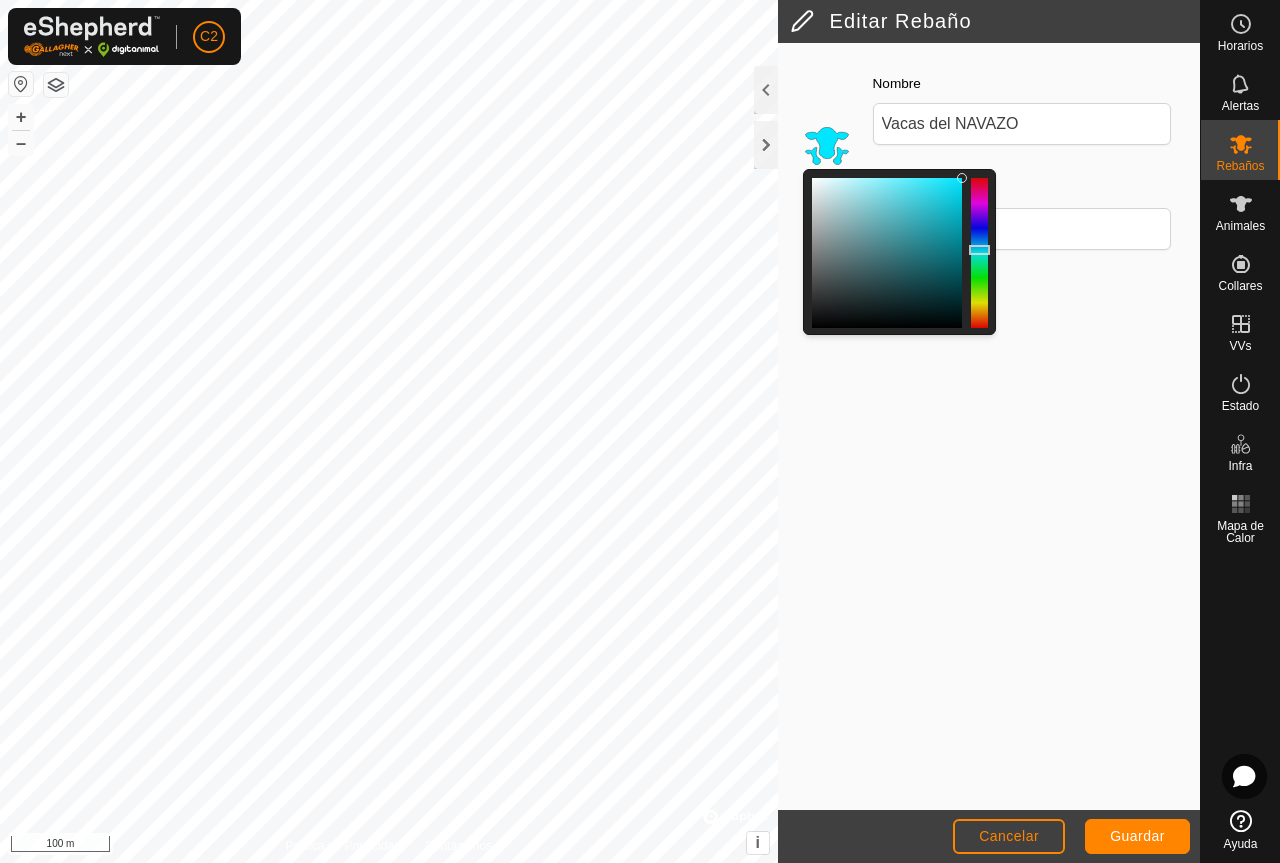 click 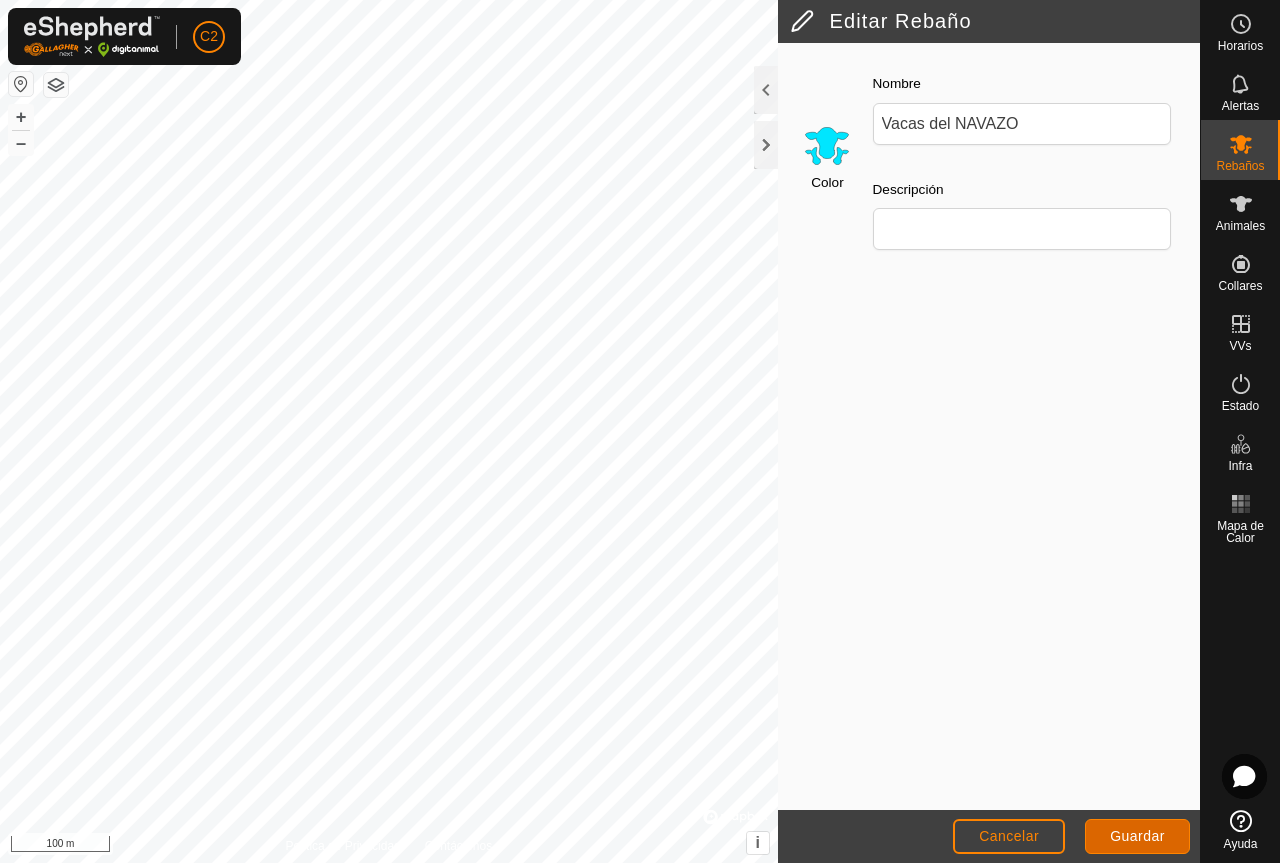 click on "Guardar" 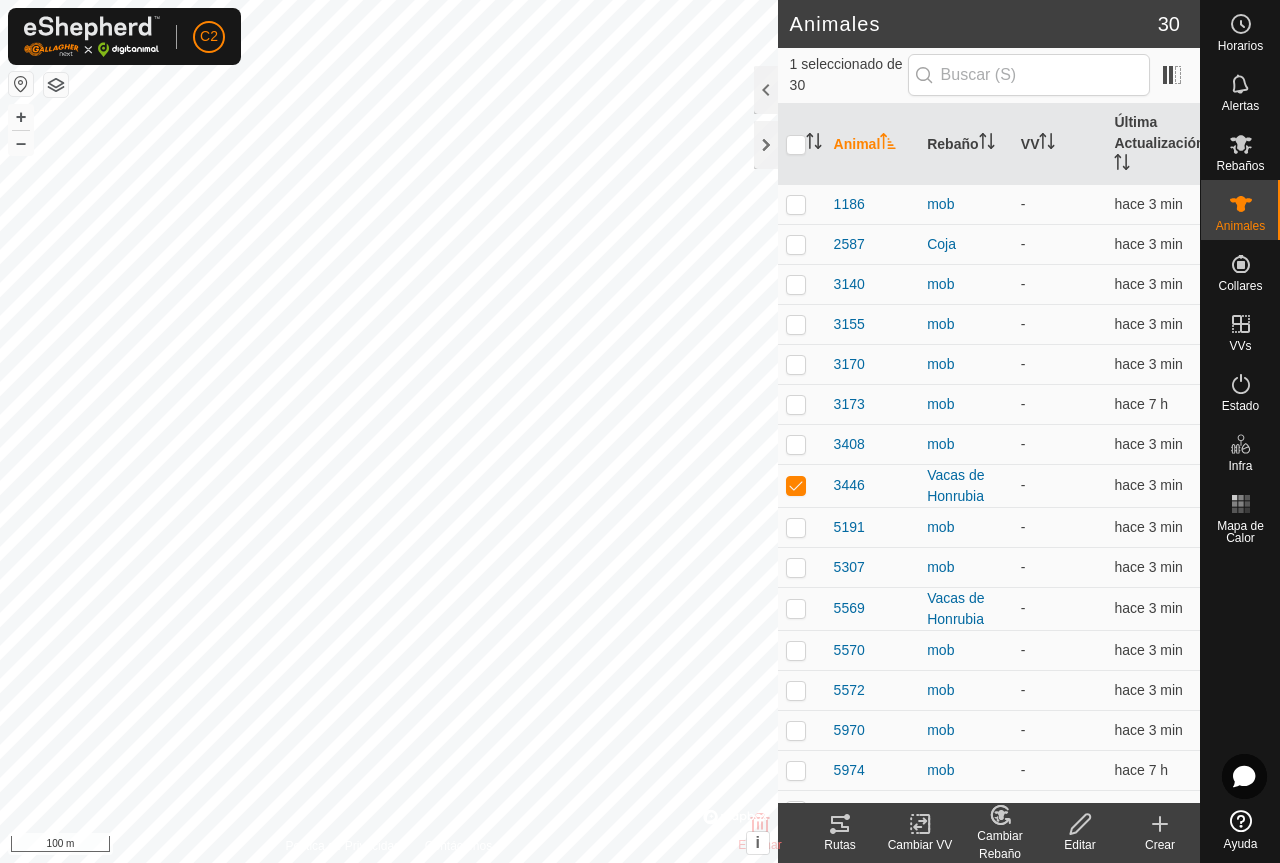 click on "Cambiar Rebaño" 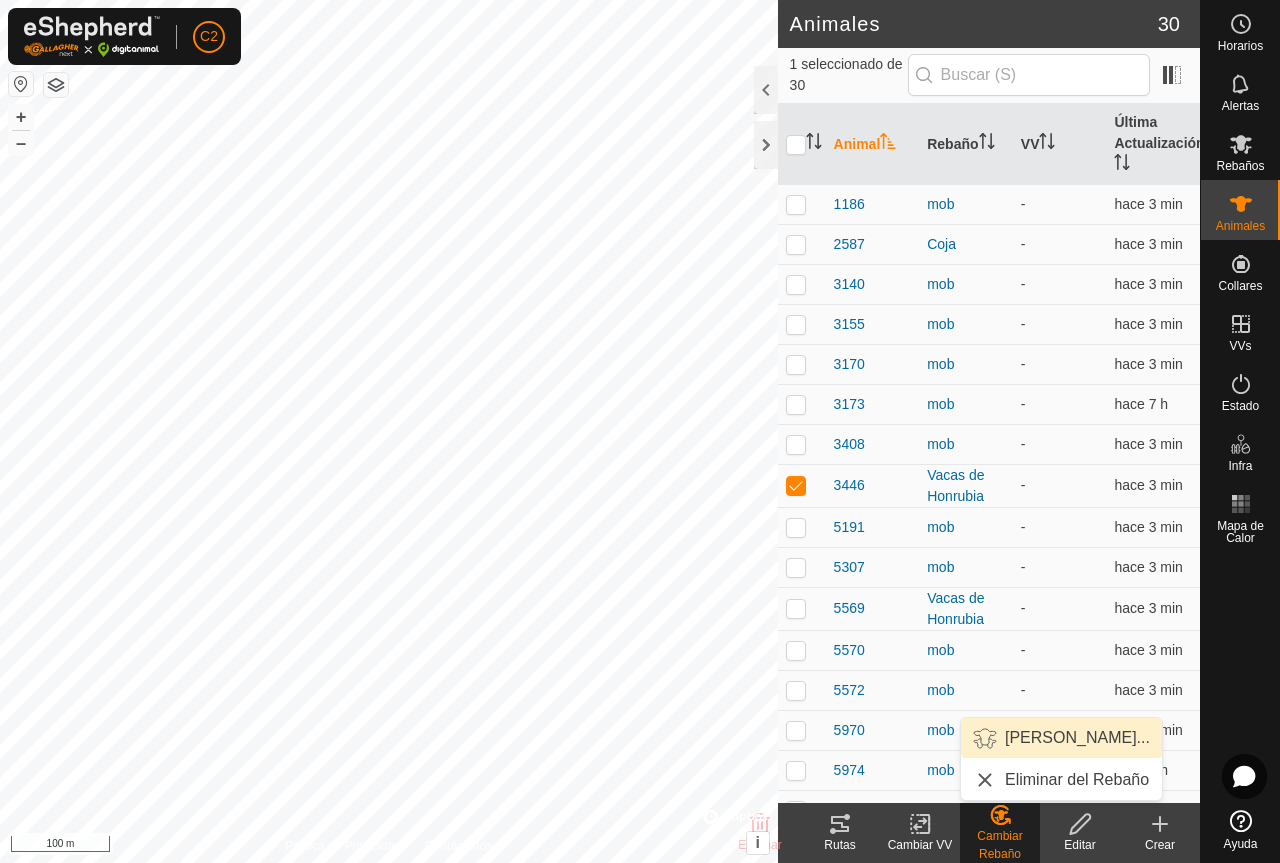 click on "[PERSON_NAME]..." at bounding box center [1061, 738] 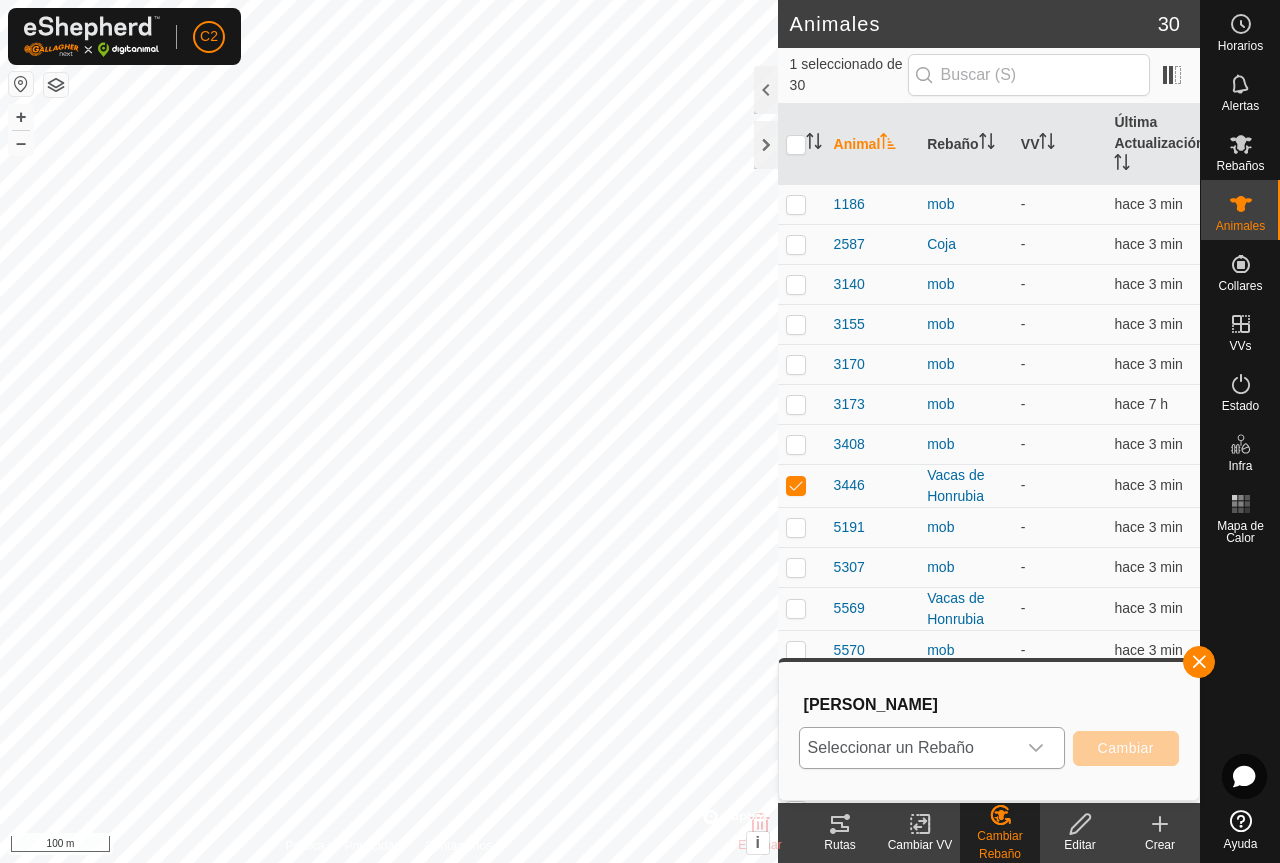 click 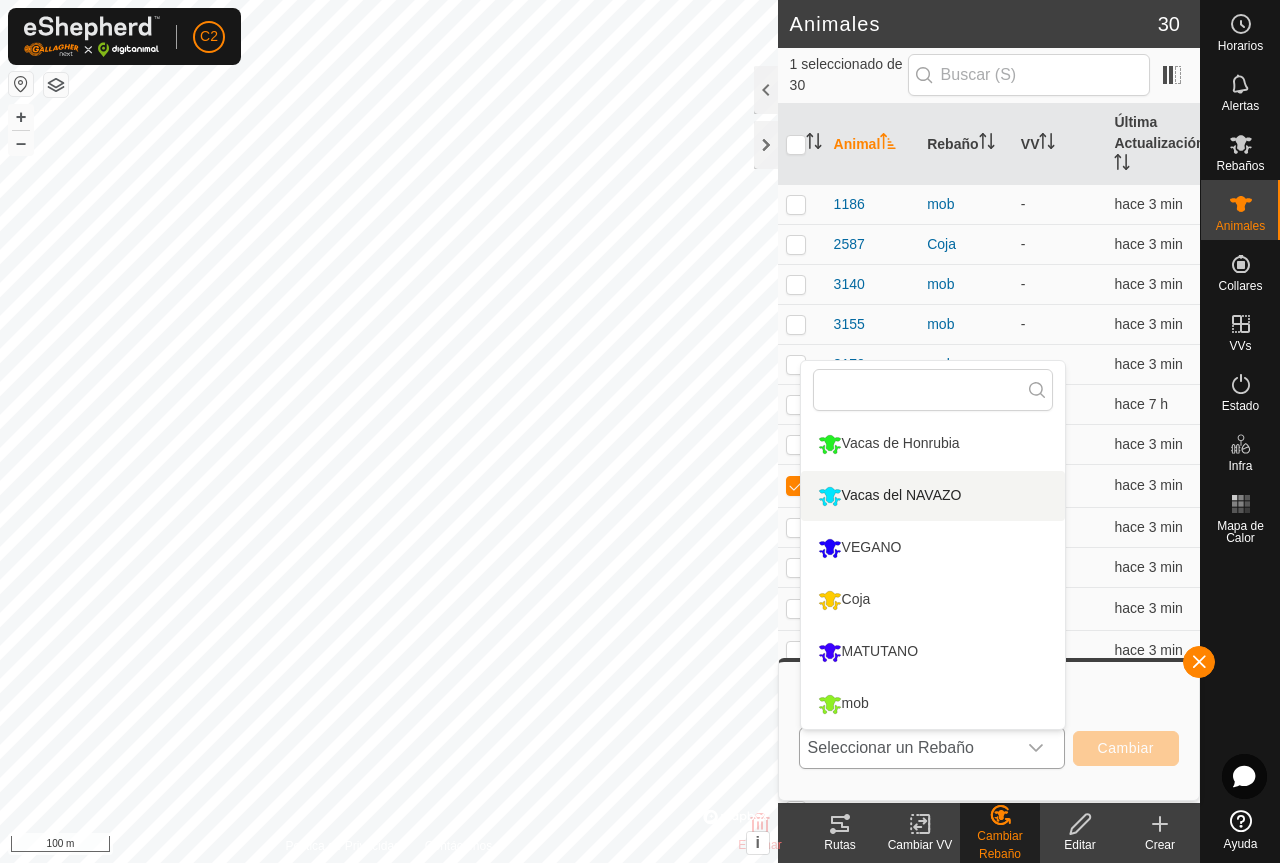 click on "Vacas del NAVAZO" at bounding box center (933, 496) 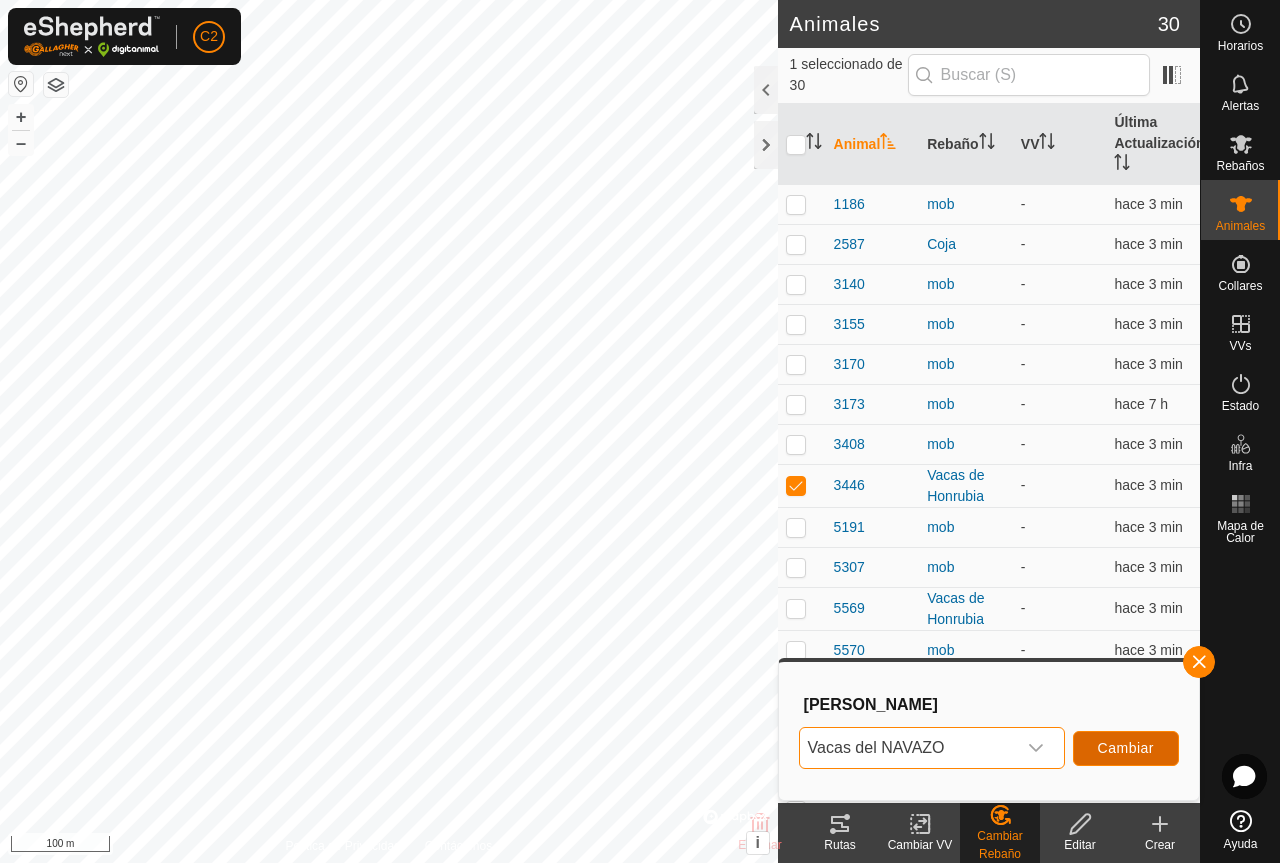 click on "Cambiar" at bounding box center [1126, 748] 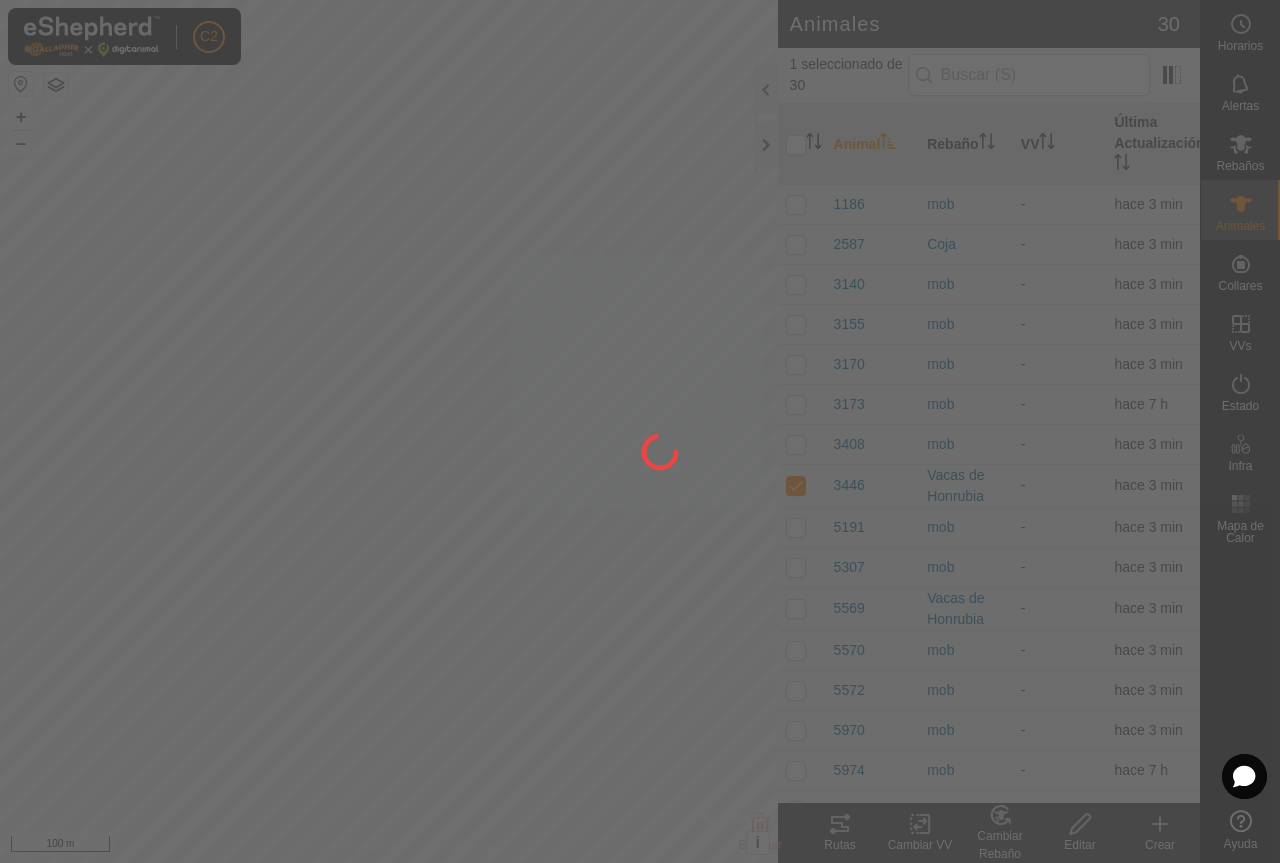 checkbox on "false" 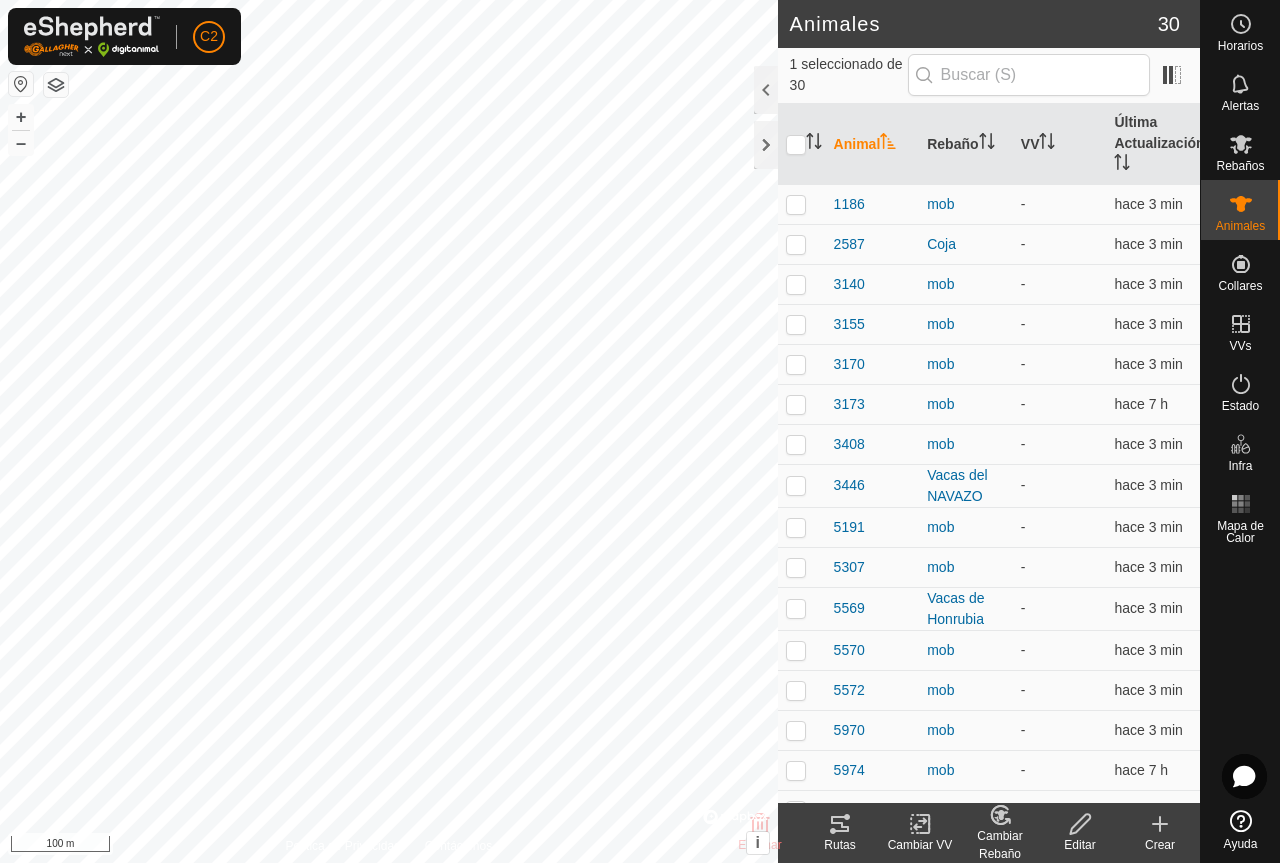 click on "Cambiar Rebaño" 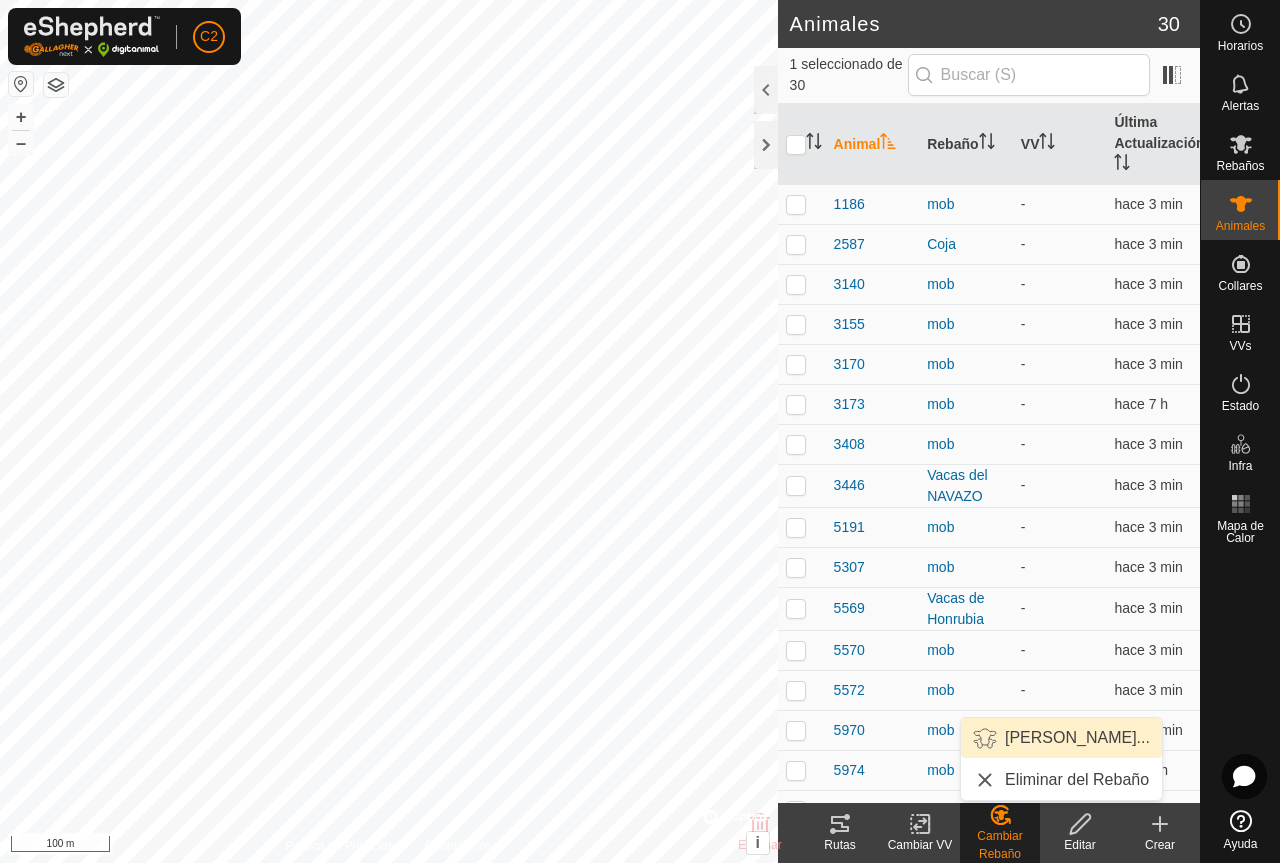 click on "[PERSON_NAME]..." at bounding box center [1061, 738] 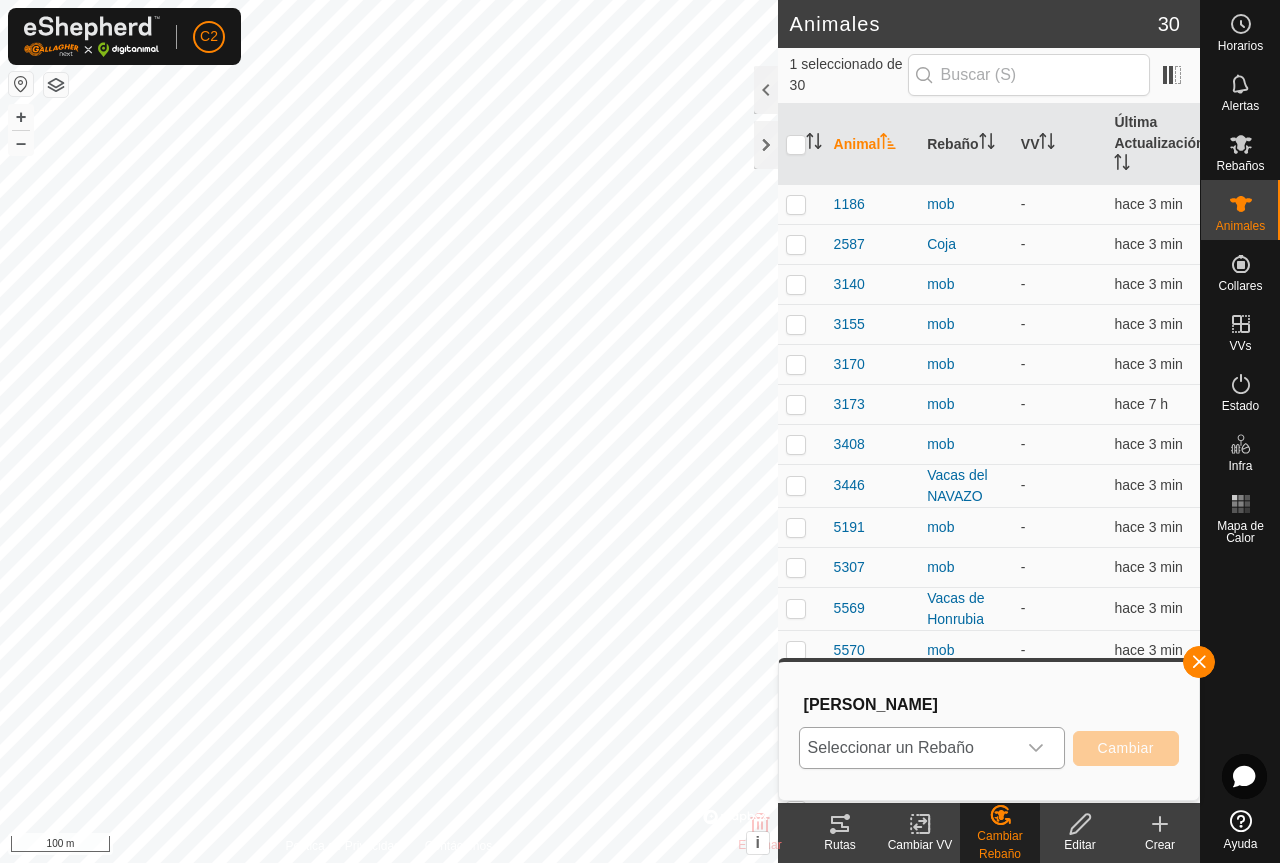 click 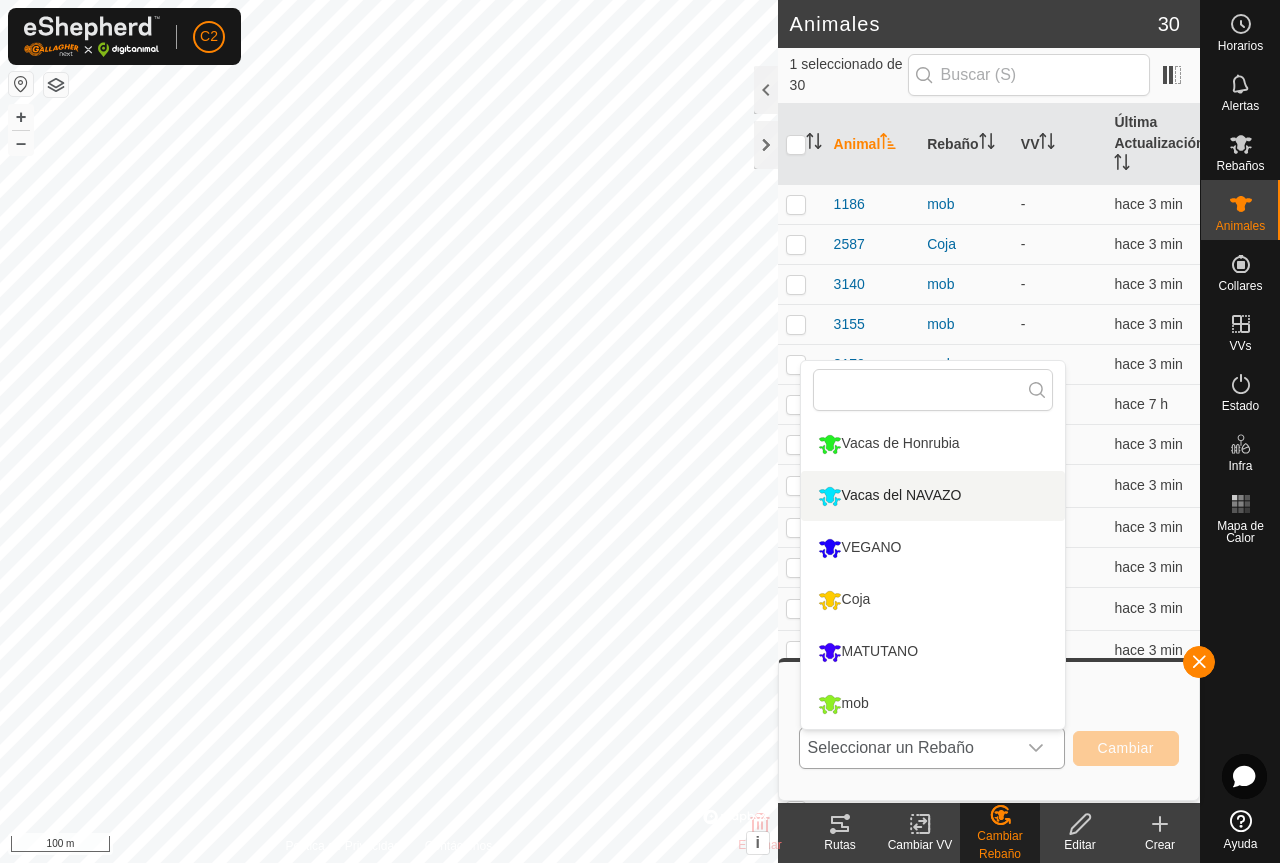 click on "Vacas del NAVAZO" at bounding box center [933, 496] 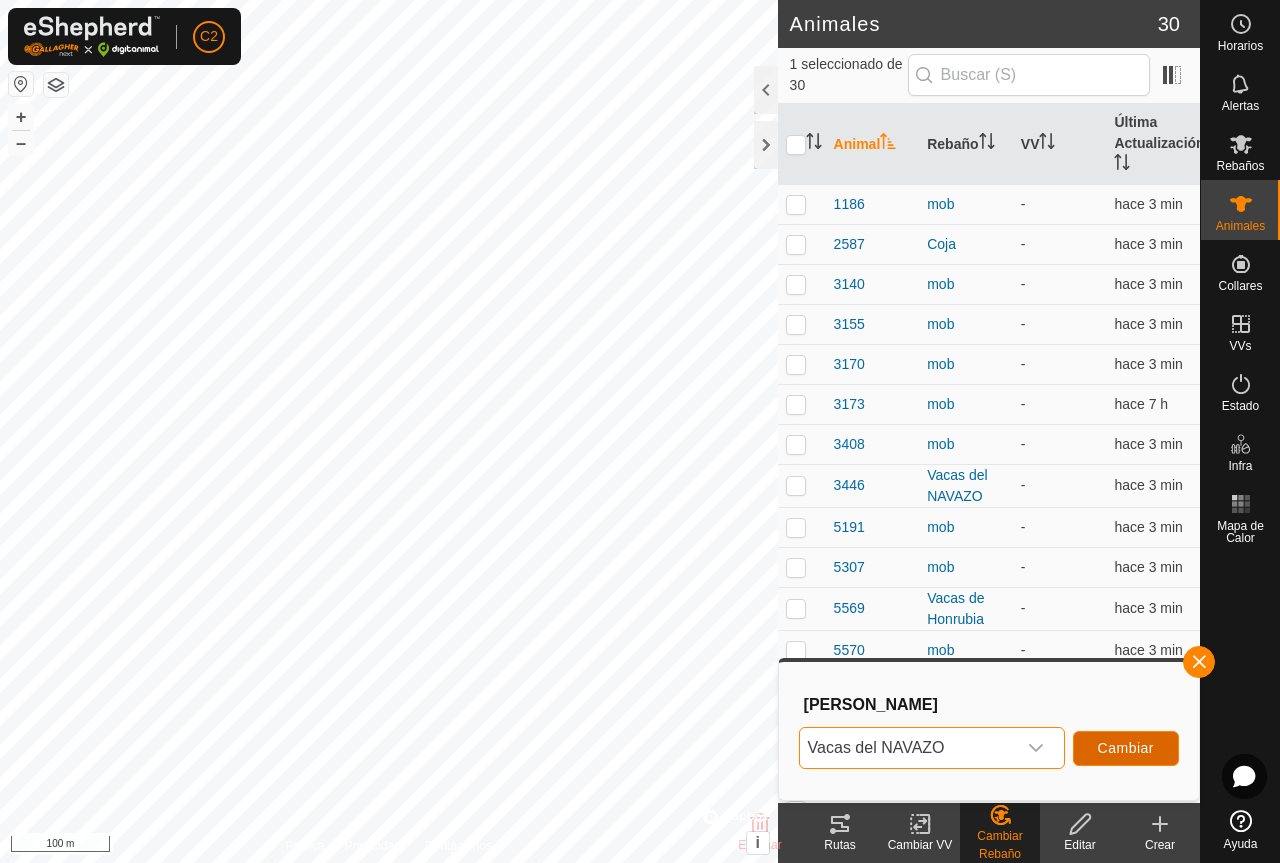 click on "Cambiar" at bounding box center (1126, 748) 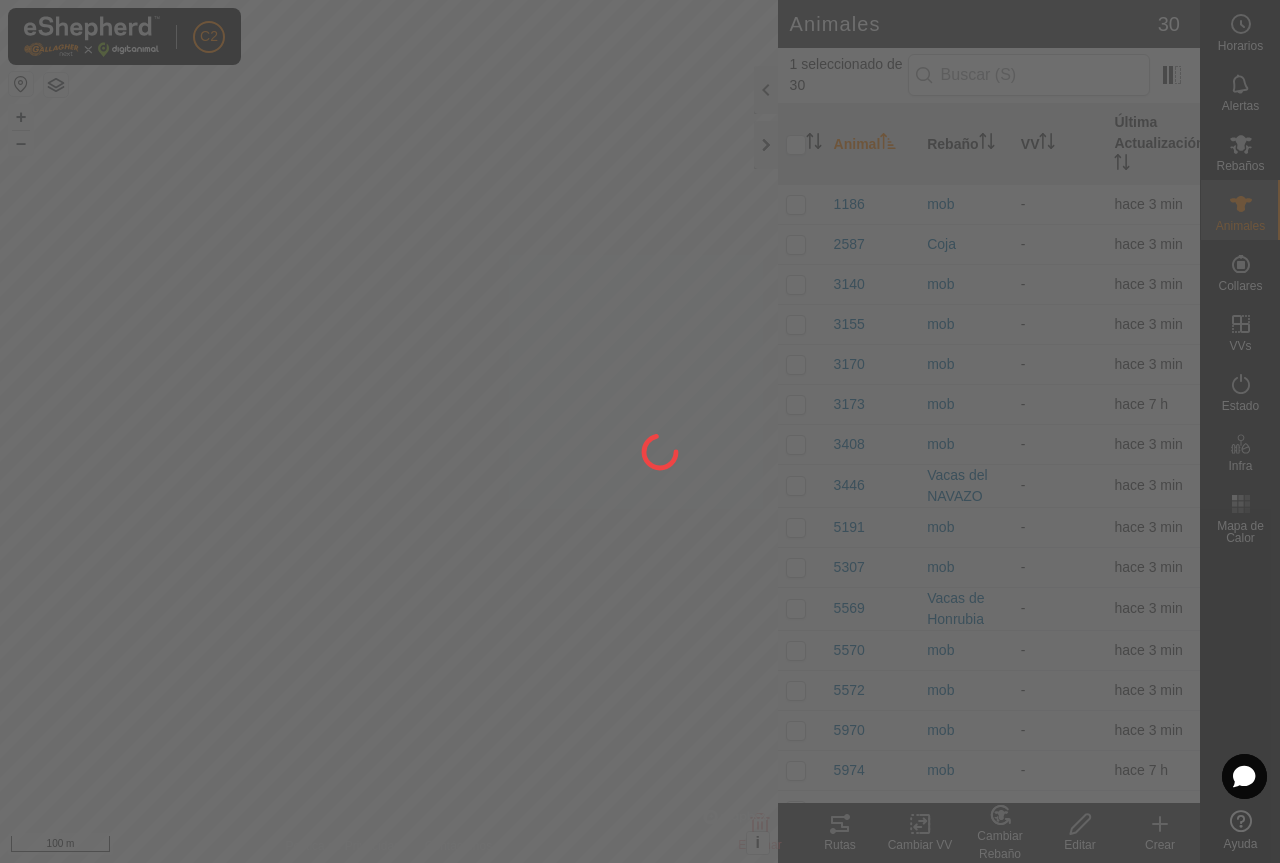 checkbox on "false" 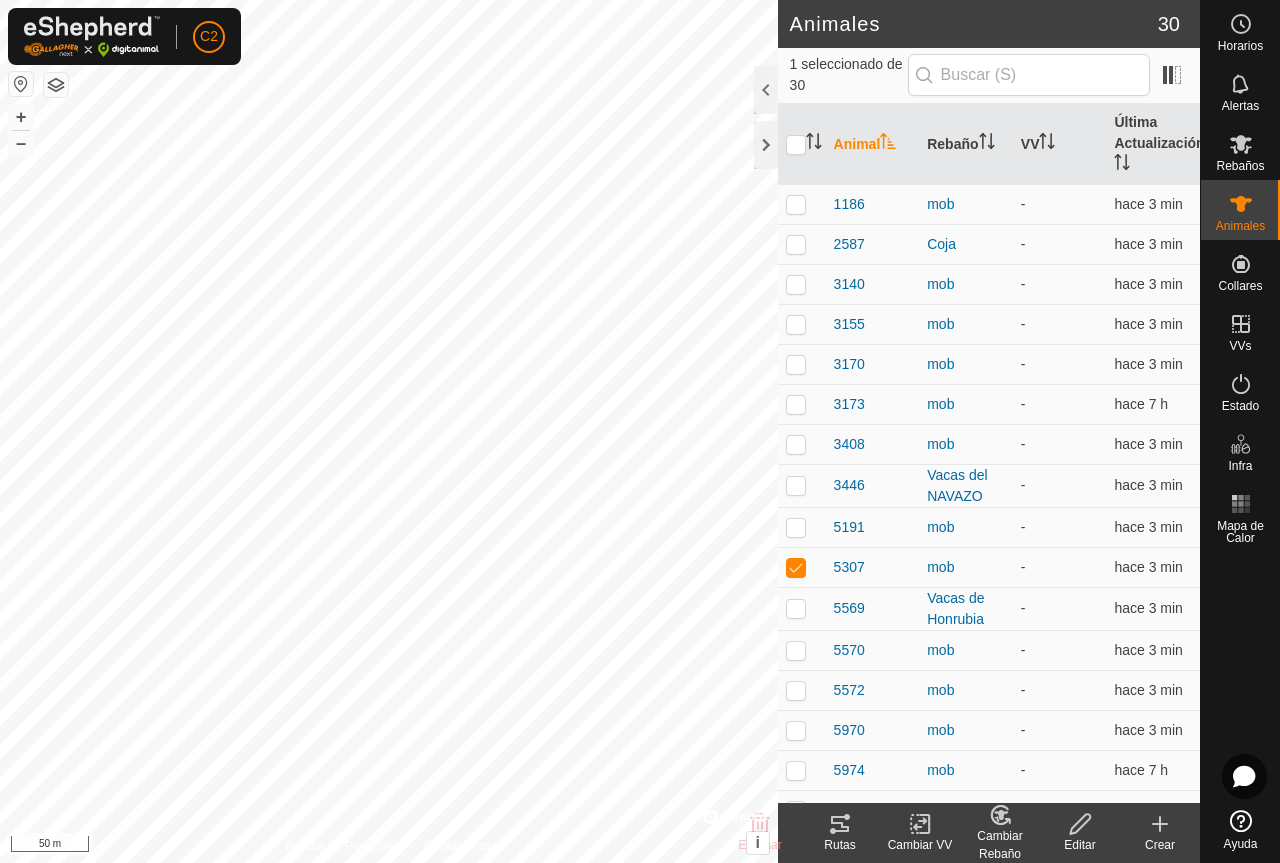 click 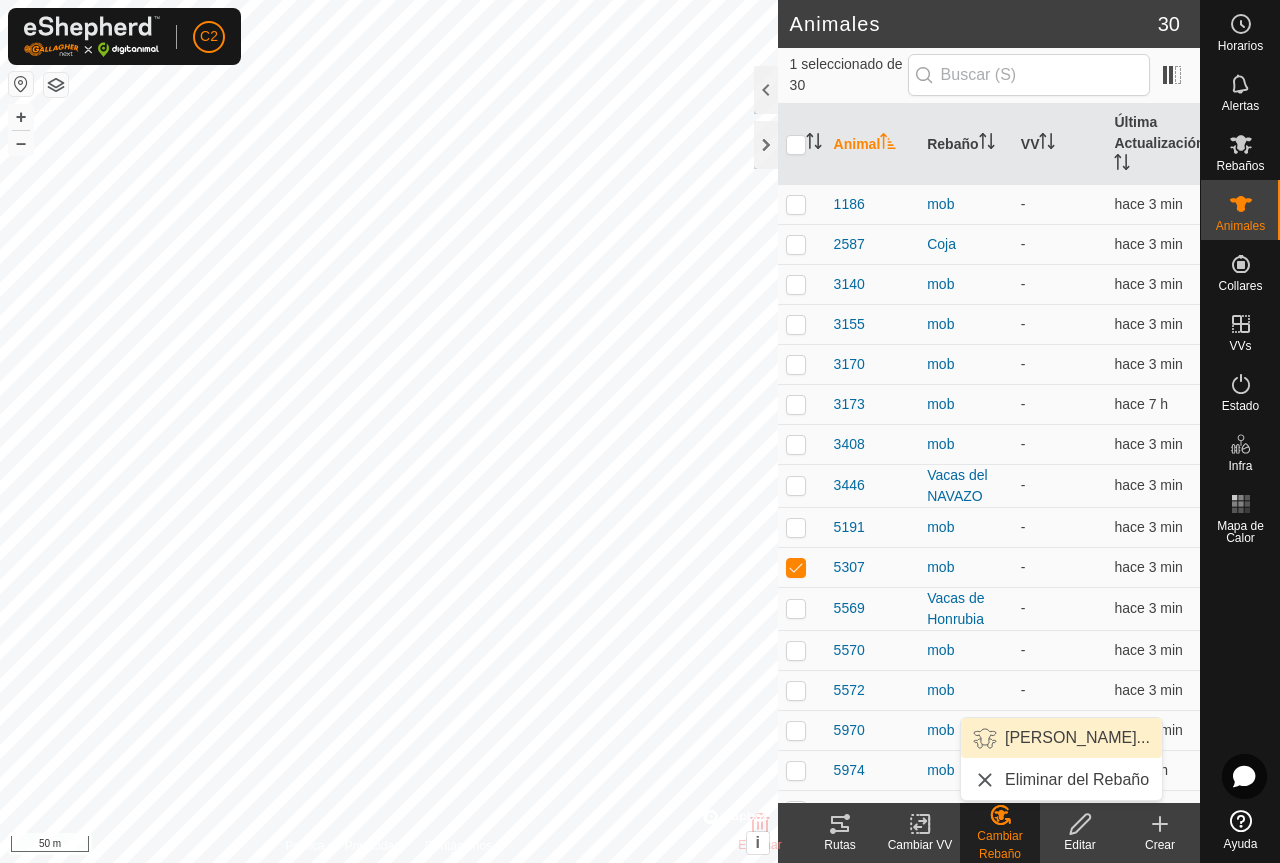 click on "[PERSON_NAME]..." at bounding box center [1061, 738] 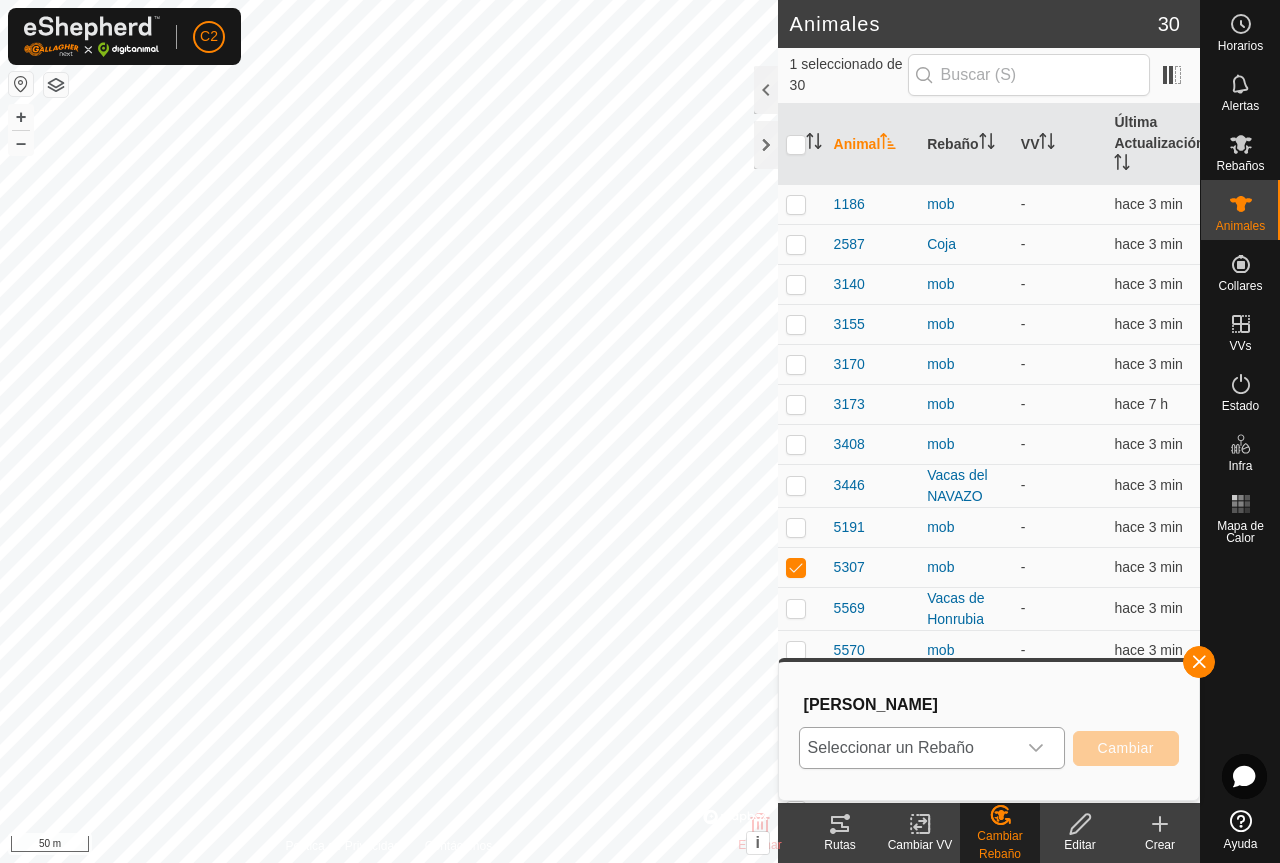 click 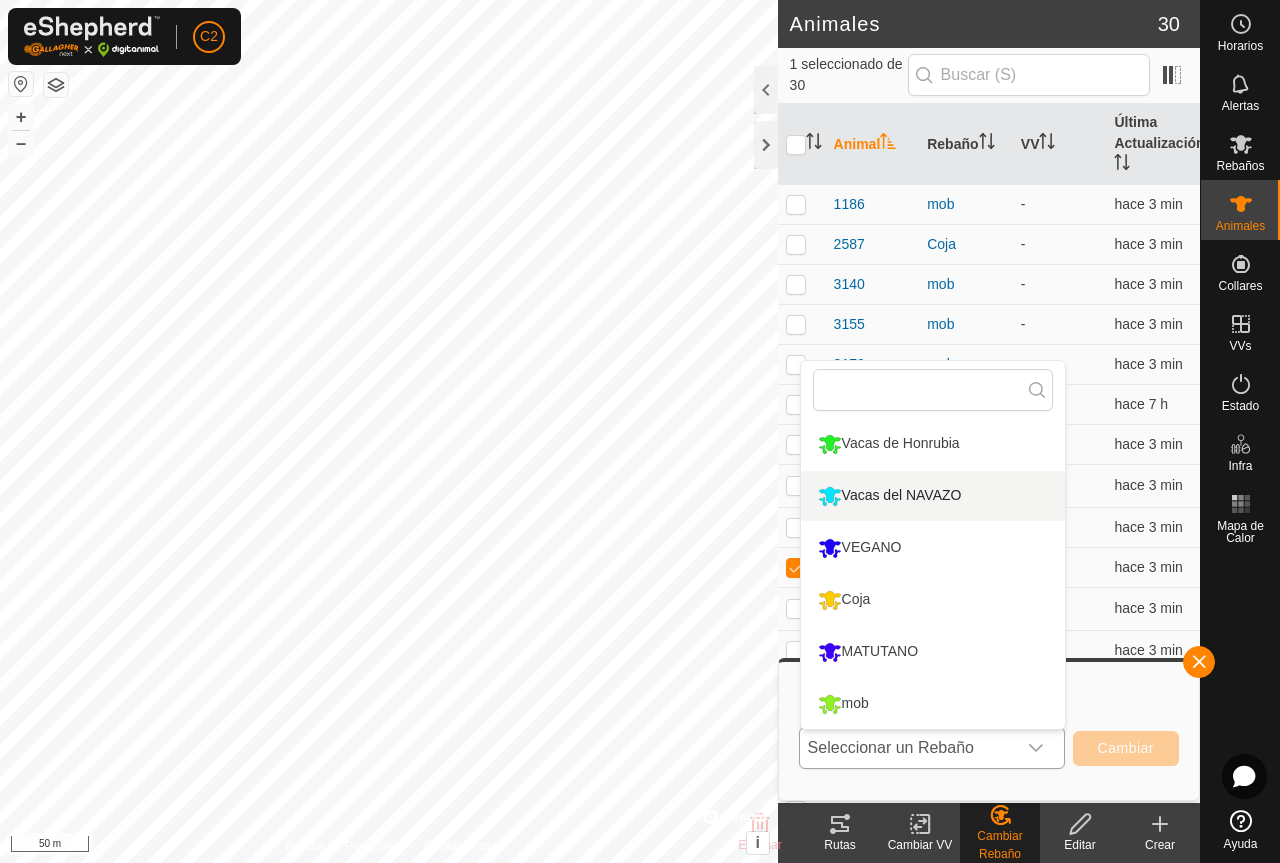 click on "Vacas del NAVAZO" at bounding box center [933, 496] 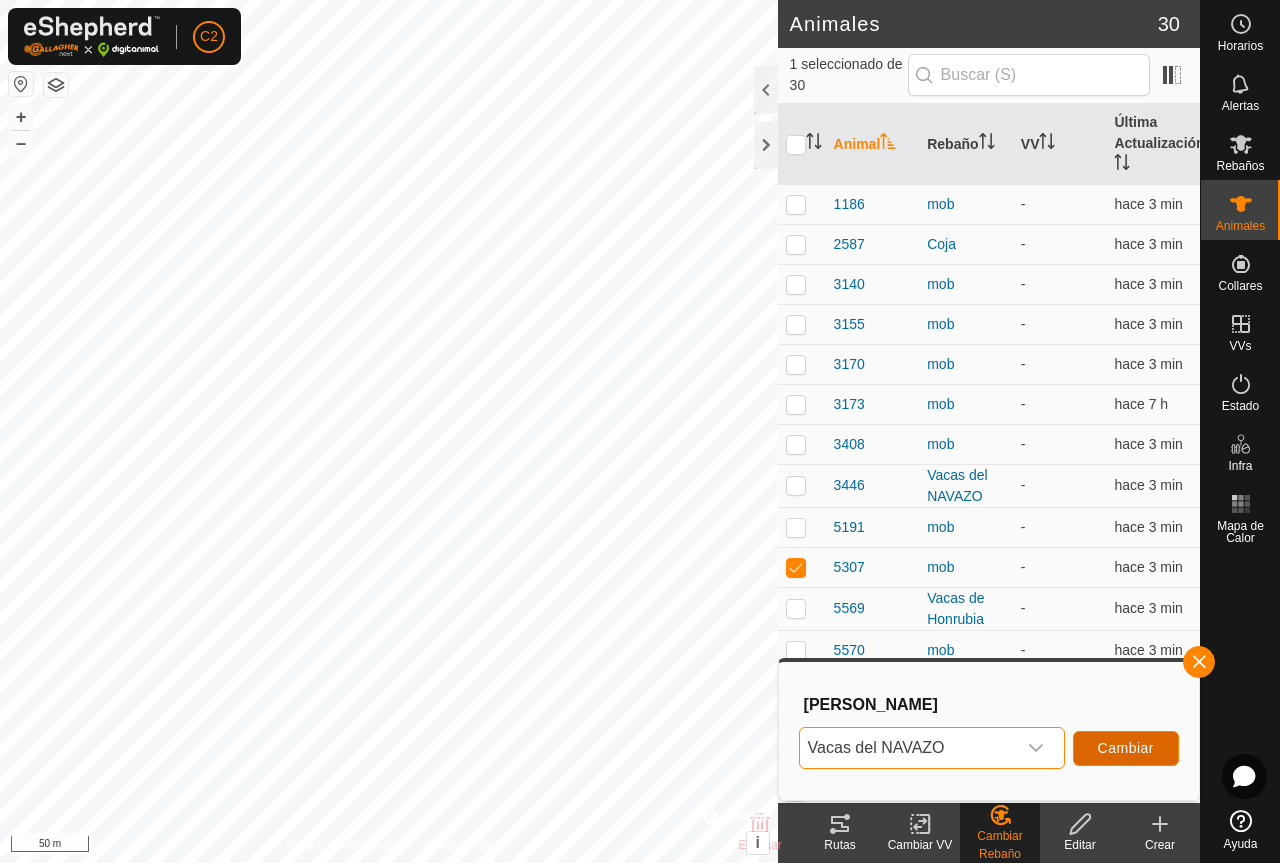 click on "Cambiar" at bounding box center (1126, 748) 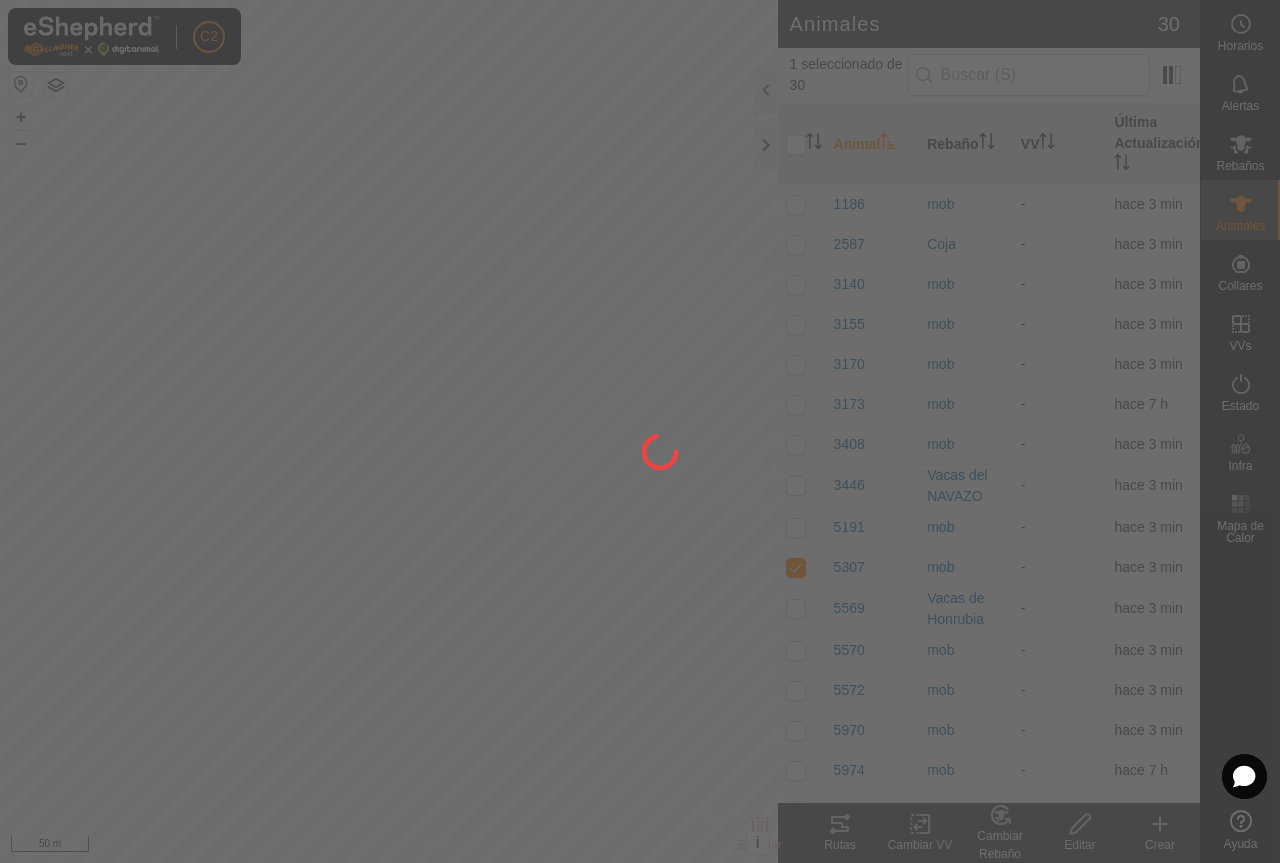 checkbox on "false" 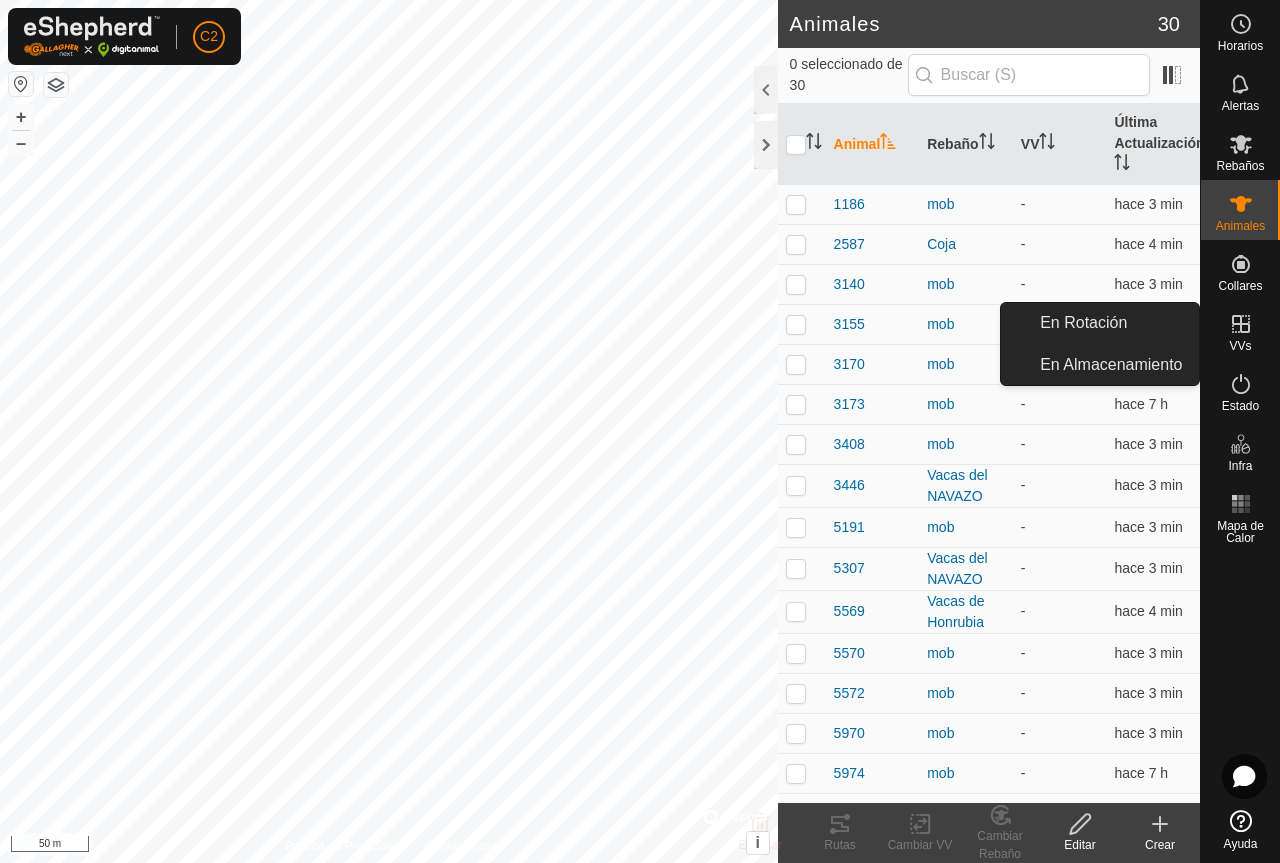 click 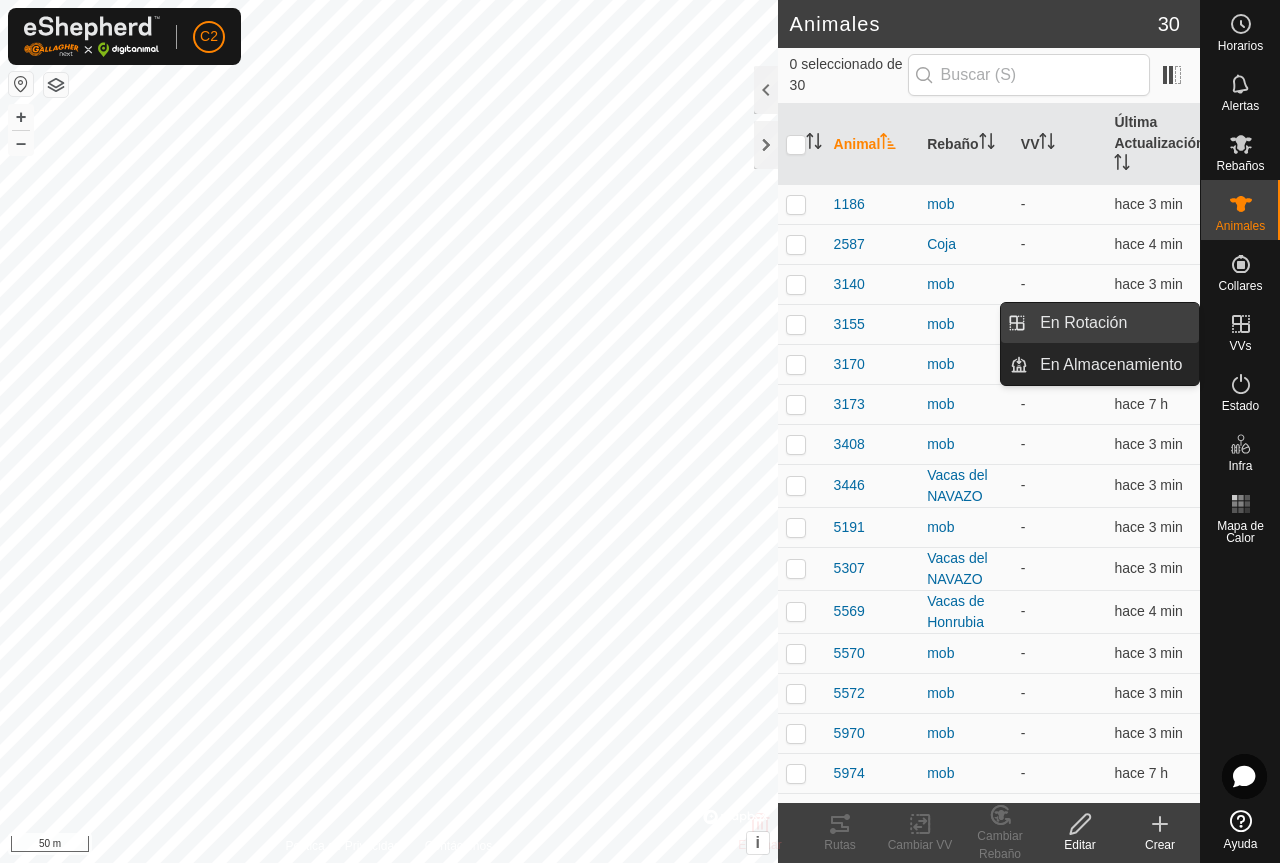click on "En Rotación" at bounding box center [1113, 323] 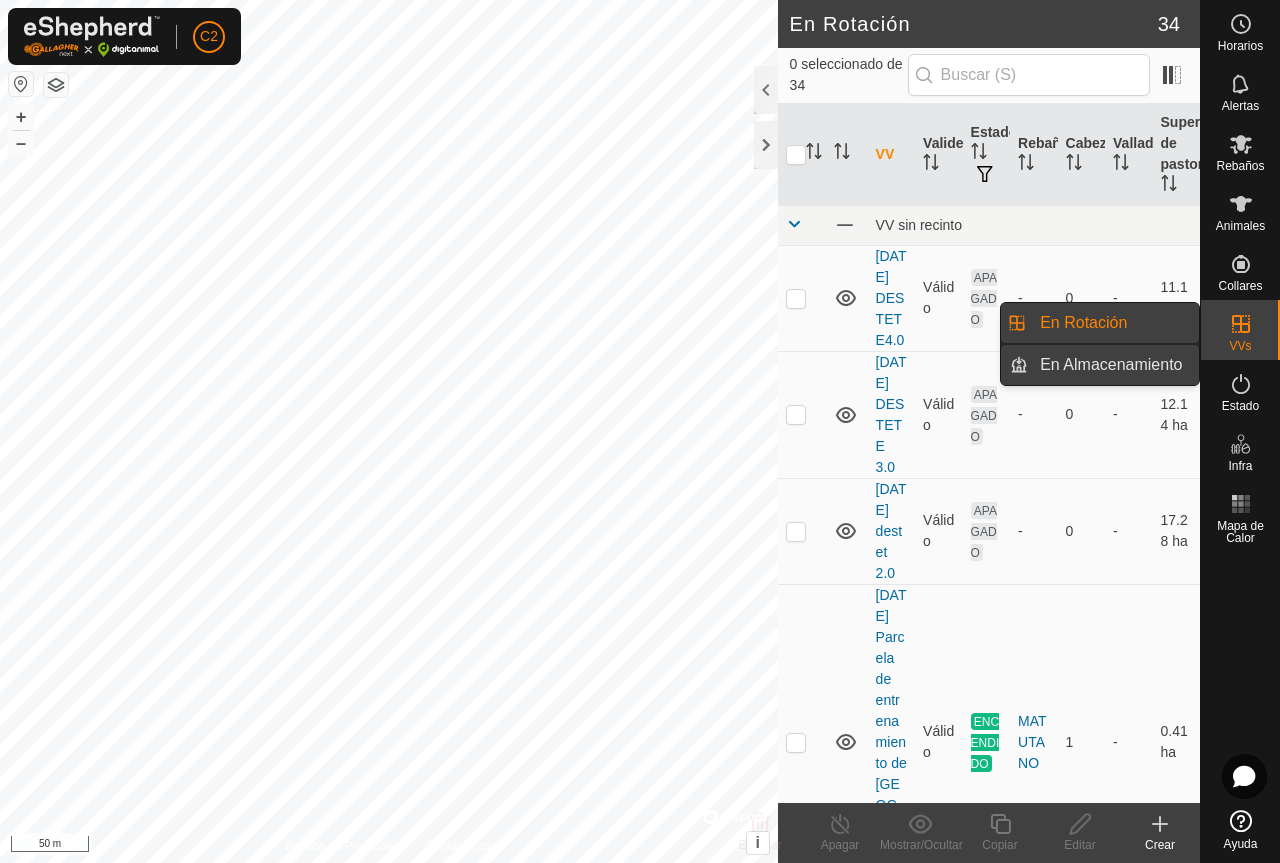 click on "En Almacenamiento" at bounding box center (1113, 365) 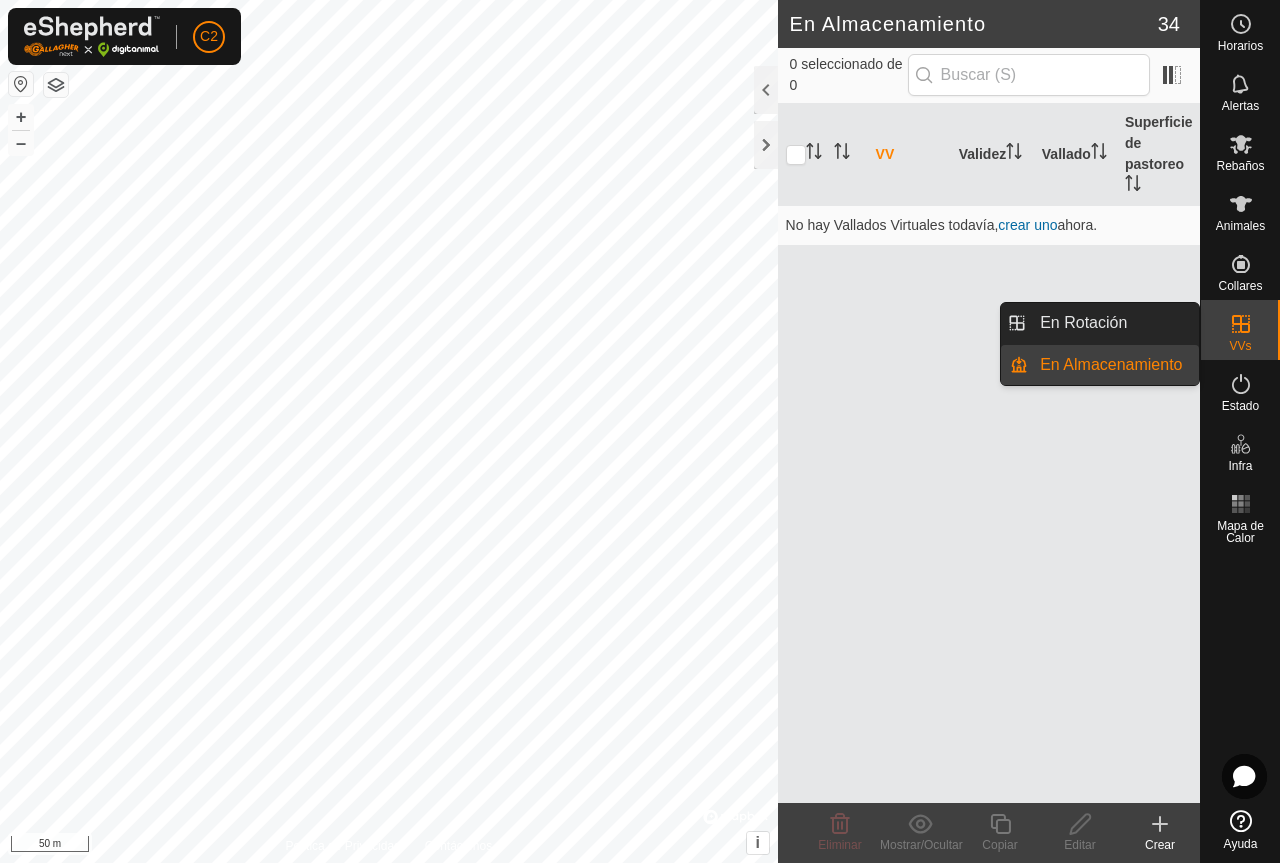 click 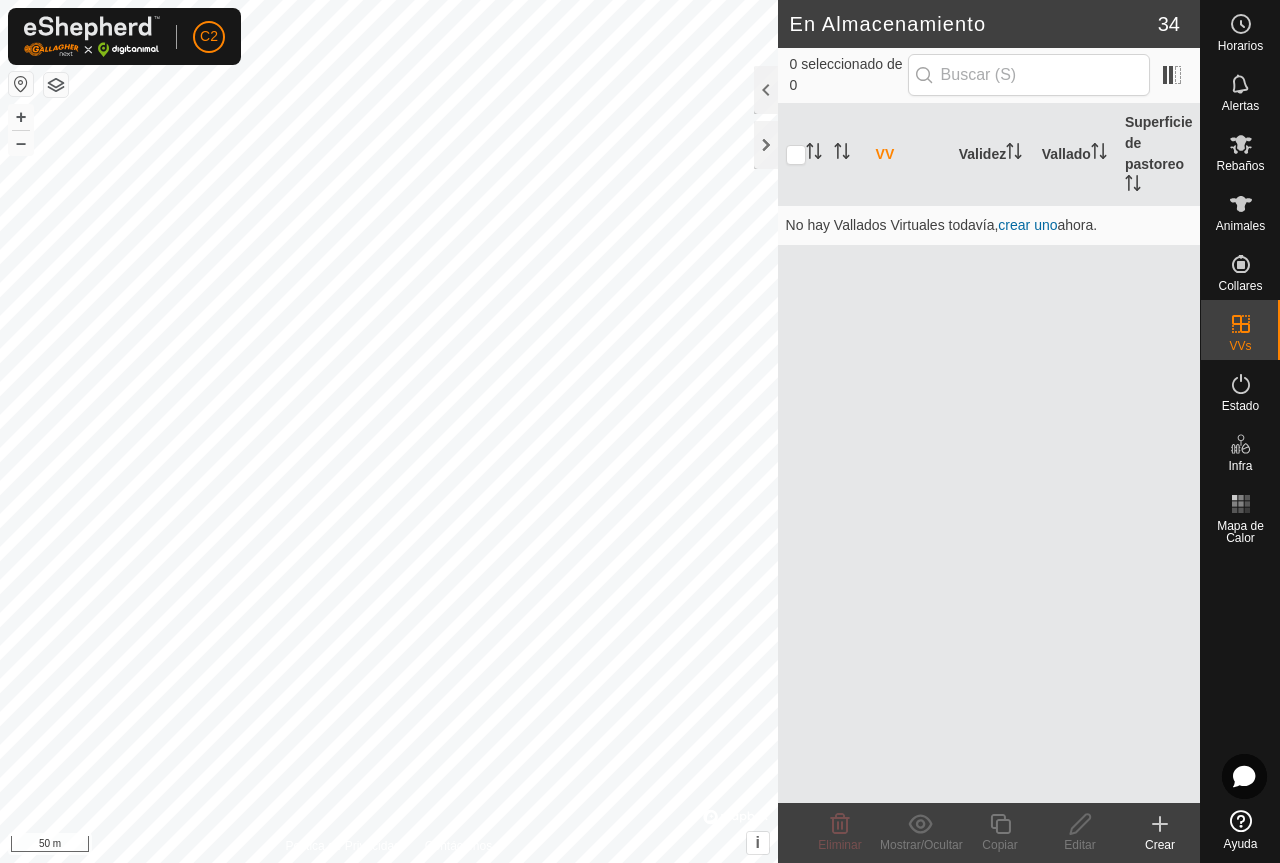click 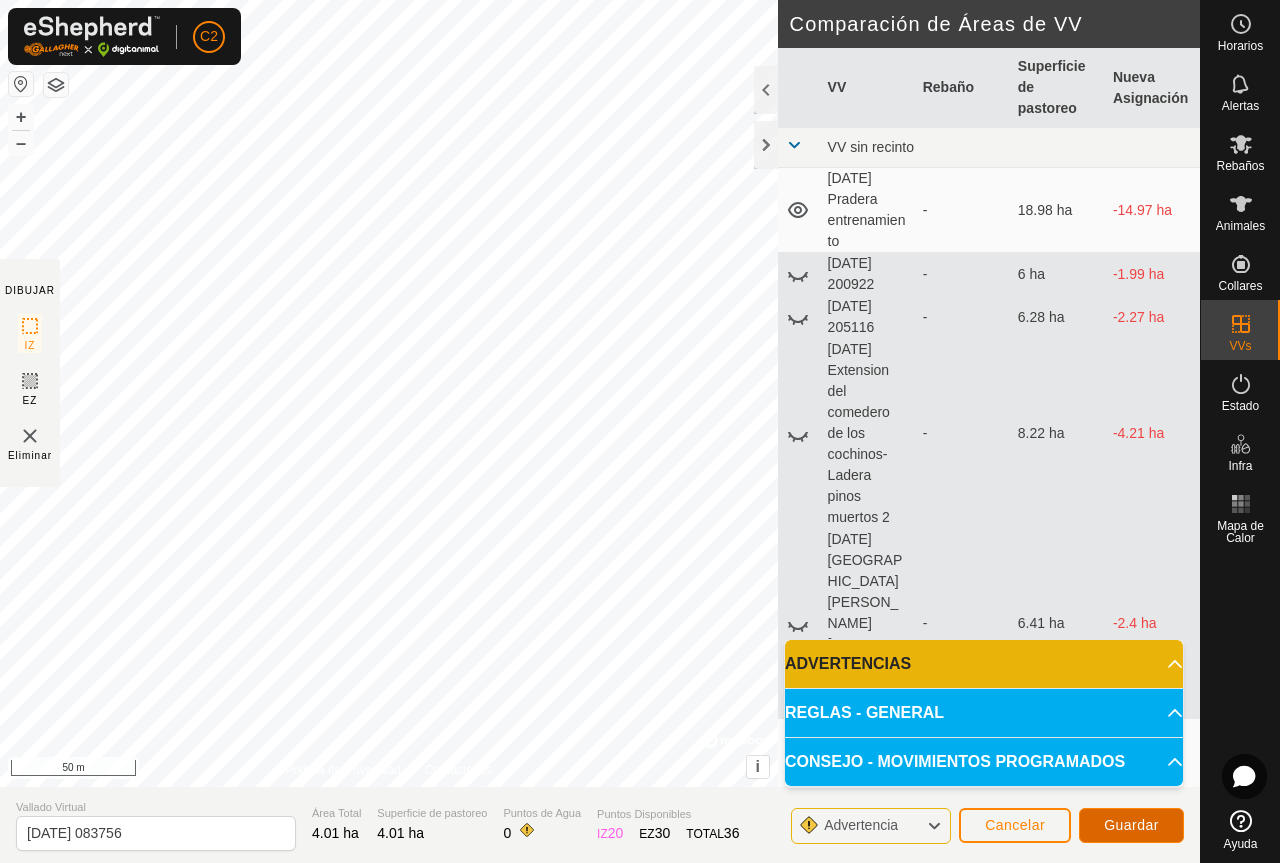click on "Guardar" 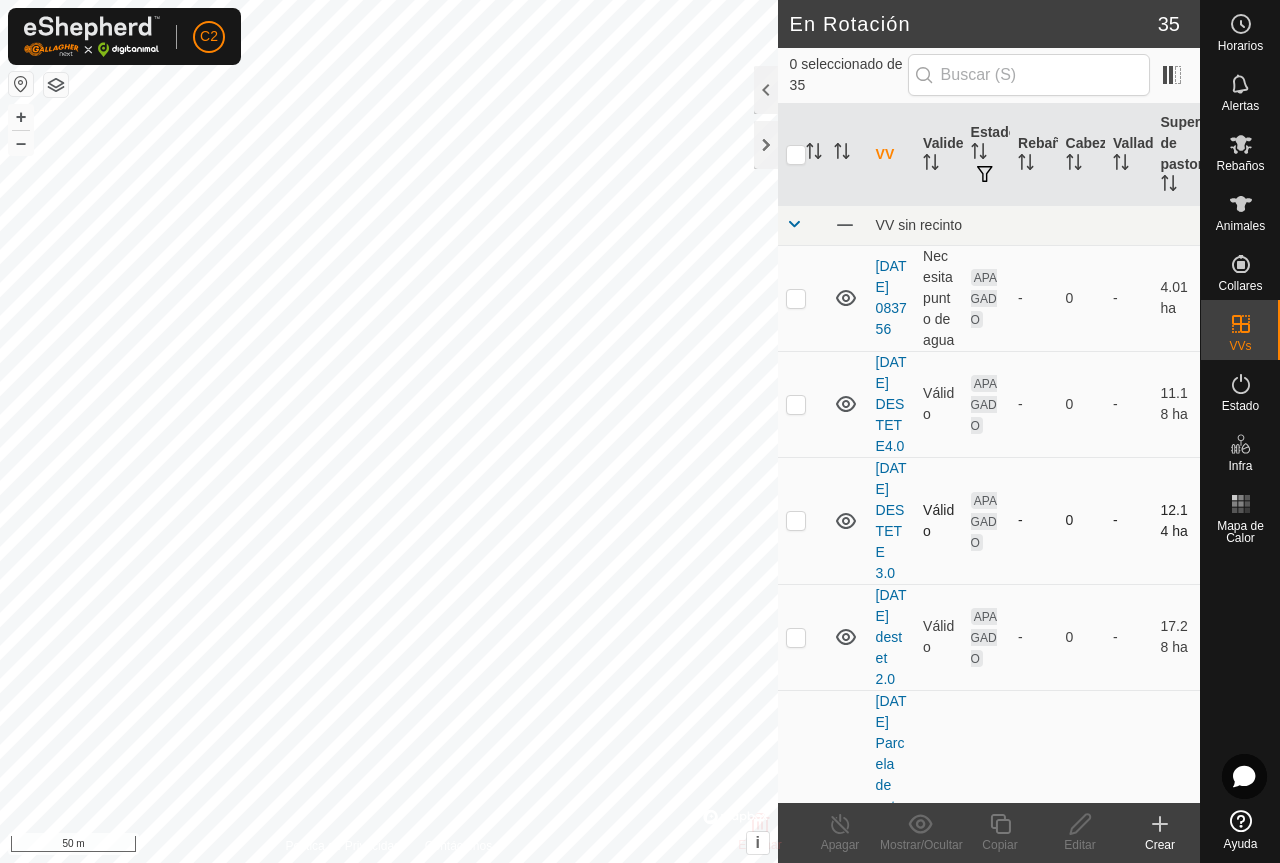 checkbox on "true" 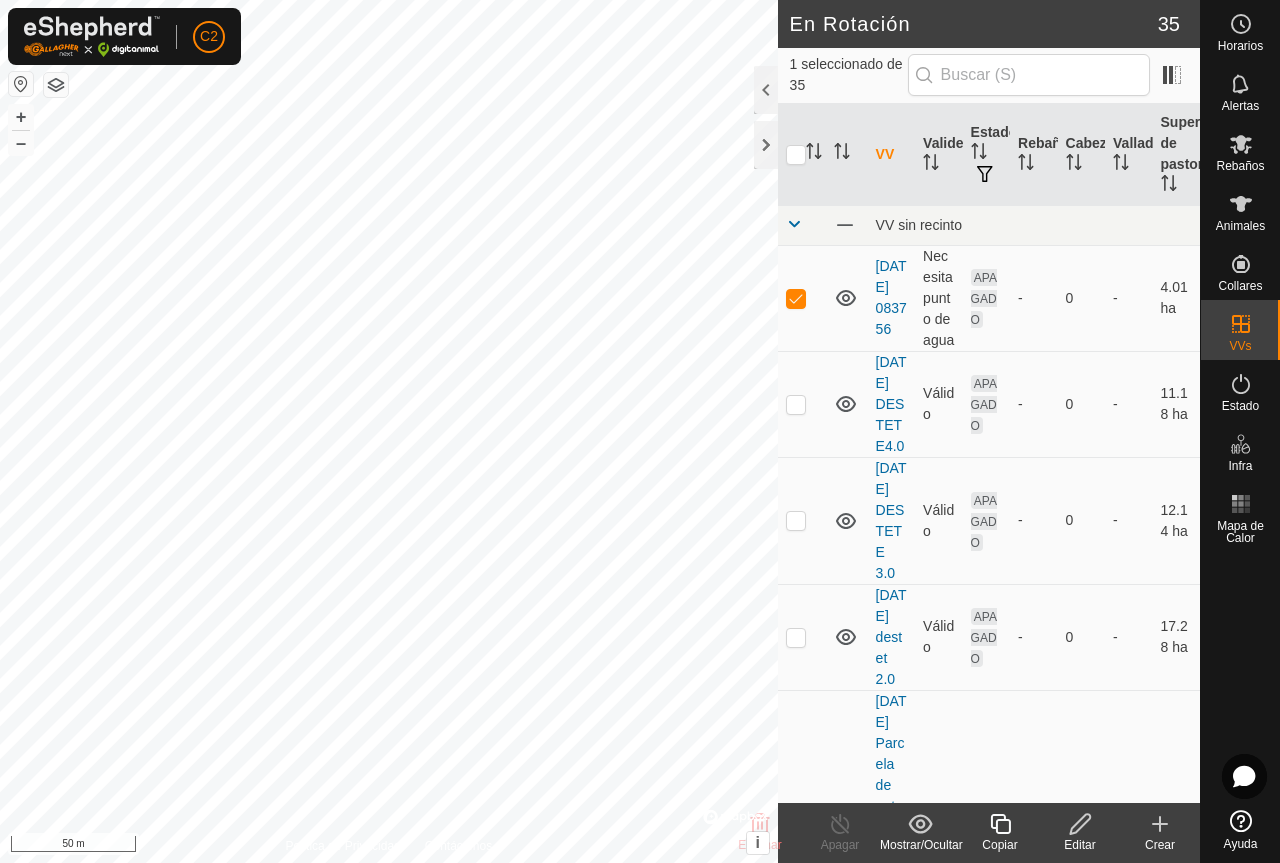 click on "Editar" 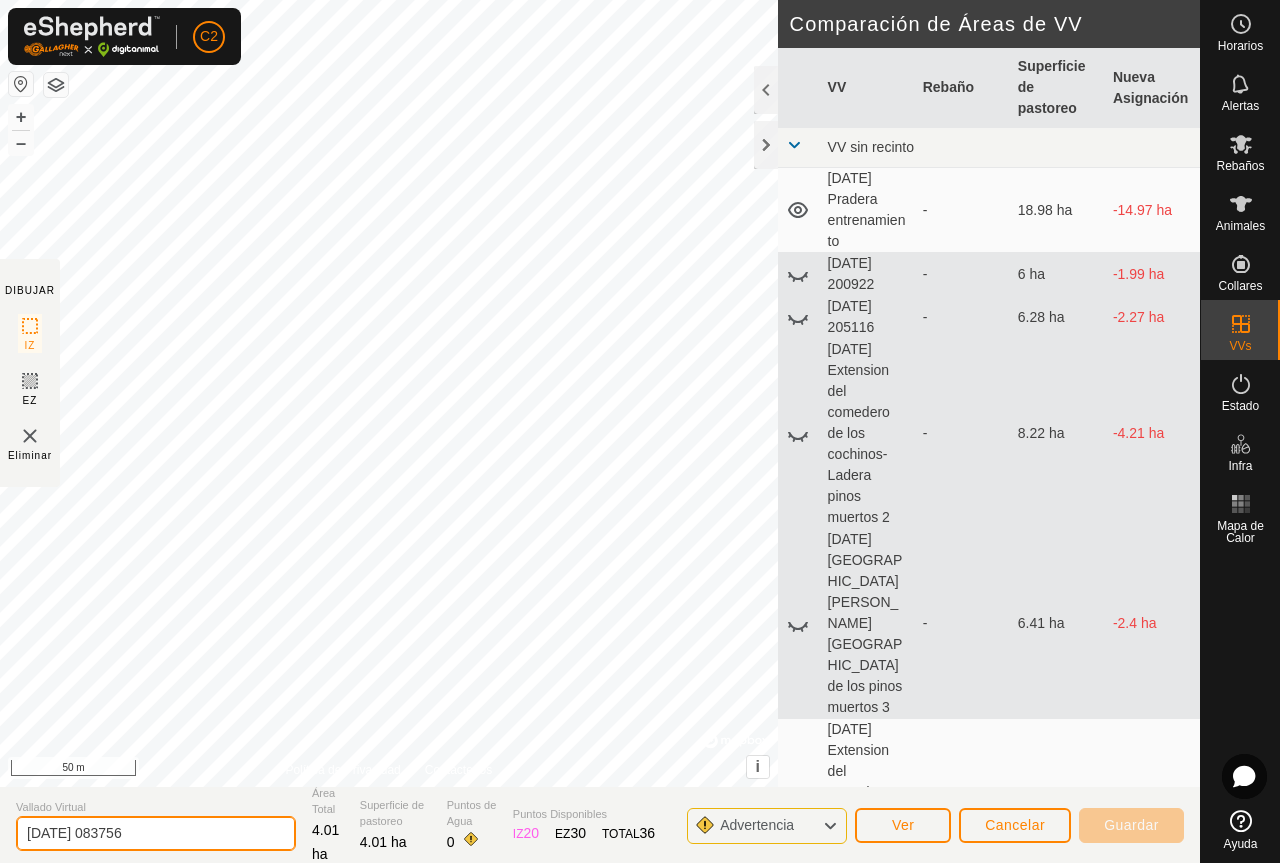 click on "[DATE] 083756" 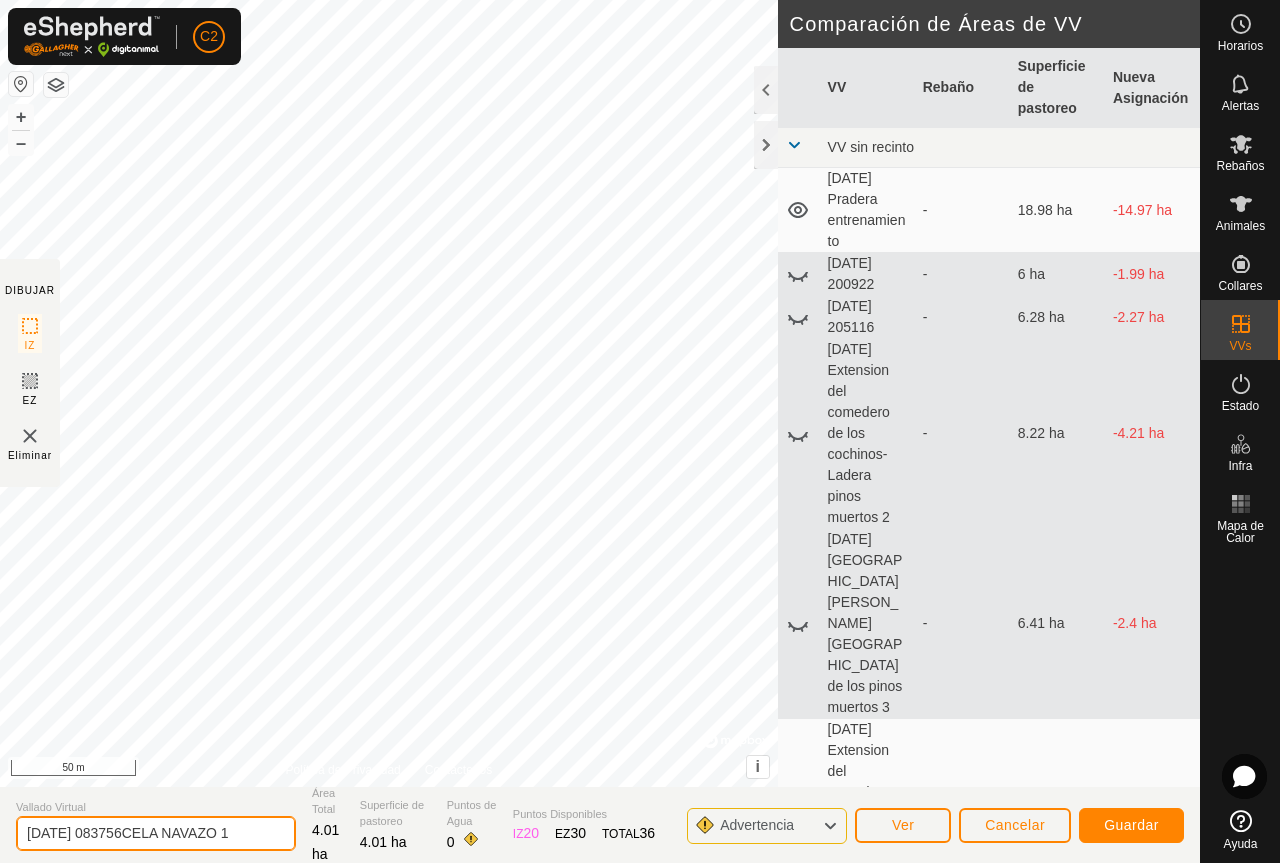 drag, startPoint x: 149, startPoint y: 835, endPoint x: 164, endPoint y: 850, distance: 21.213203 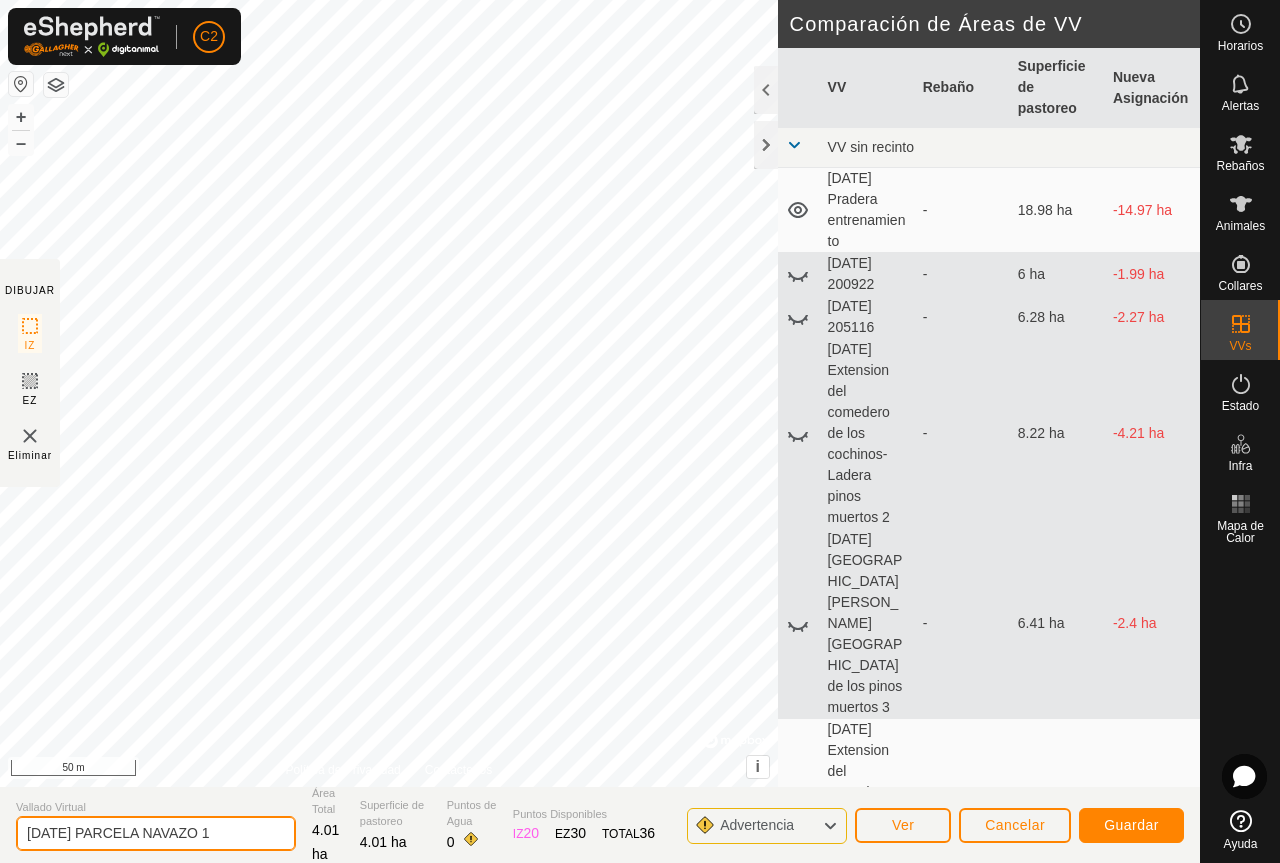 type on "[DATE] PARCELA NAVAZO 1" 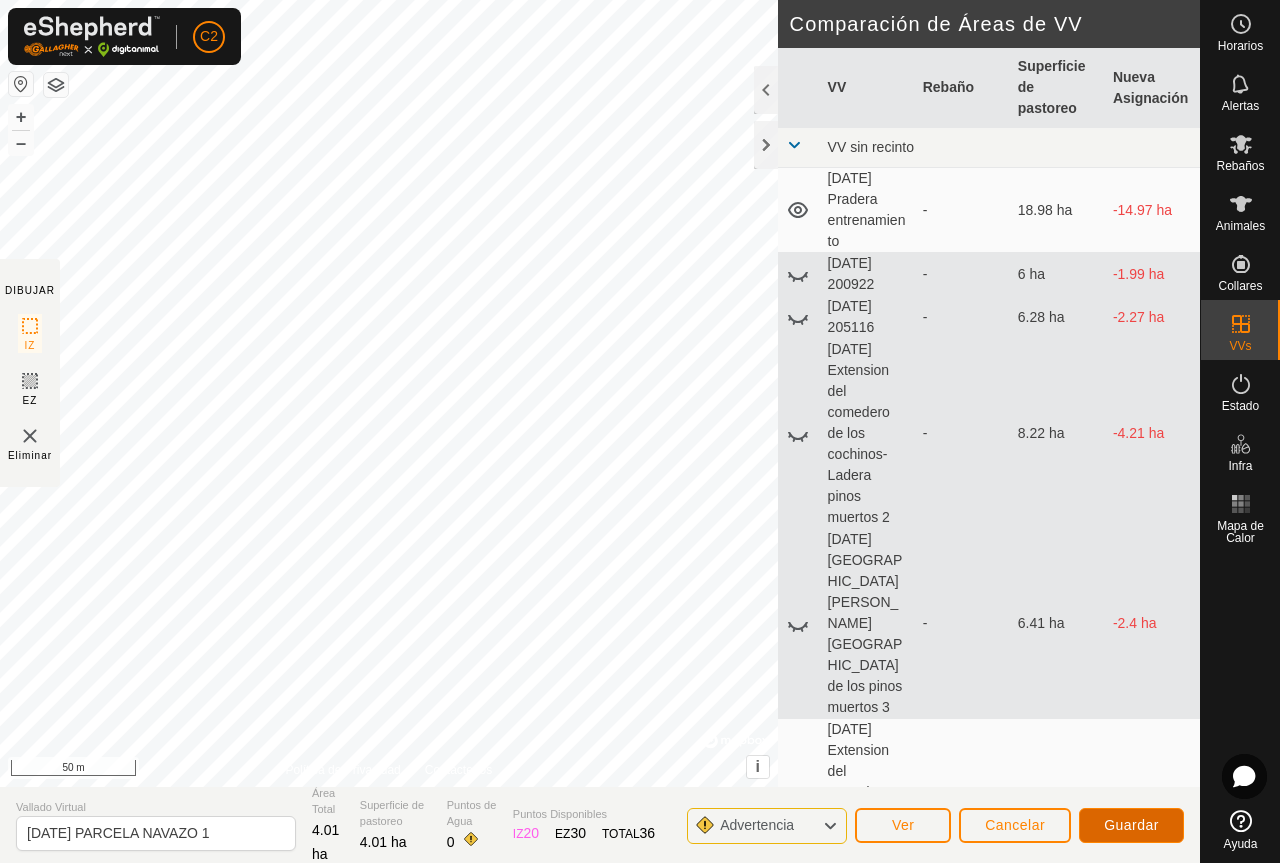 click on "Guardar" 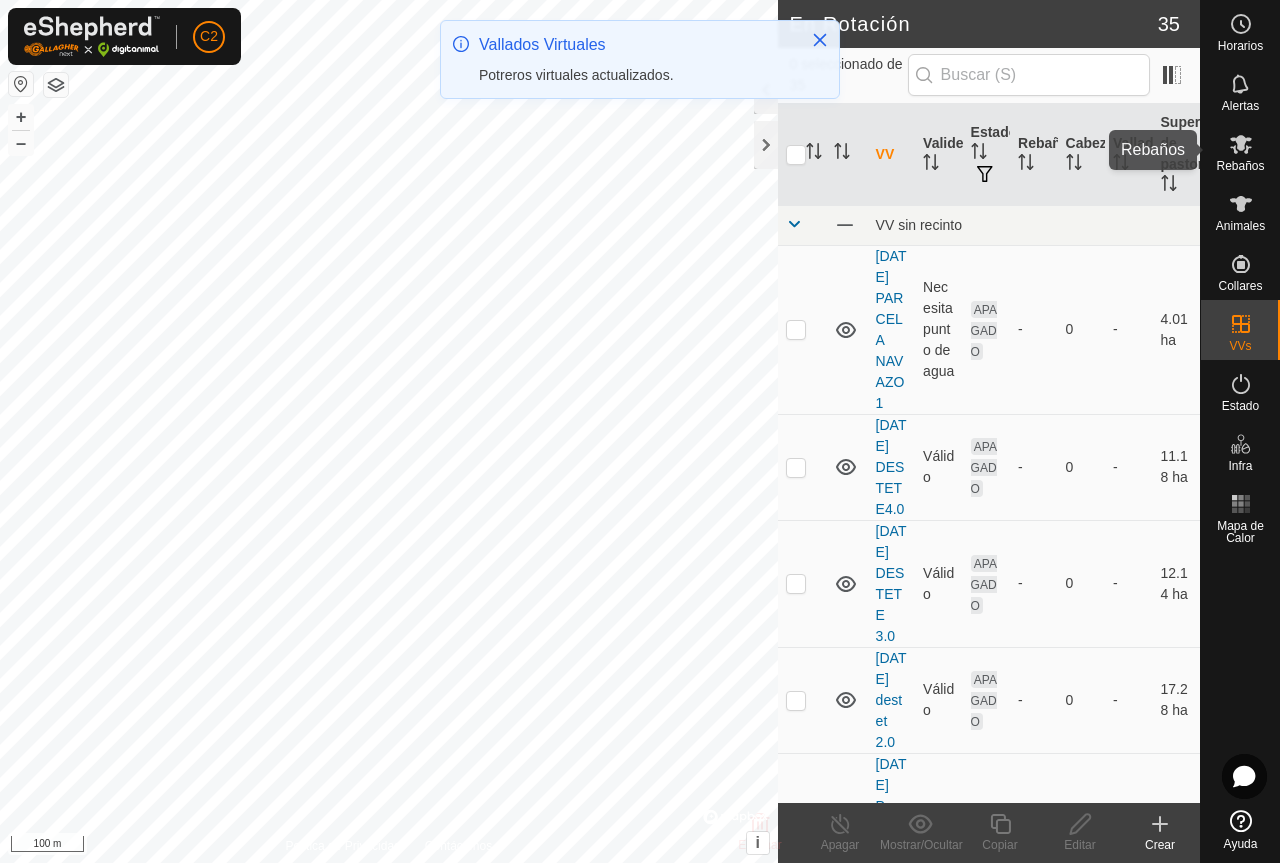click 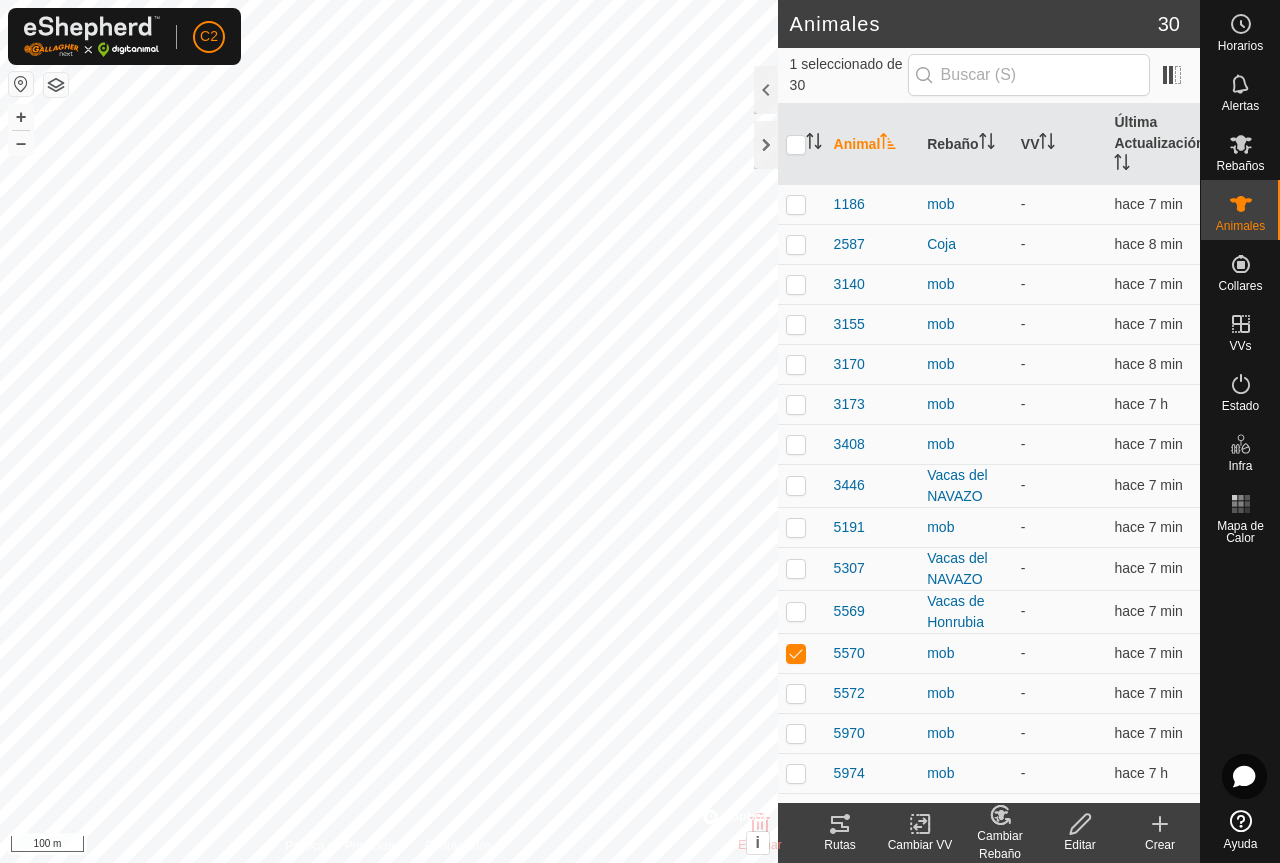 click on "Cambiar Rebaño" 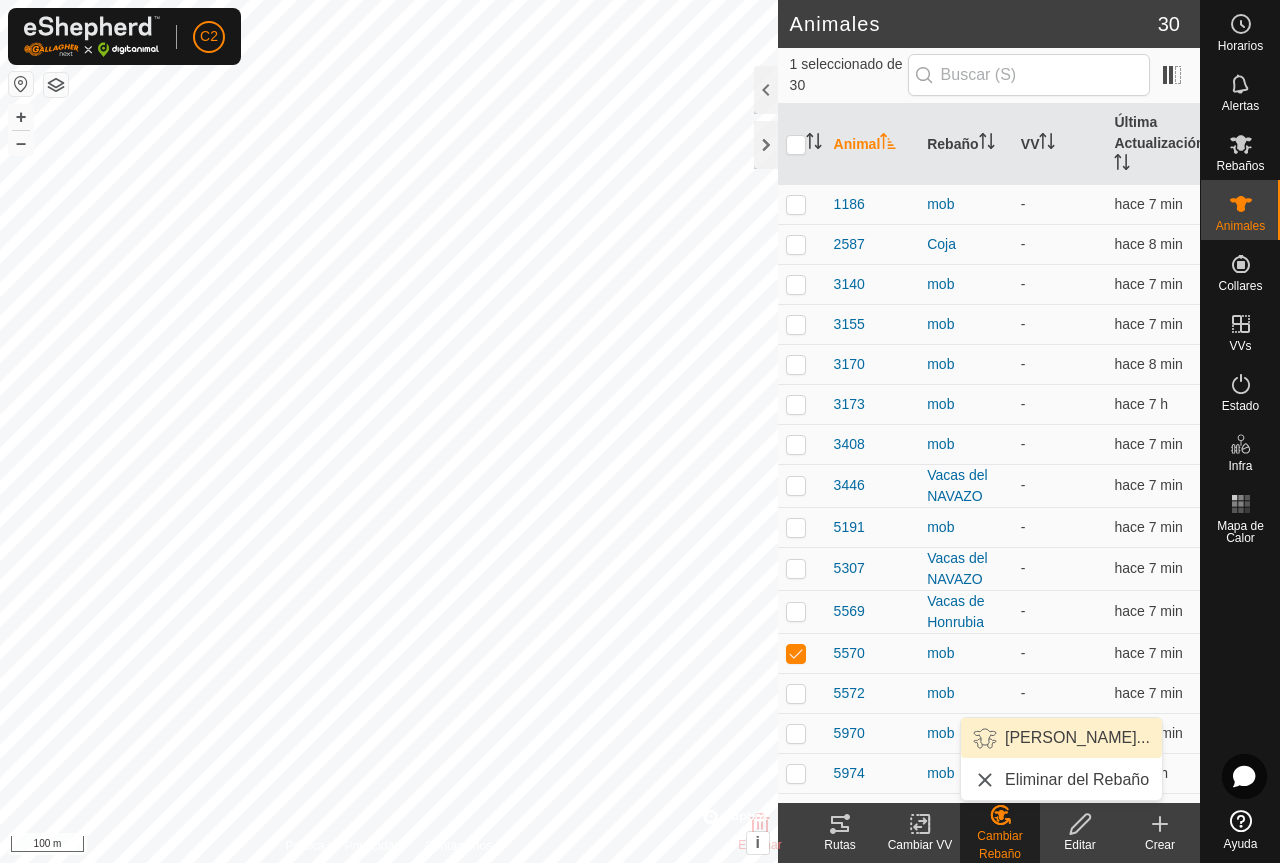 click on "[PERSON_NAME]..." at bounding box center (1061, 738) 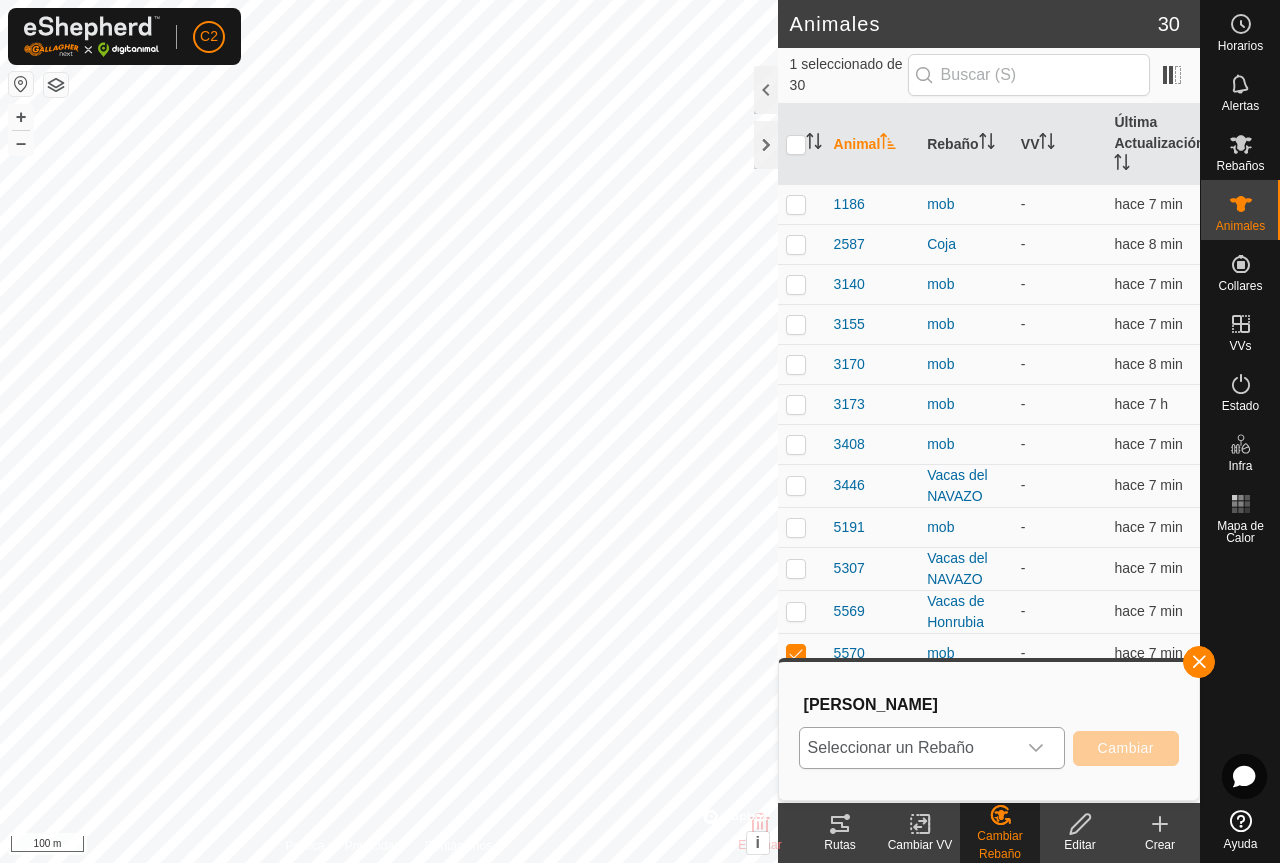 click 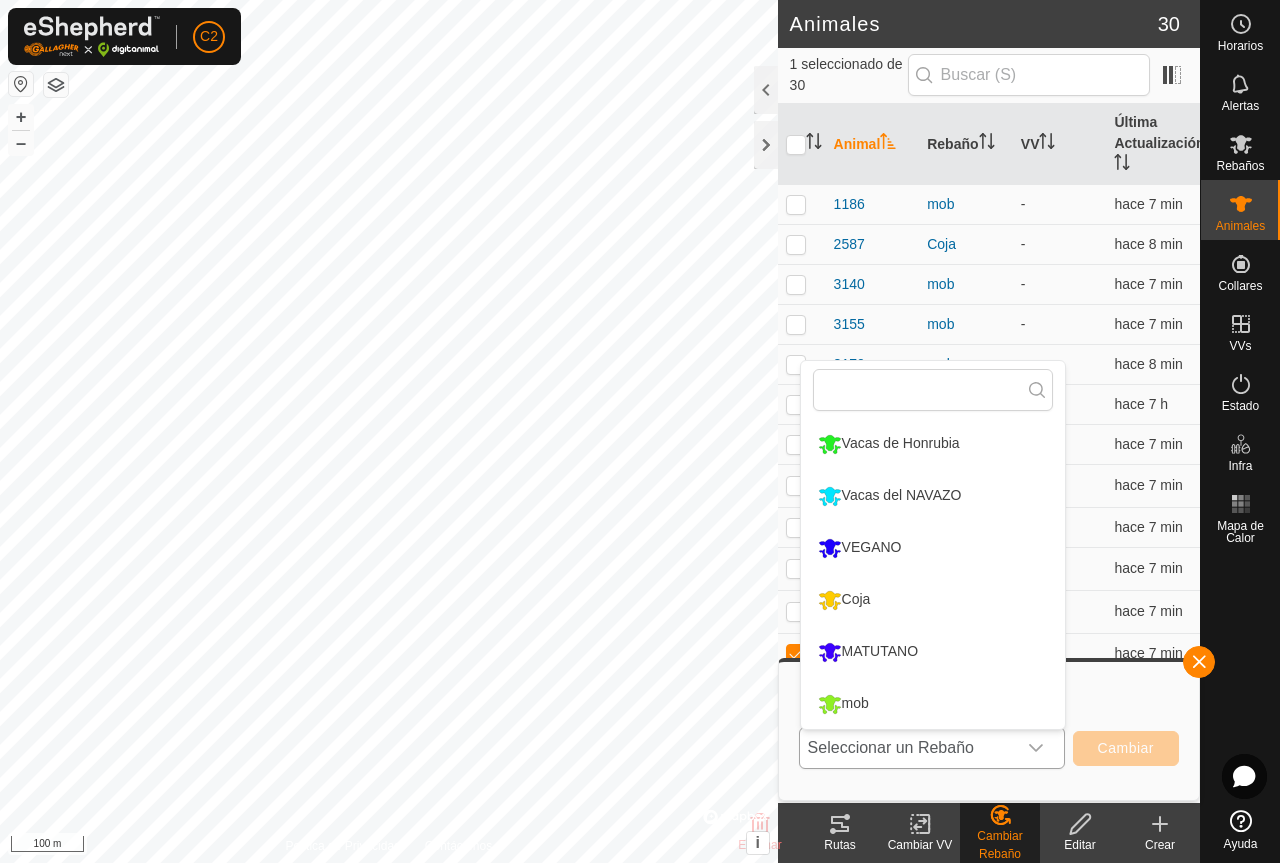click on "Vacas de Honrubia" at bounding box center [933, 444] 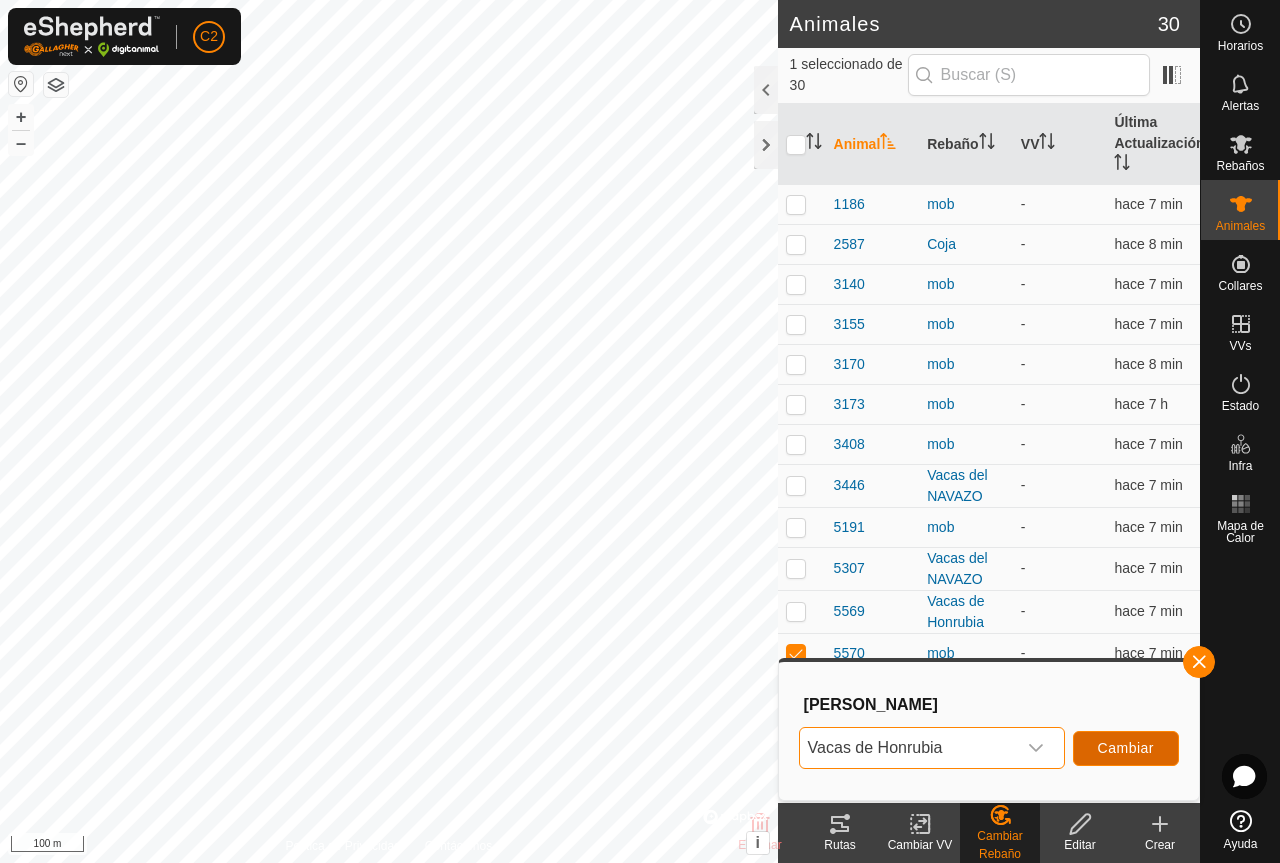 click on "Cambiar" at bounding box center [1126, 748] 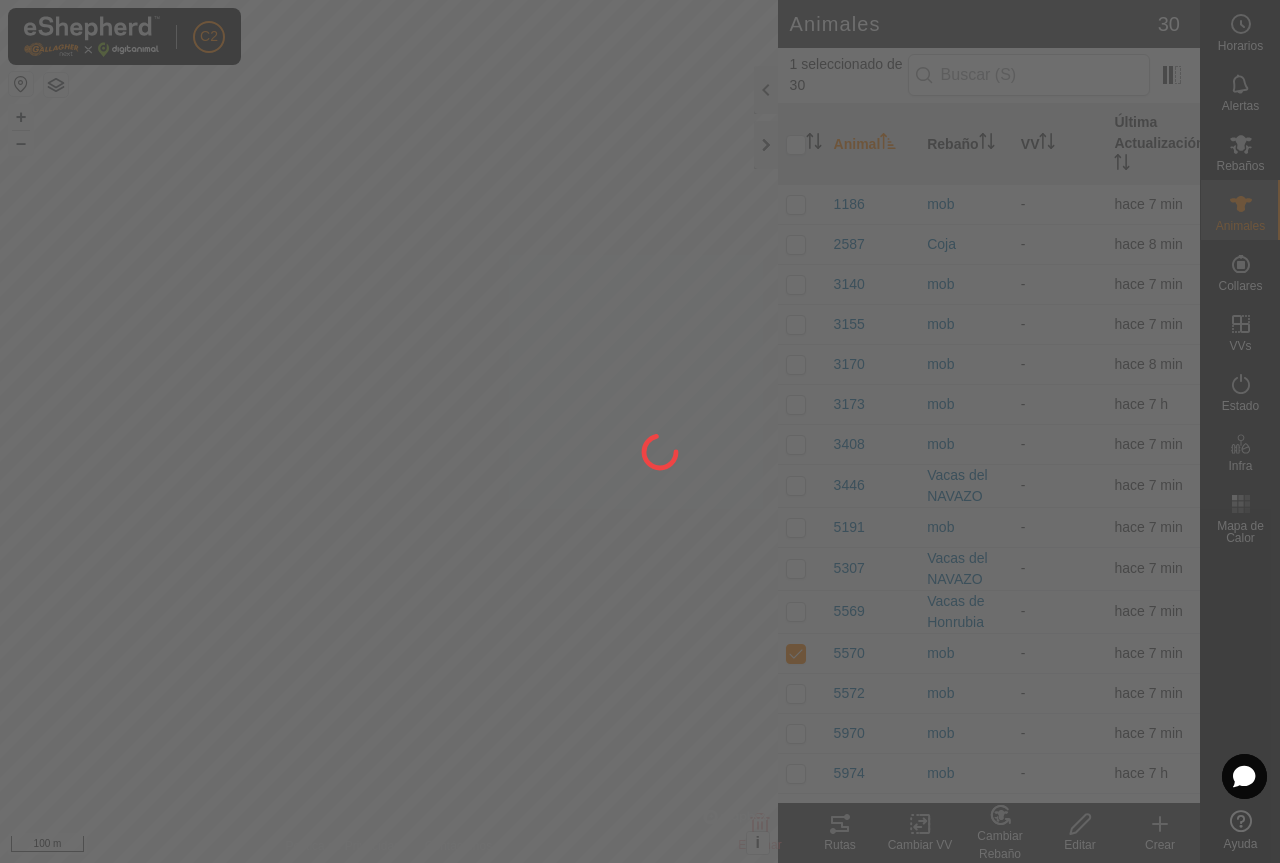checkbox on "false" 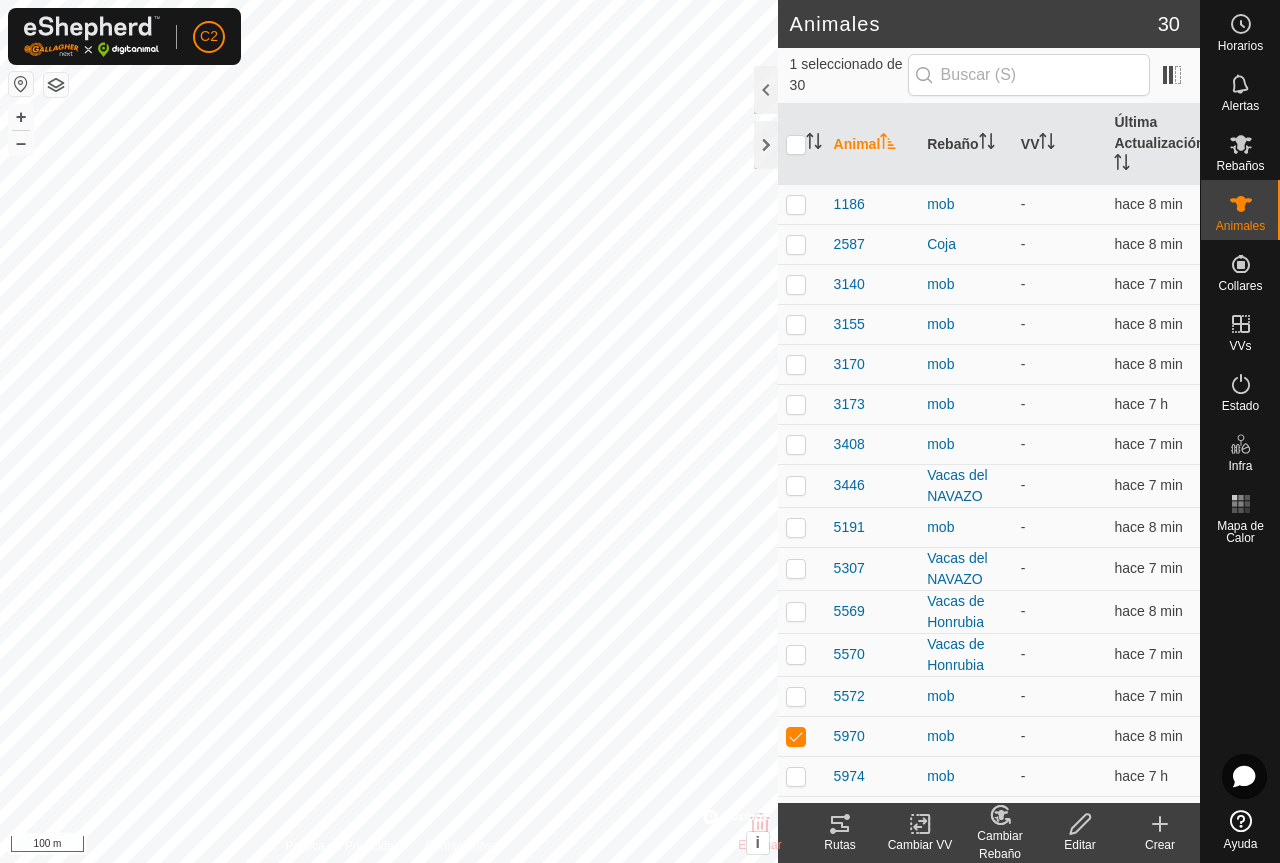 click on "Cambiar Rebaño" 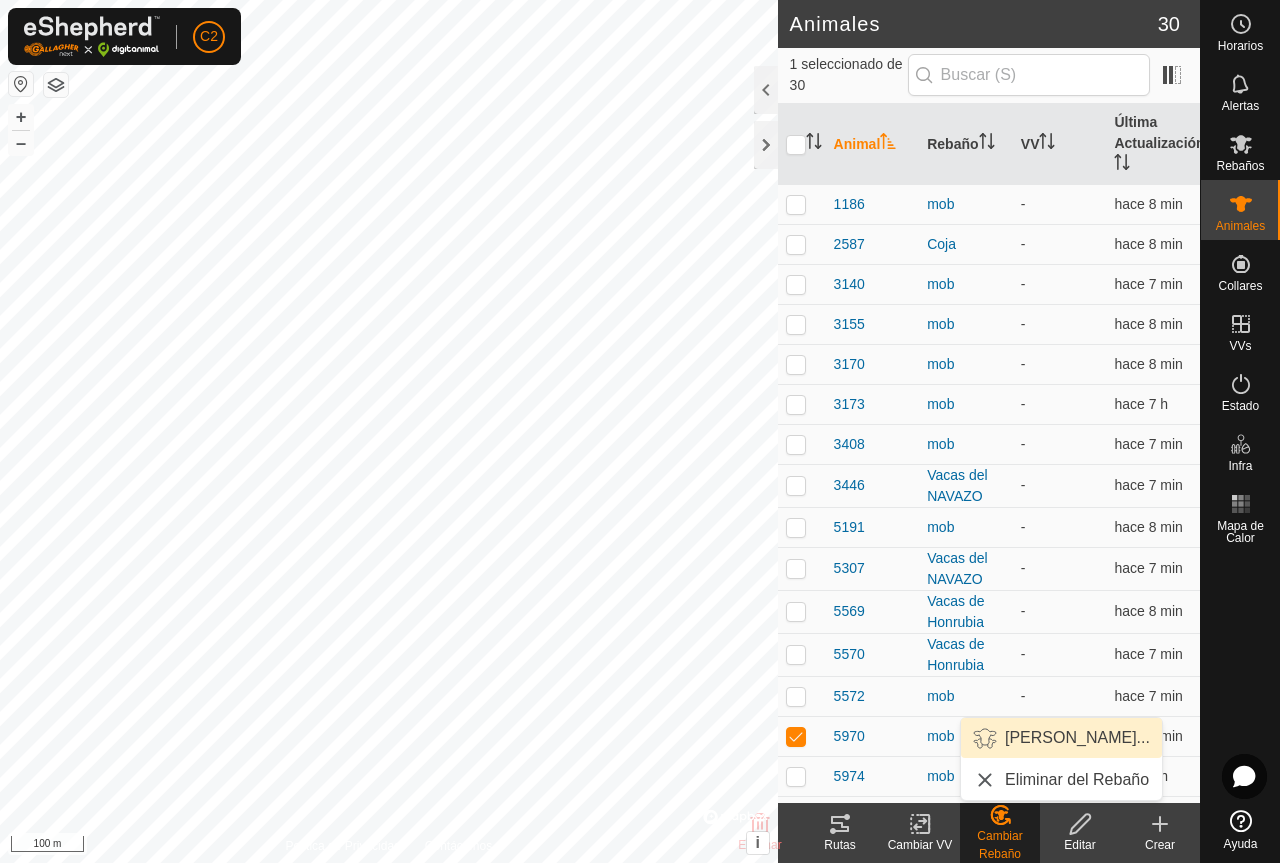 click on "[PERSON_NAME]..." at bounding box center (1061, 738) 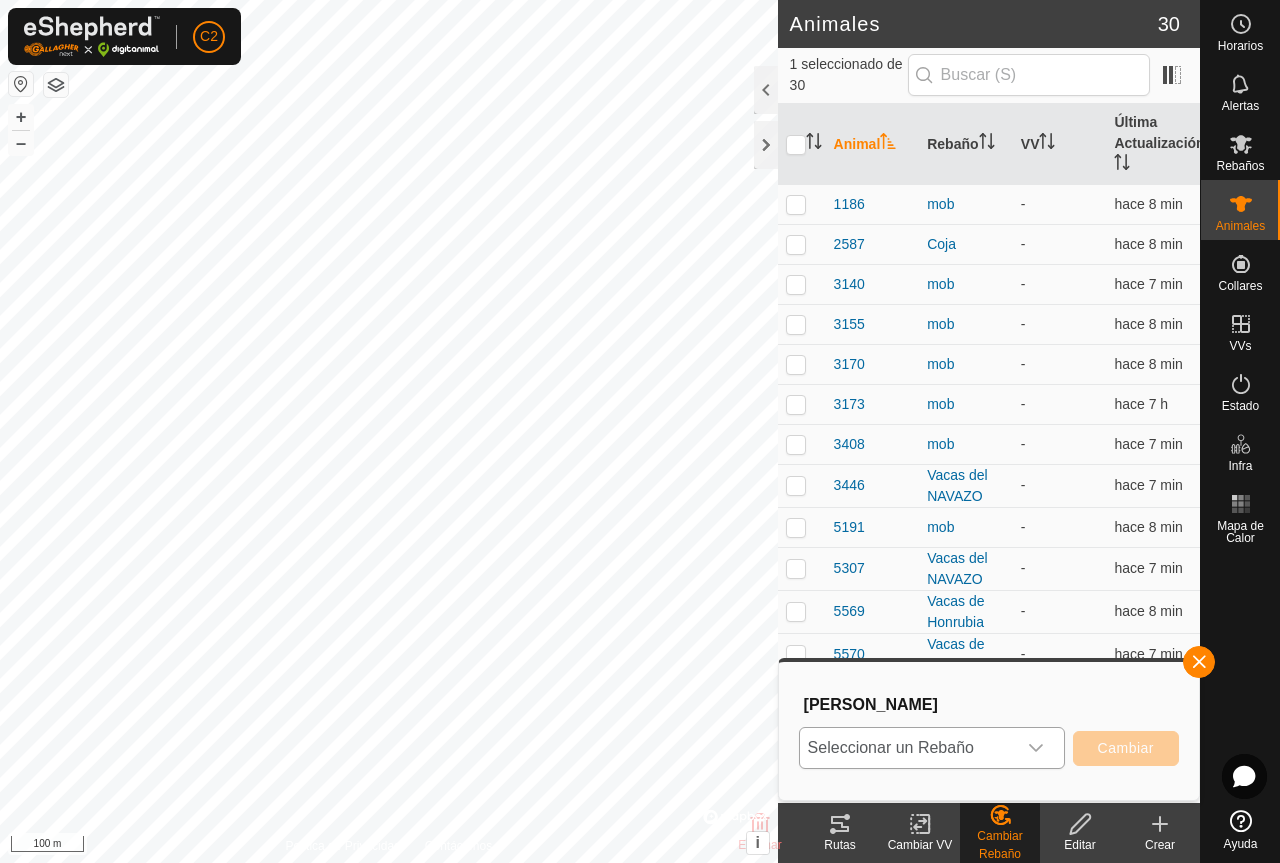 click at bounding box center [1036, 748] 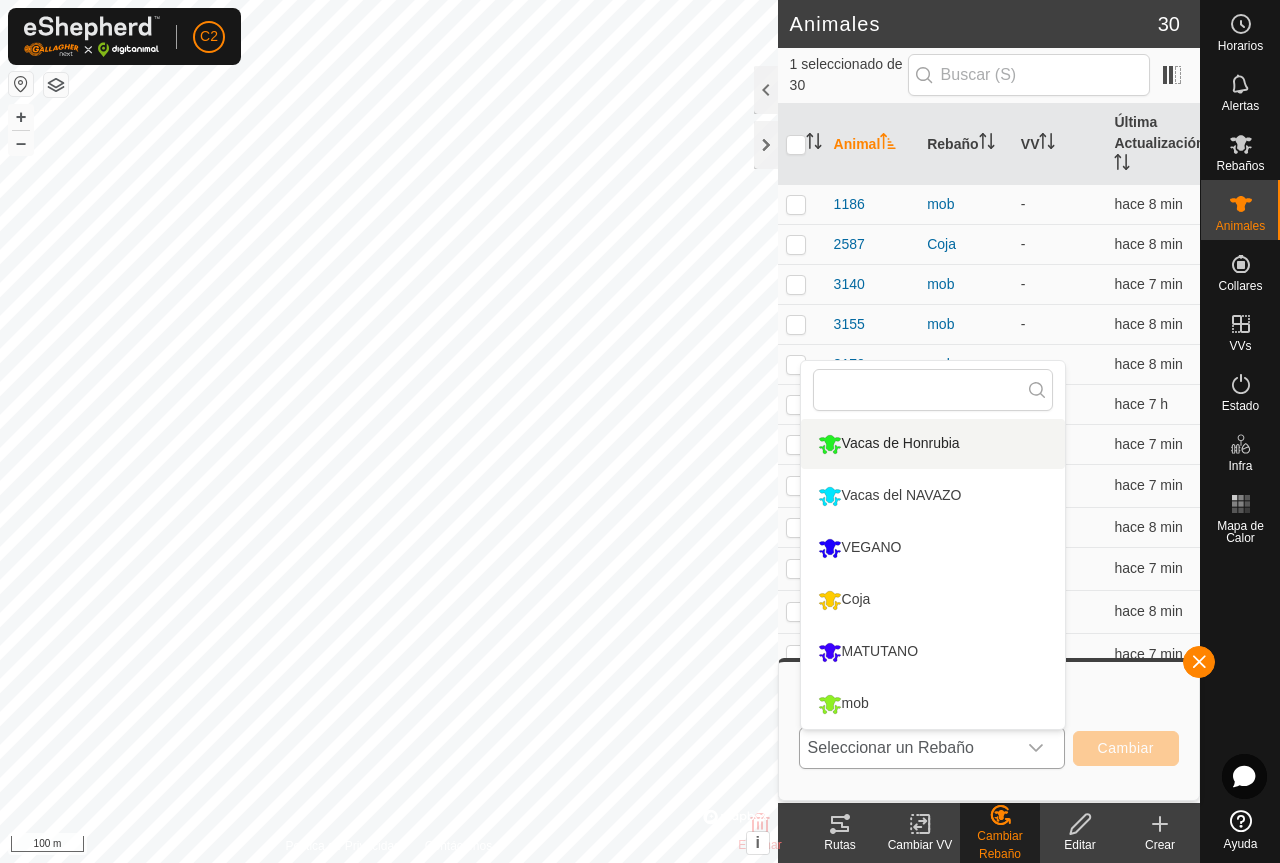 click on "Vacas de Honrubia" at bounding box center (933, 444) 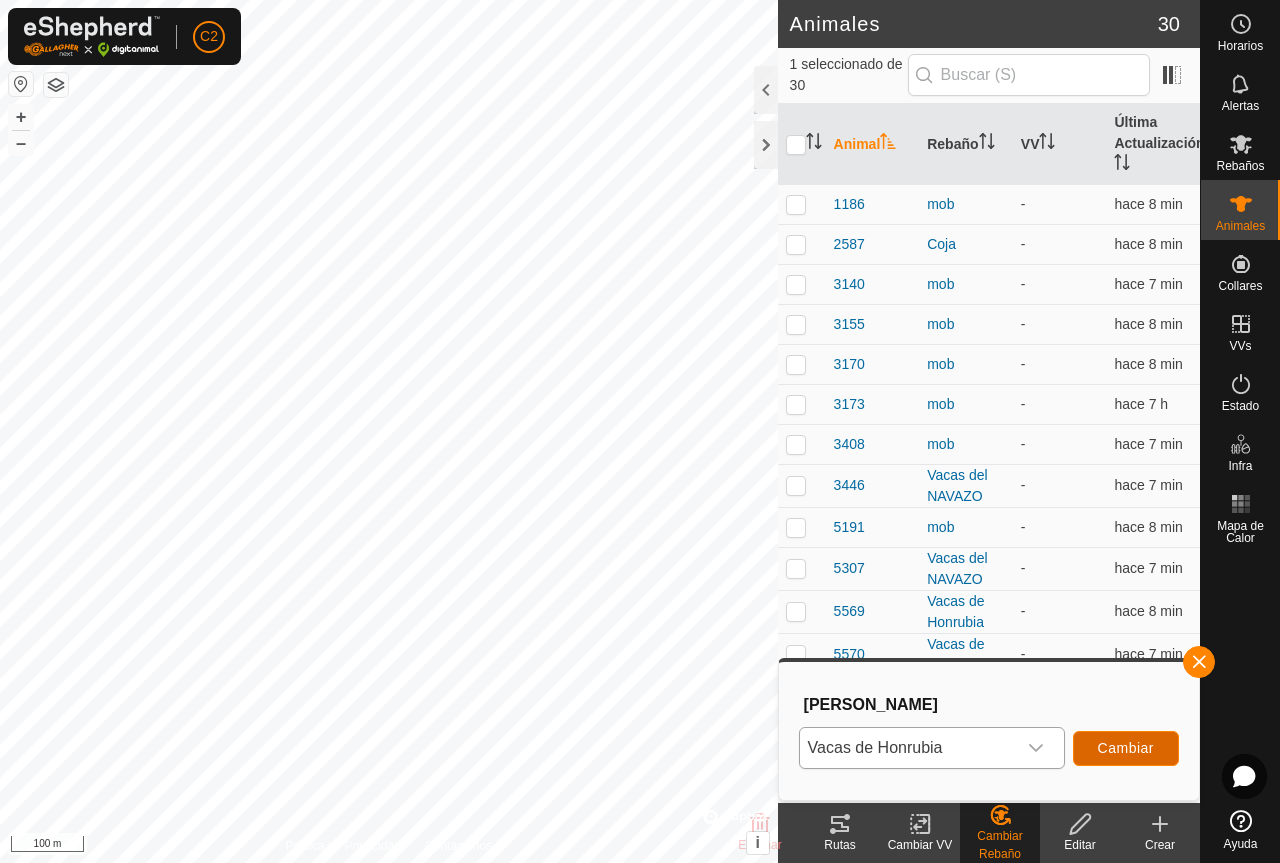click on "Cambiar" at bounding box center [1126, 748] 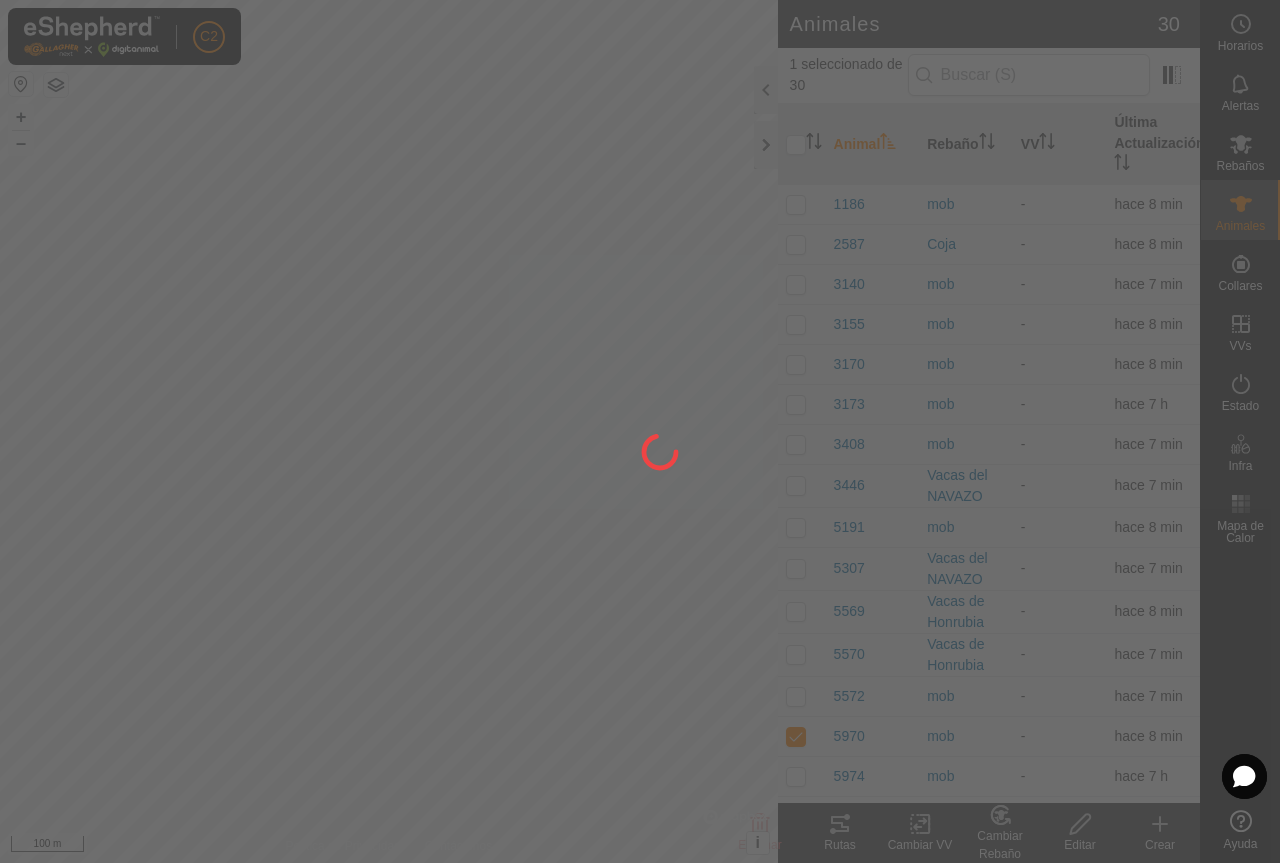 checkbox on "false" 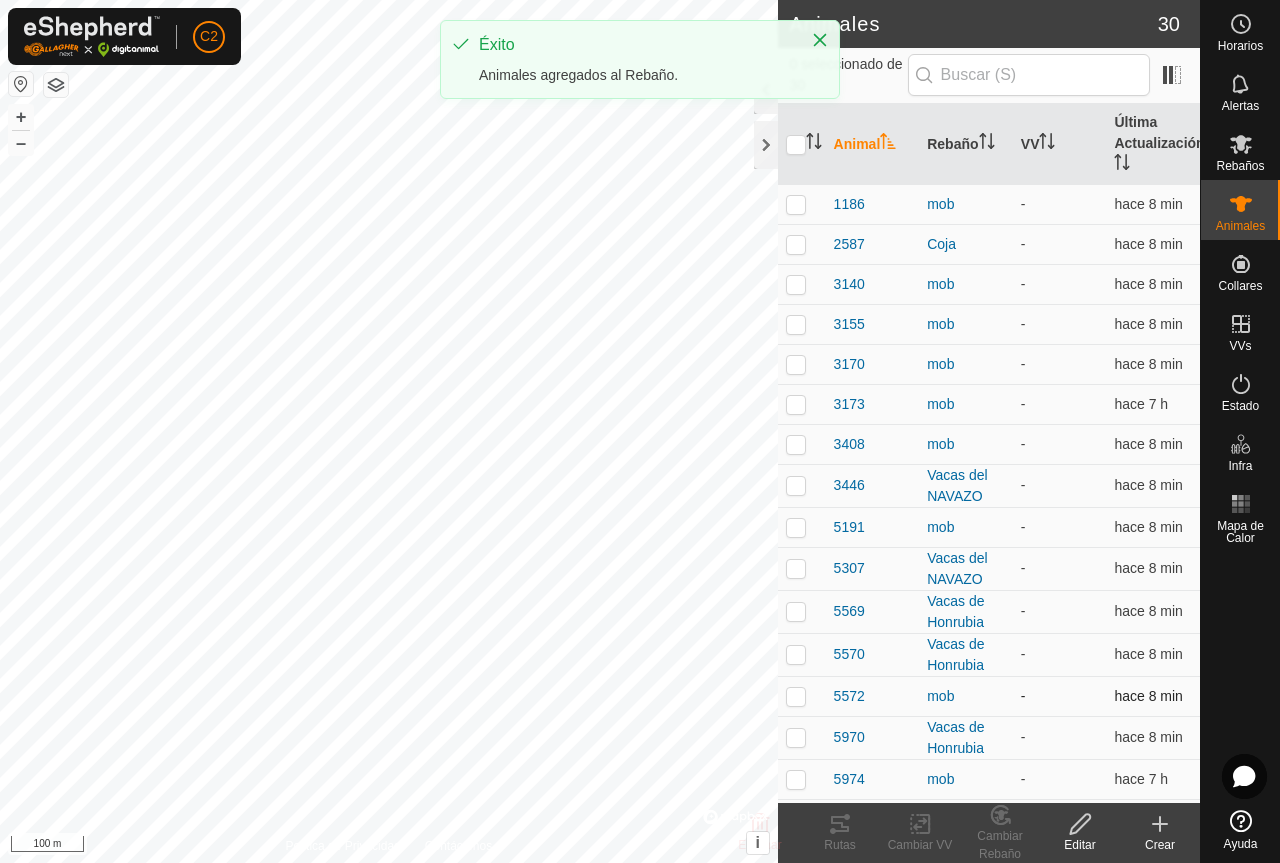 click at bounding box center [796, 696] 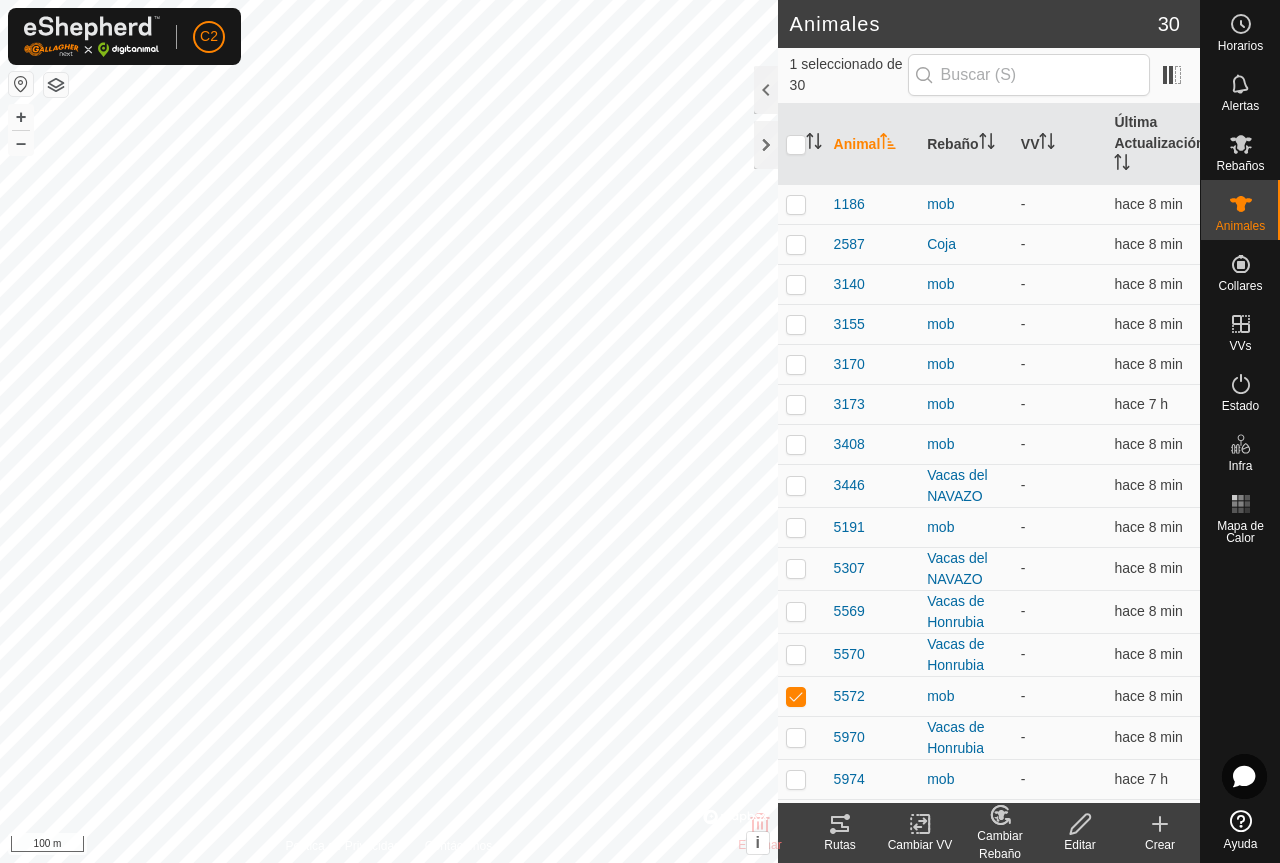 click 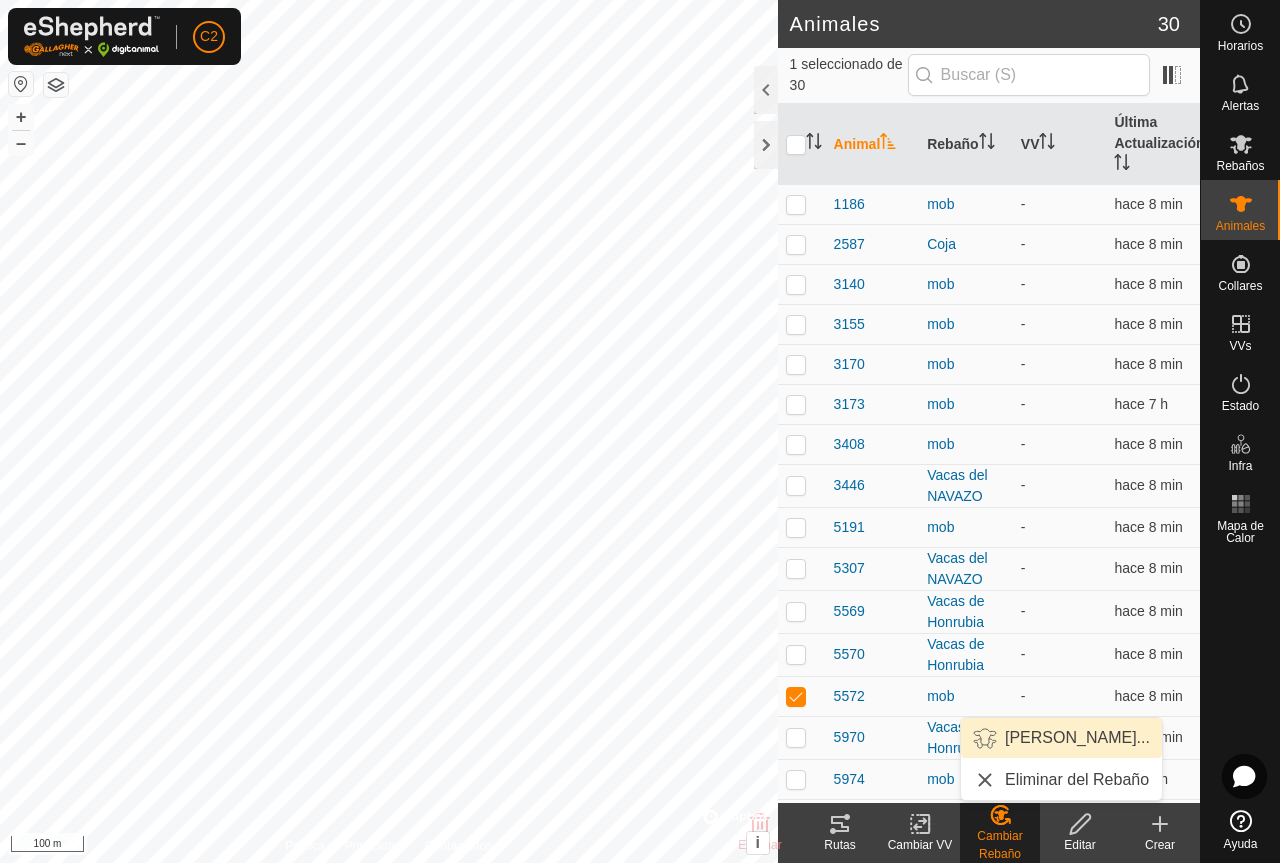 click on "[PERSON_NAME]..." at bounding box center [1061, 738] 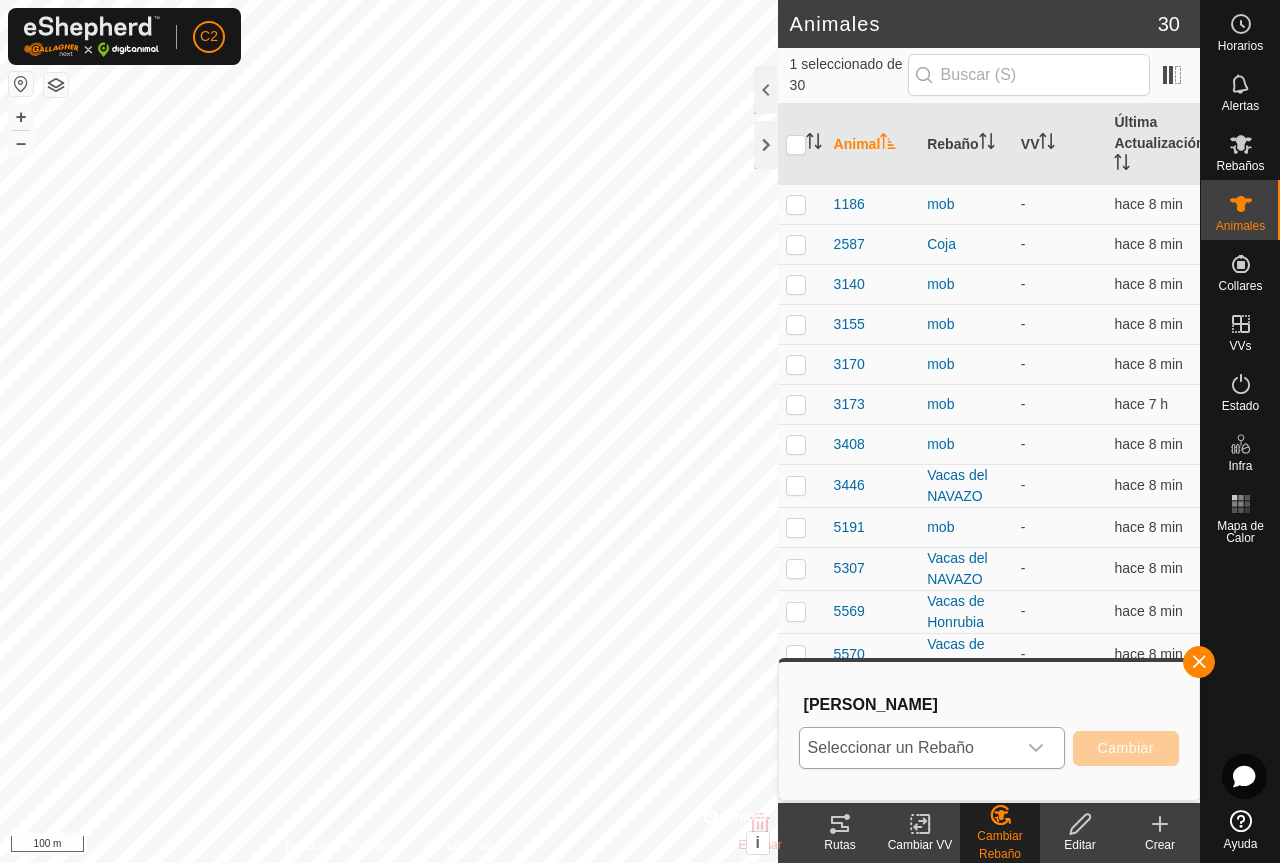 click 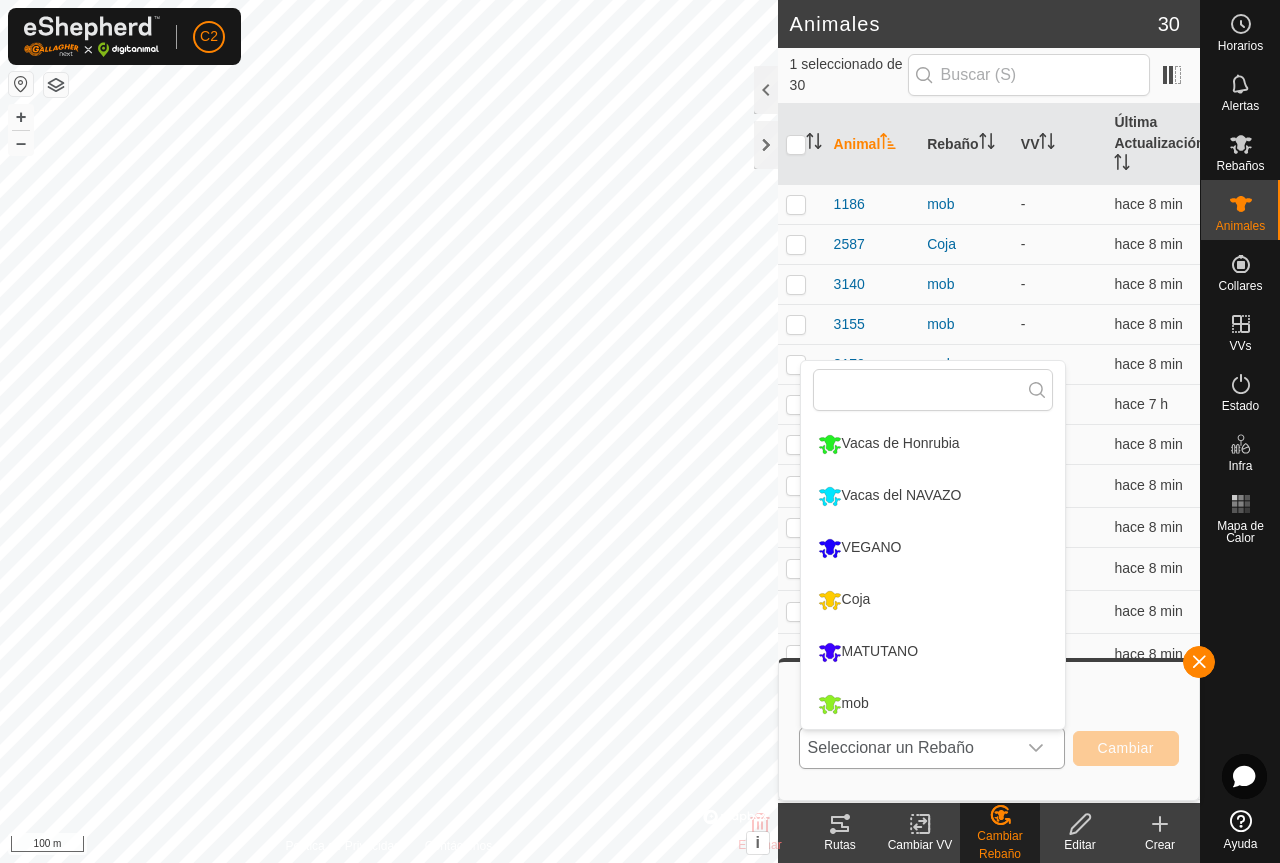 click on "Vacas de Honrubia" at bounding box center [933, 444] 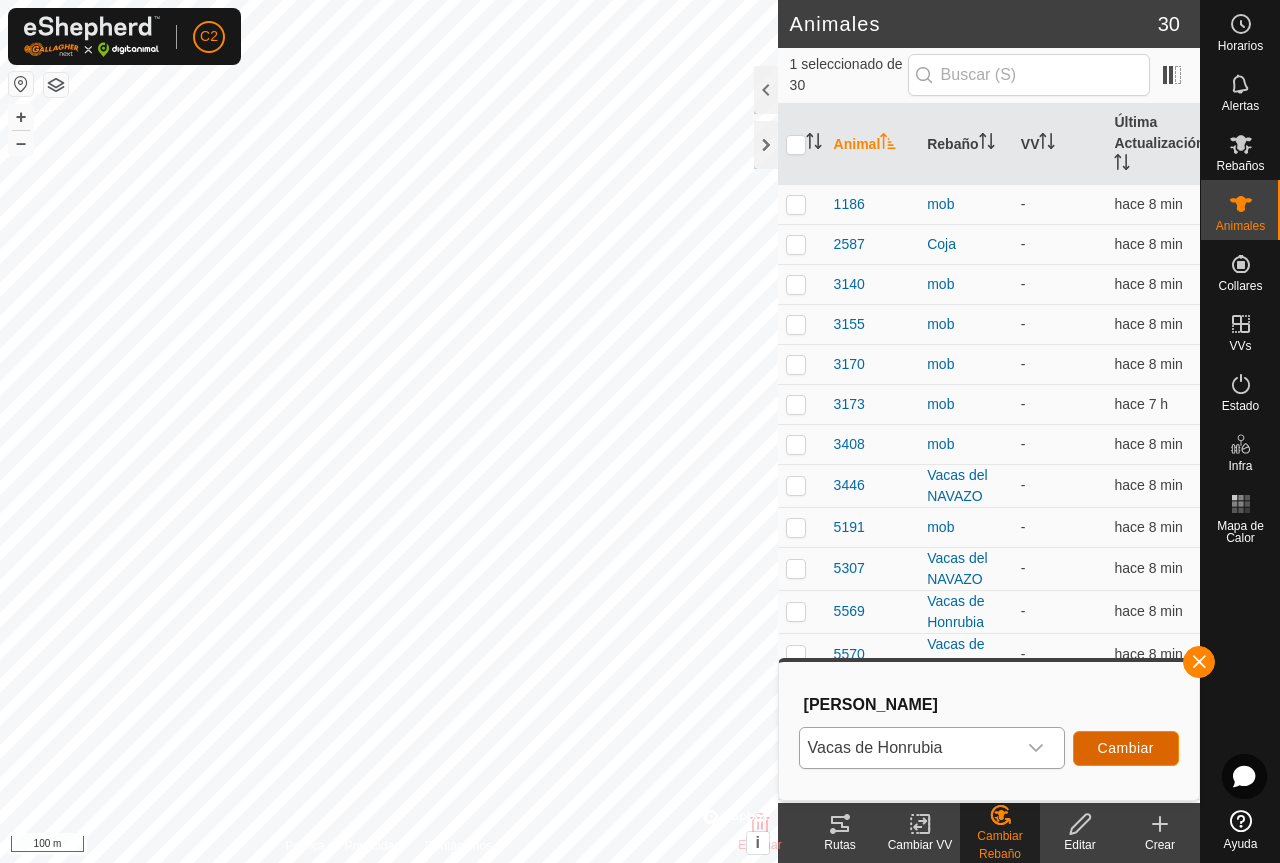 click on "Cambiar" at bounding box center (1126, 748) 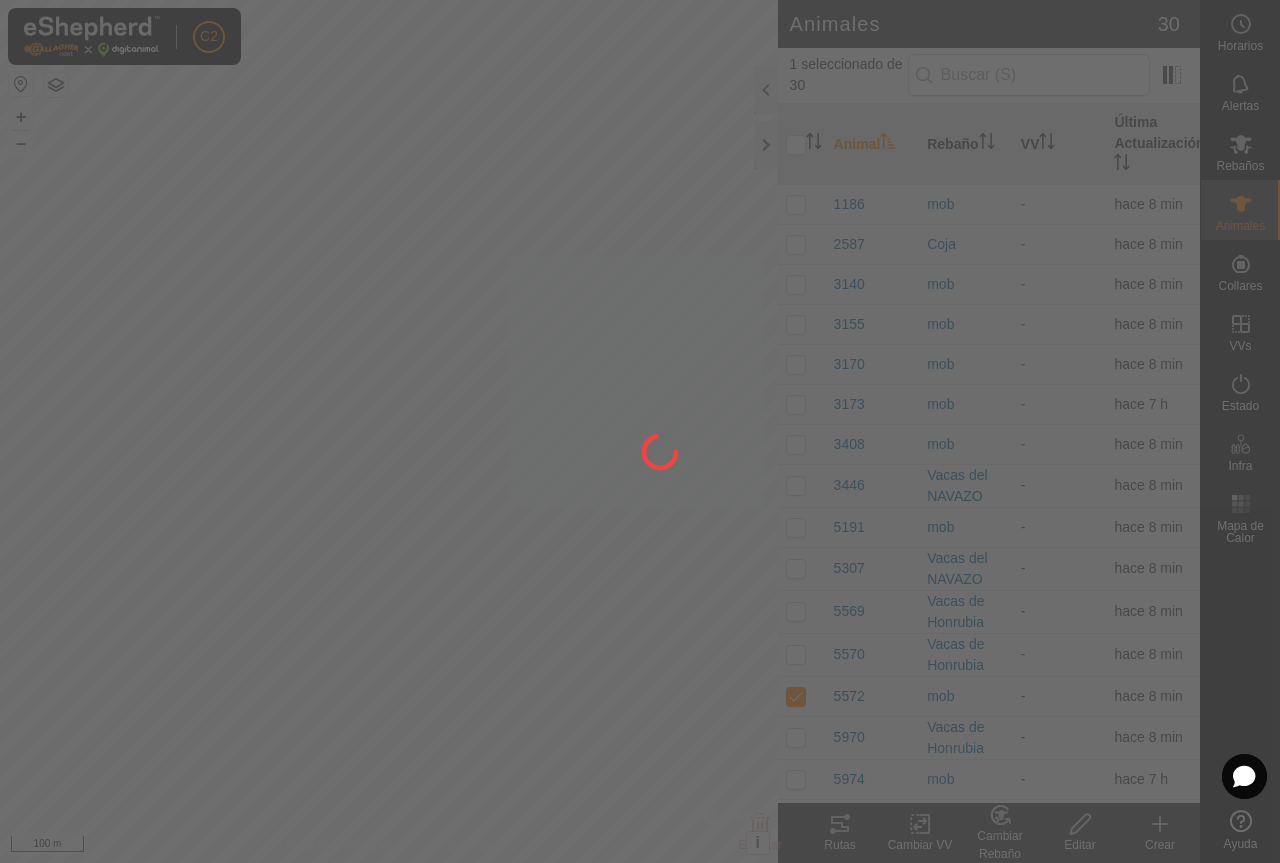 checkbox on "false" 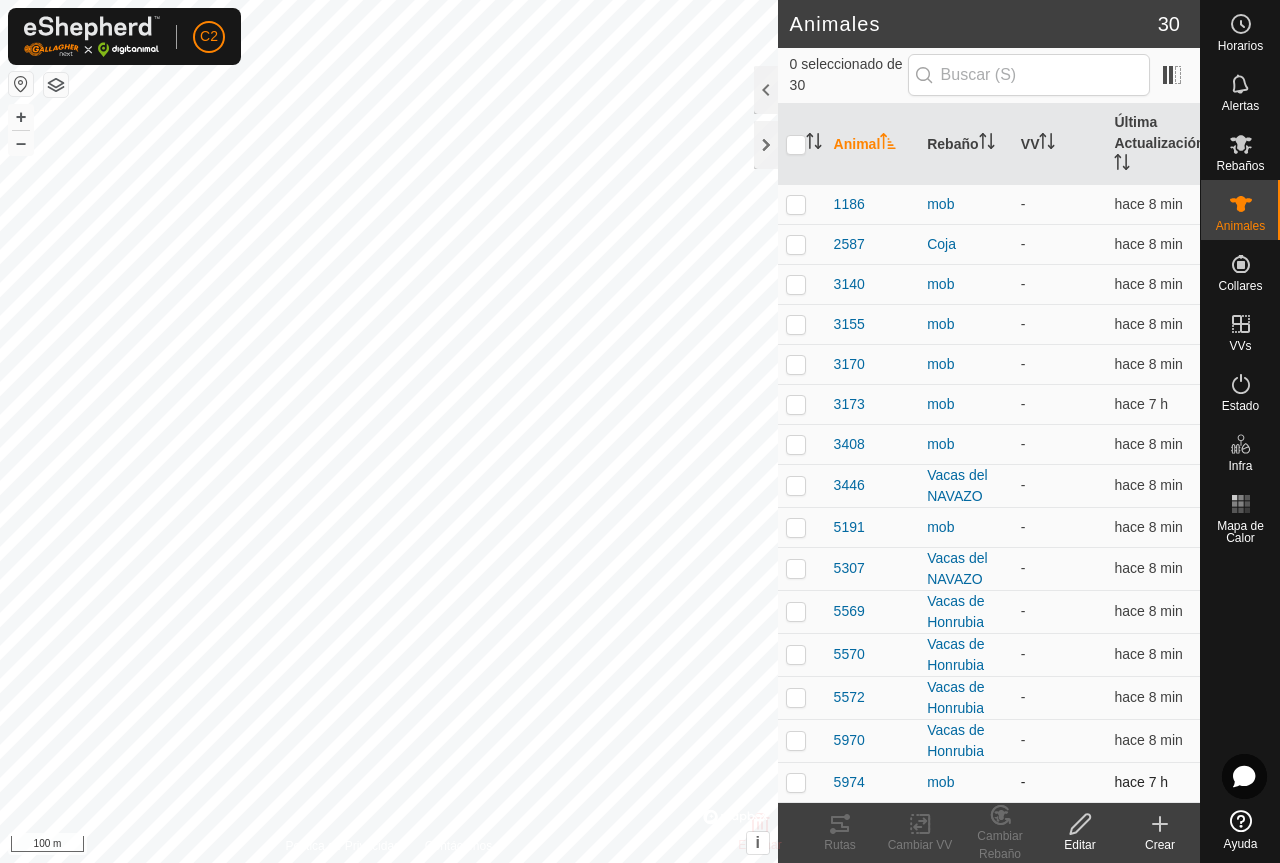 click at bounding box center [796, 782] 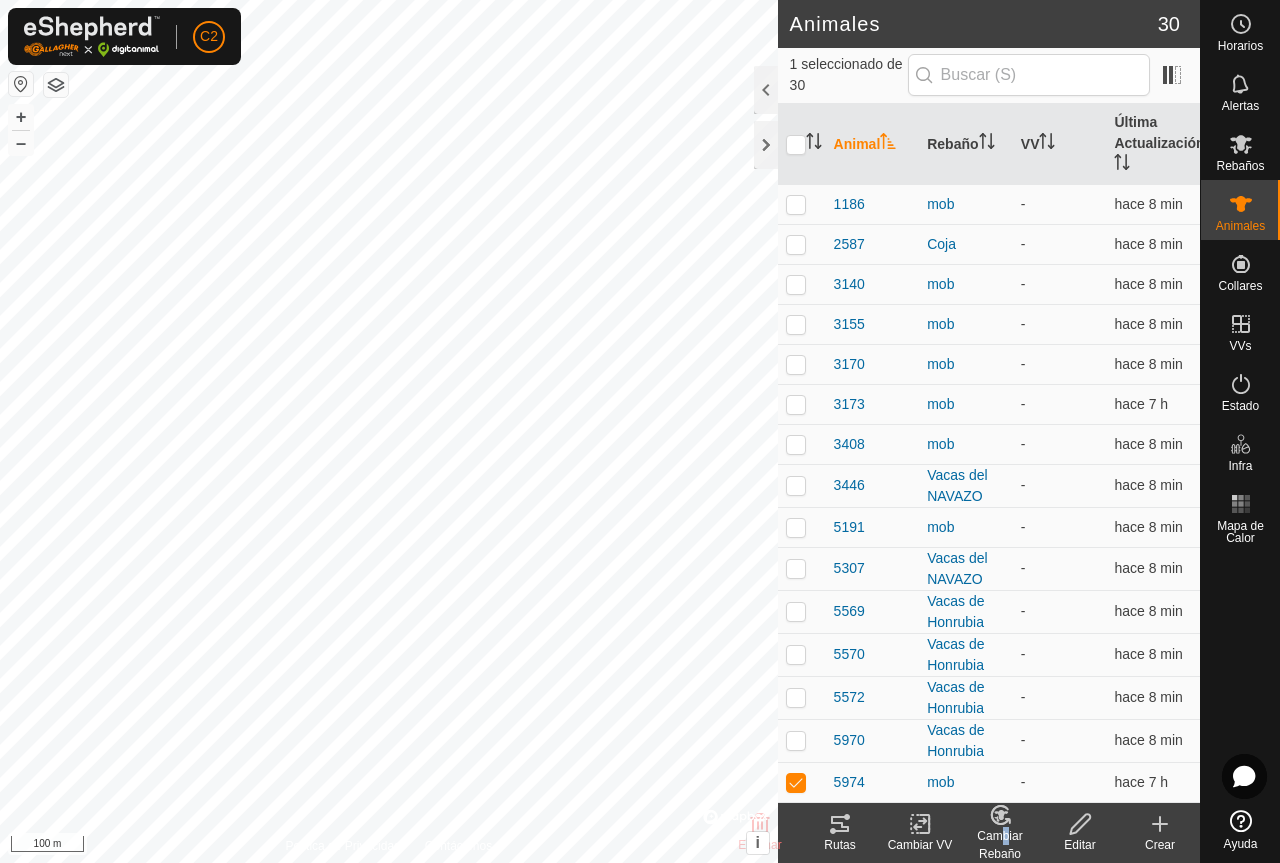 click on "Cambiar Rebaño" 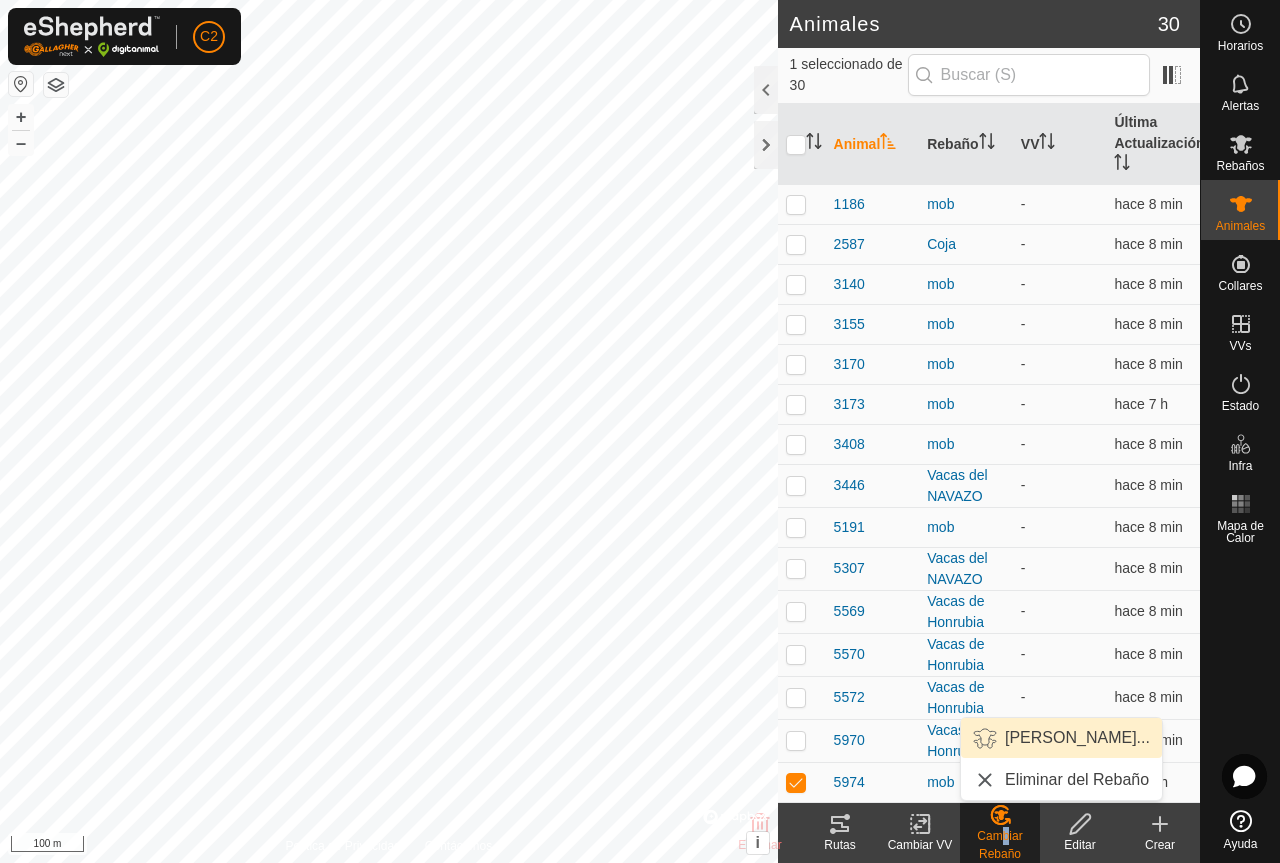click on "[PERSON_NAME]..." at bounding box center (1061, 738) 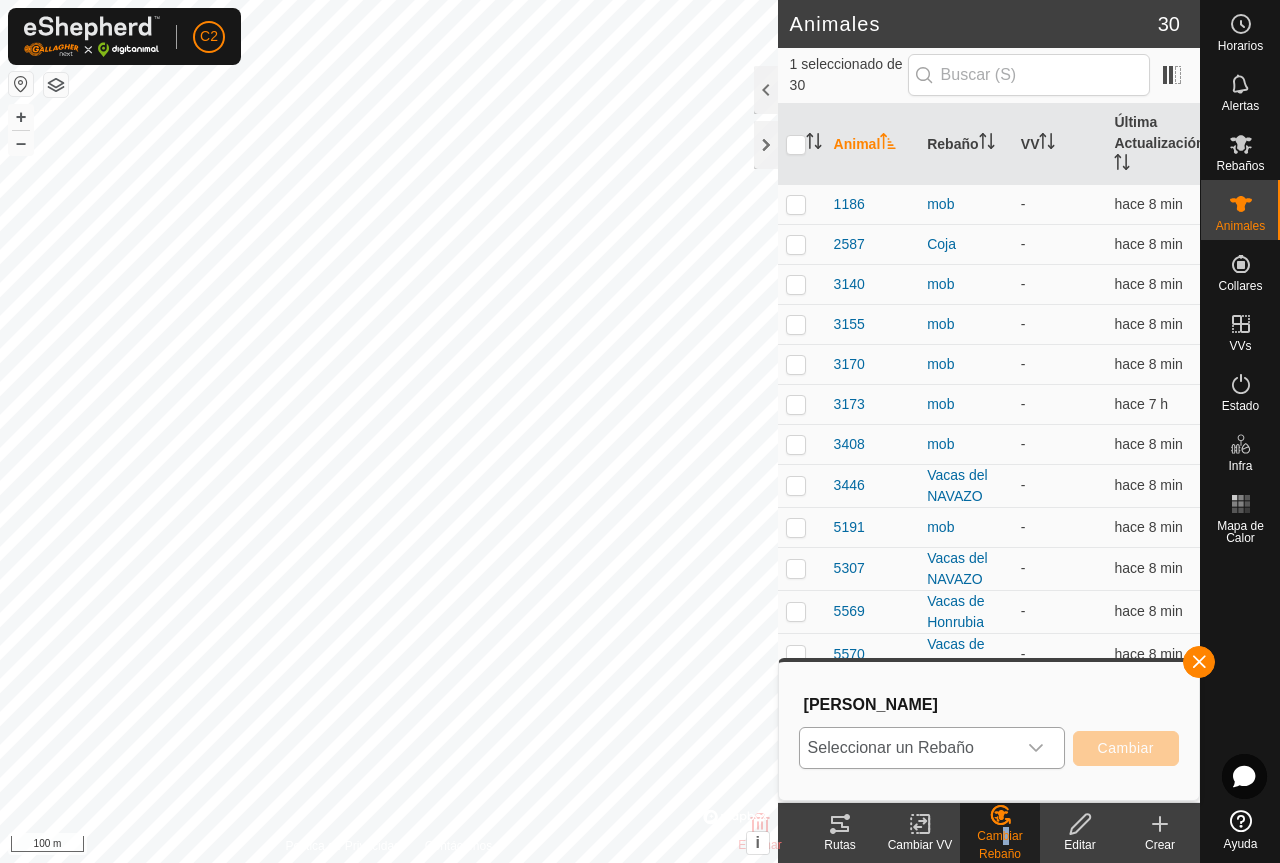 click 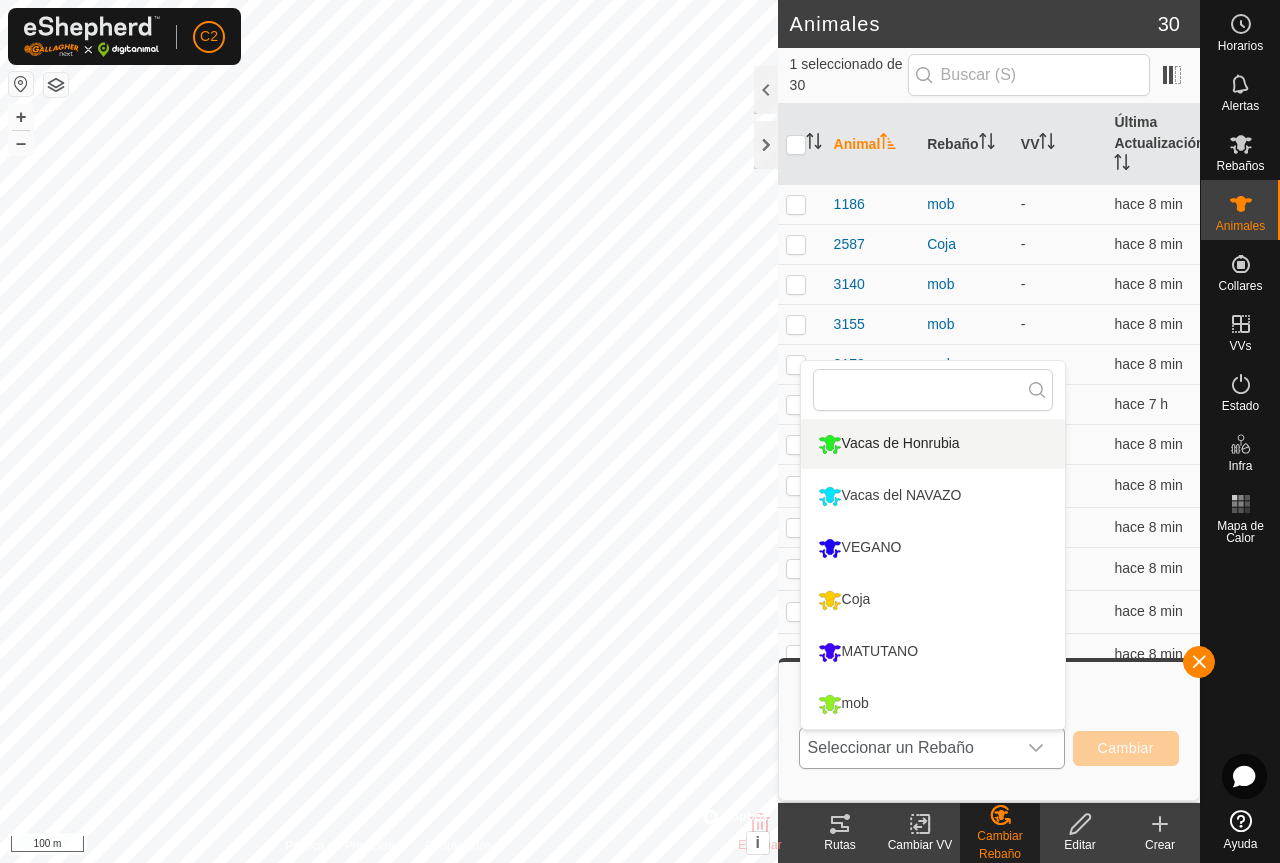 click on "Vacas de Honrubia" at bounding box center [933, 444] 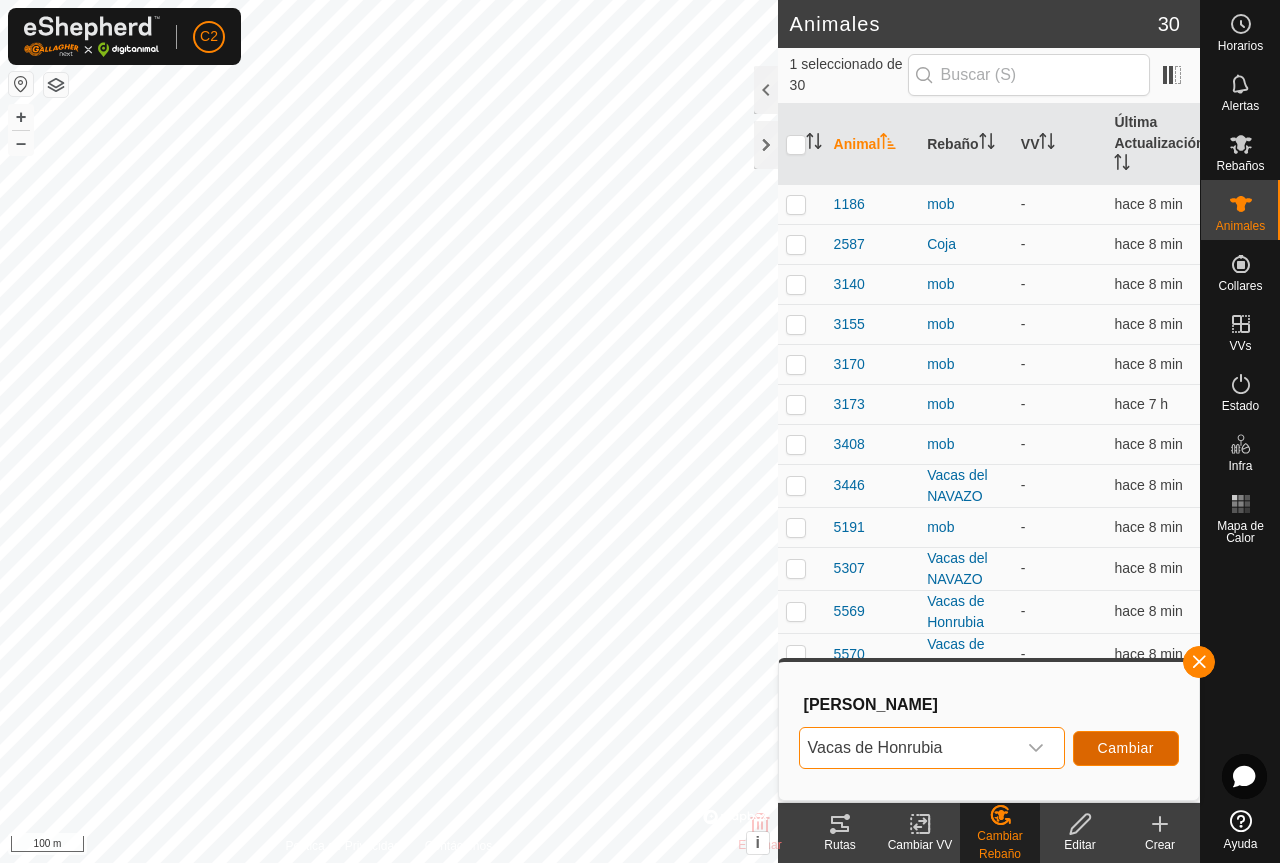 click on "Cambiar" at bounding box center (1126, 748) 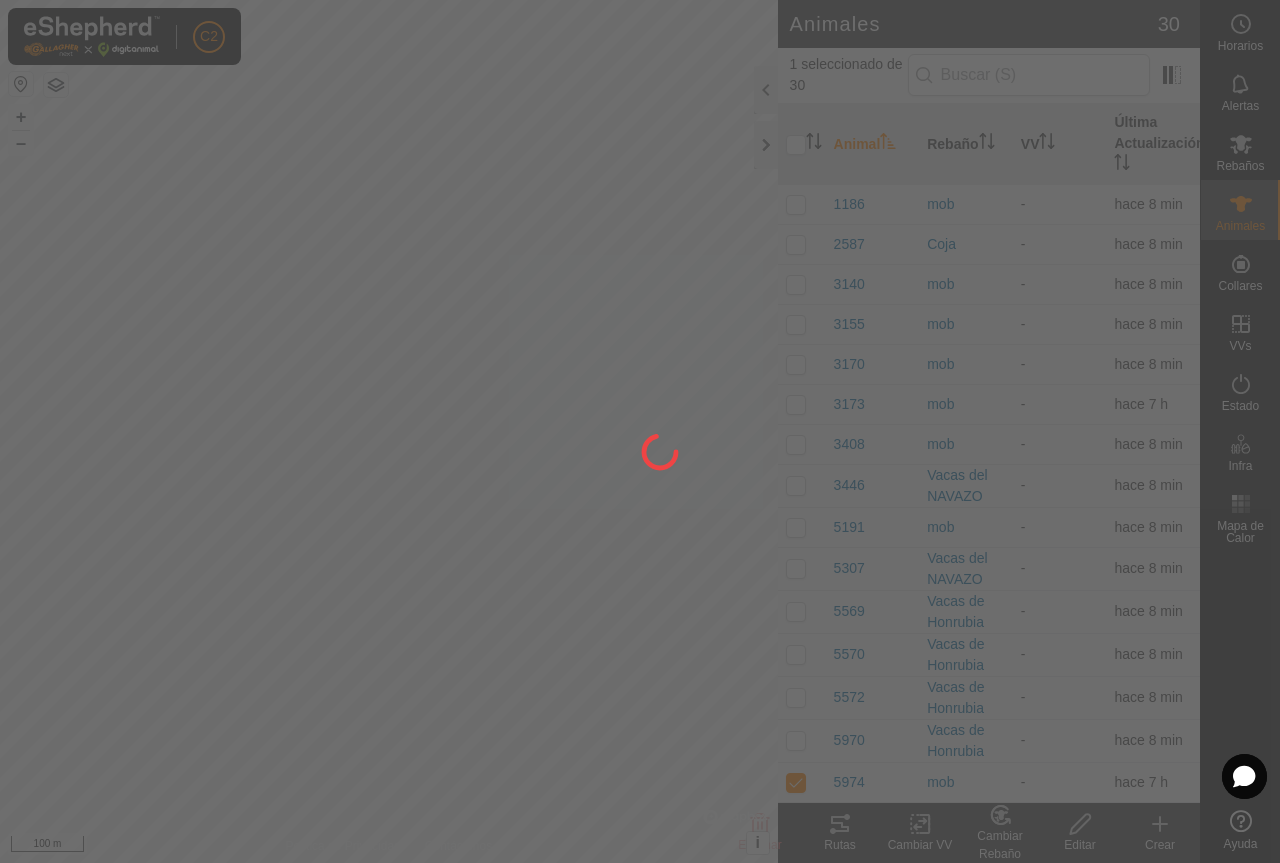 checkbox on "false" 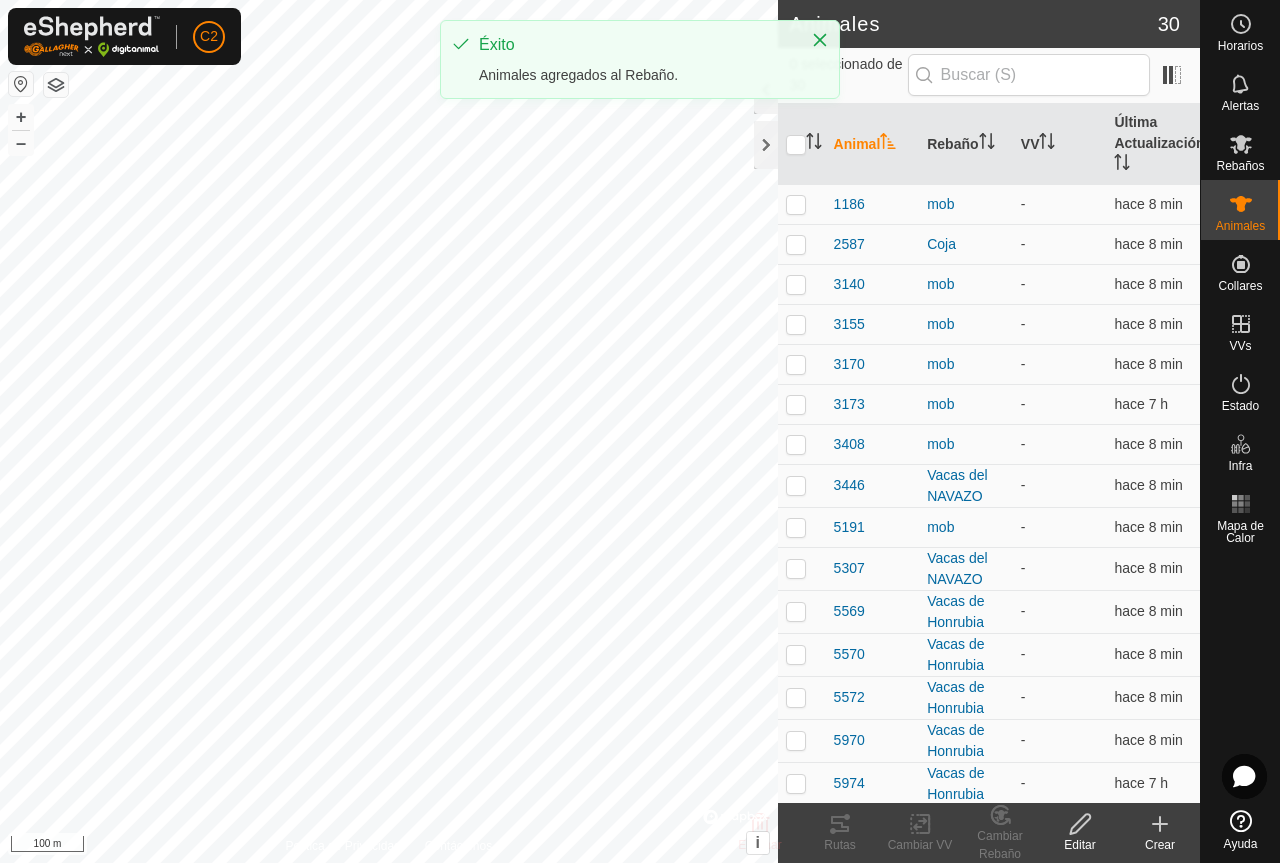 click at bounding box center (796, 527) 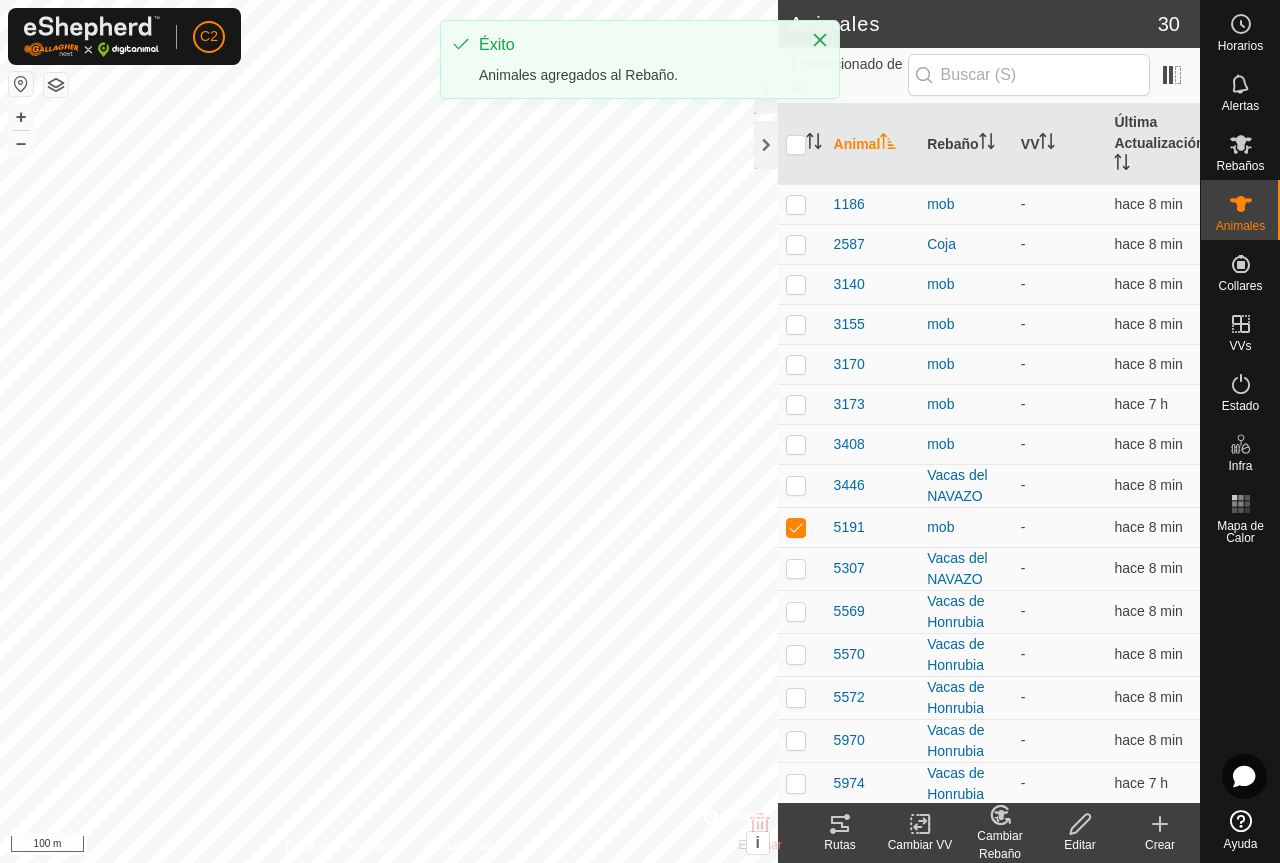 click 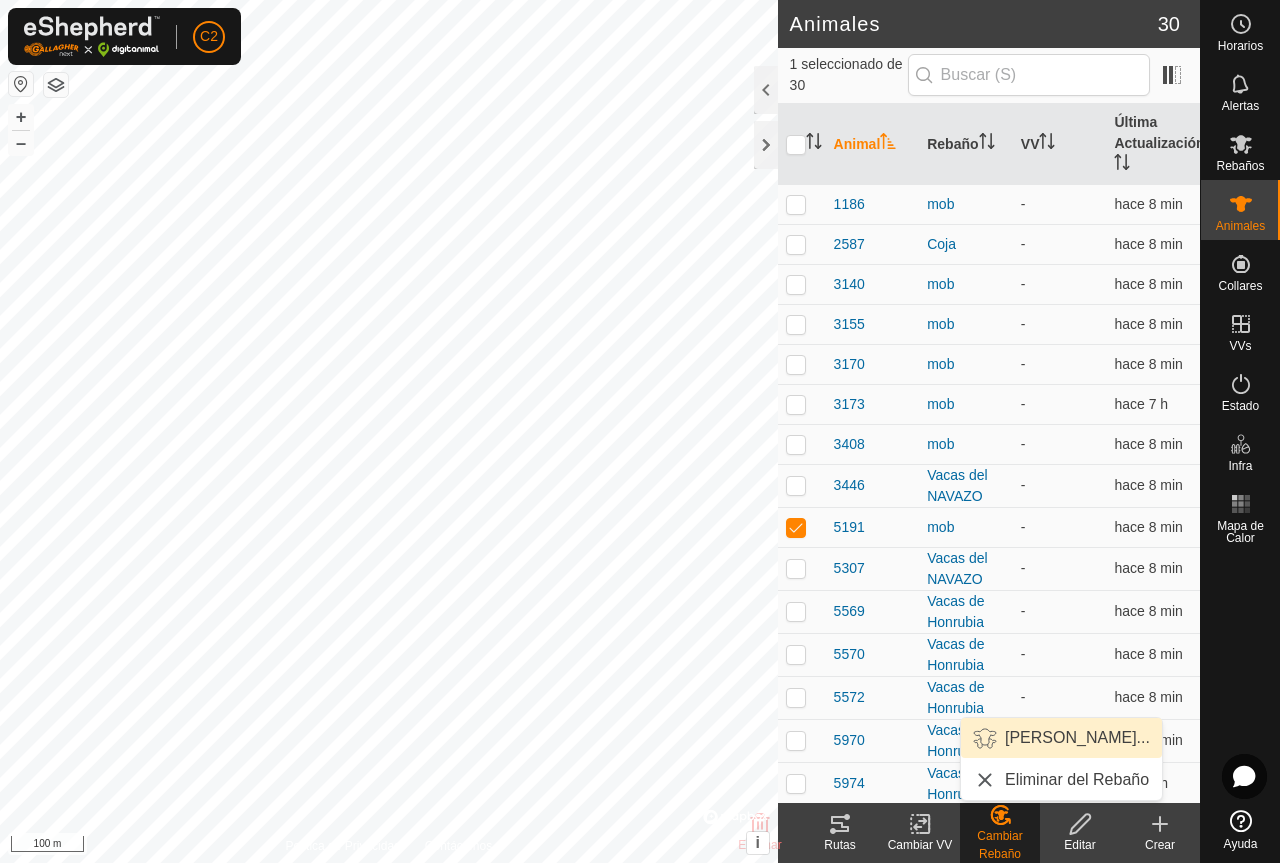 click on "[PERSON_NAME]..." at bounding box center (1061, 738) 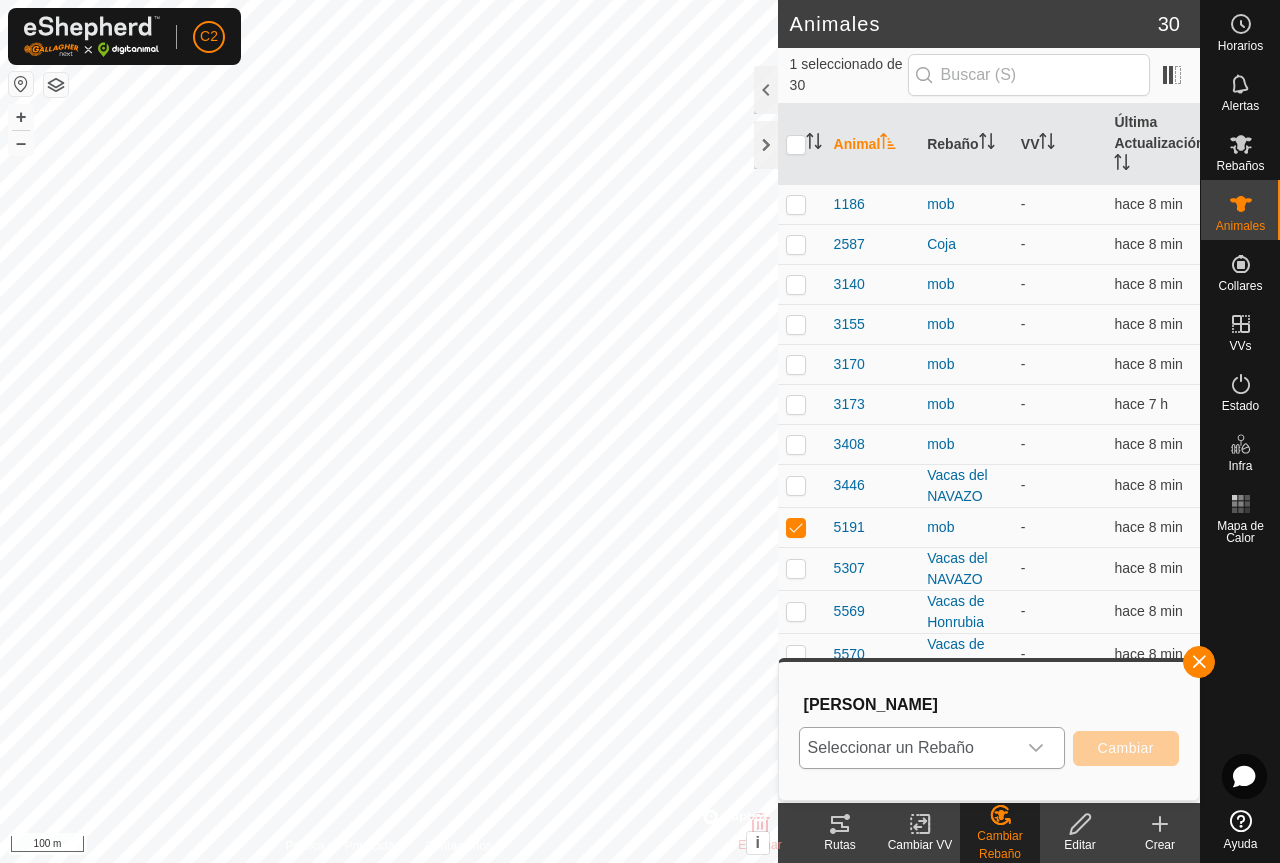 click 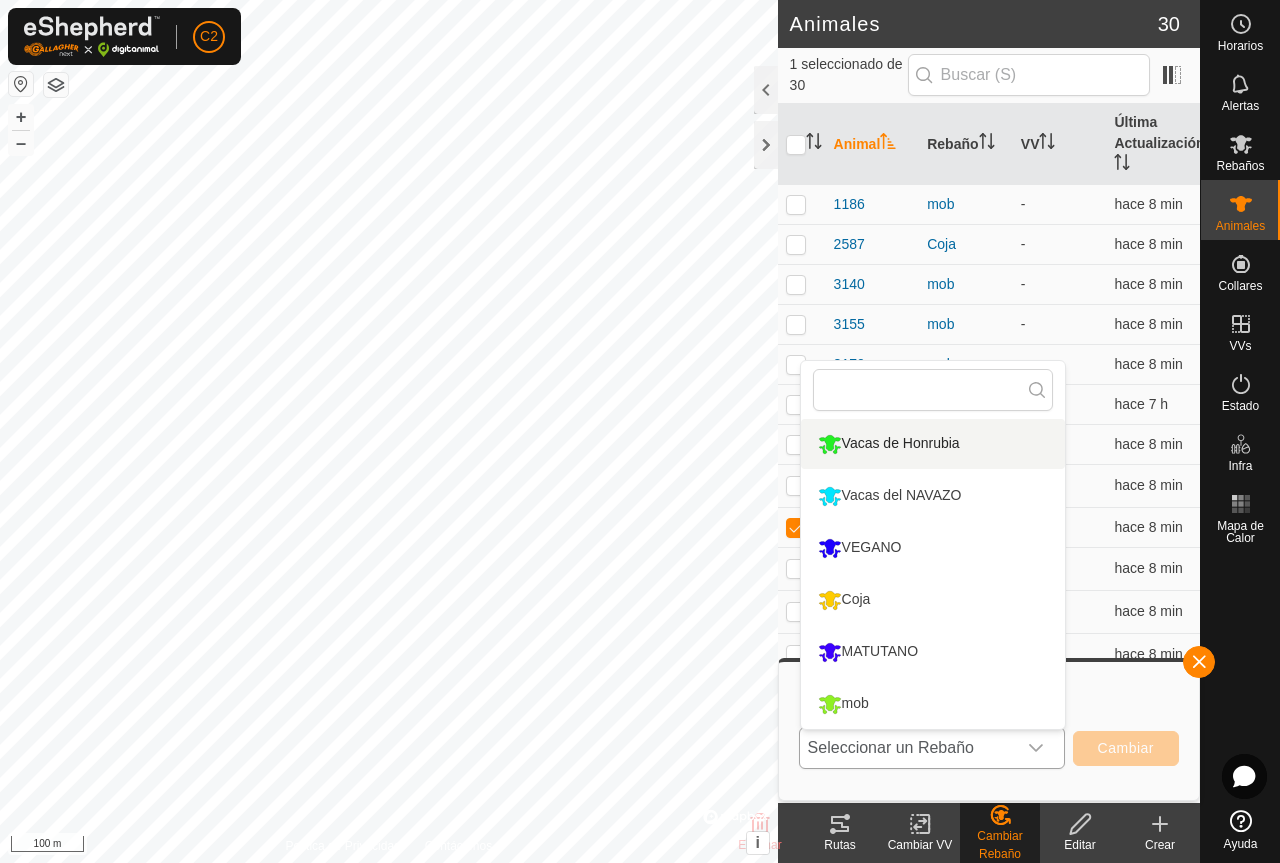click on "Vacas de Honrubia" at bounding box center [933, 444] 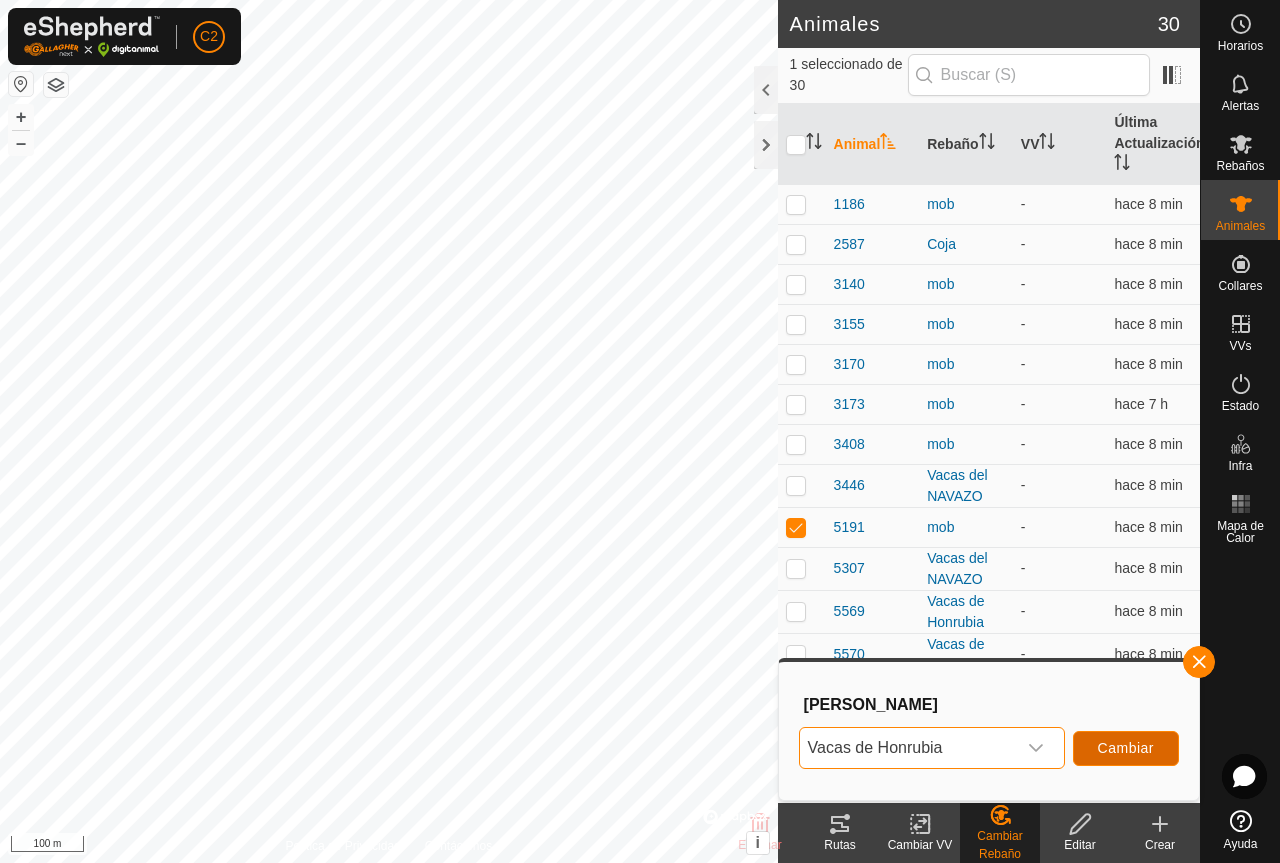 click on "Cambiar" at bounding box center (1126, 748) 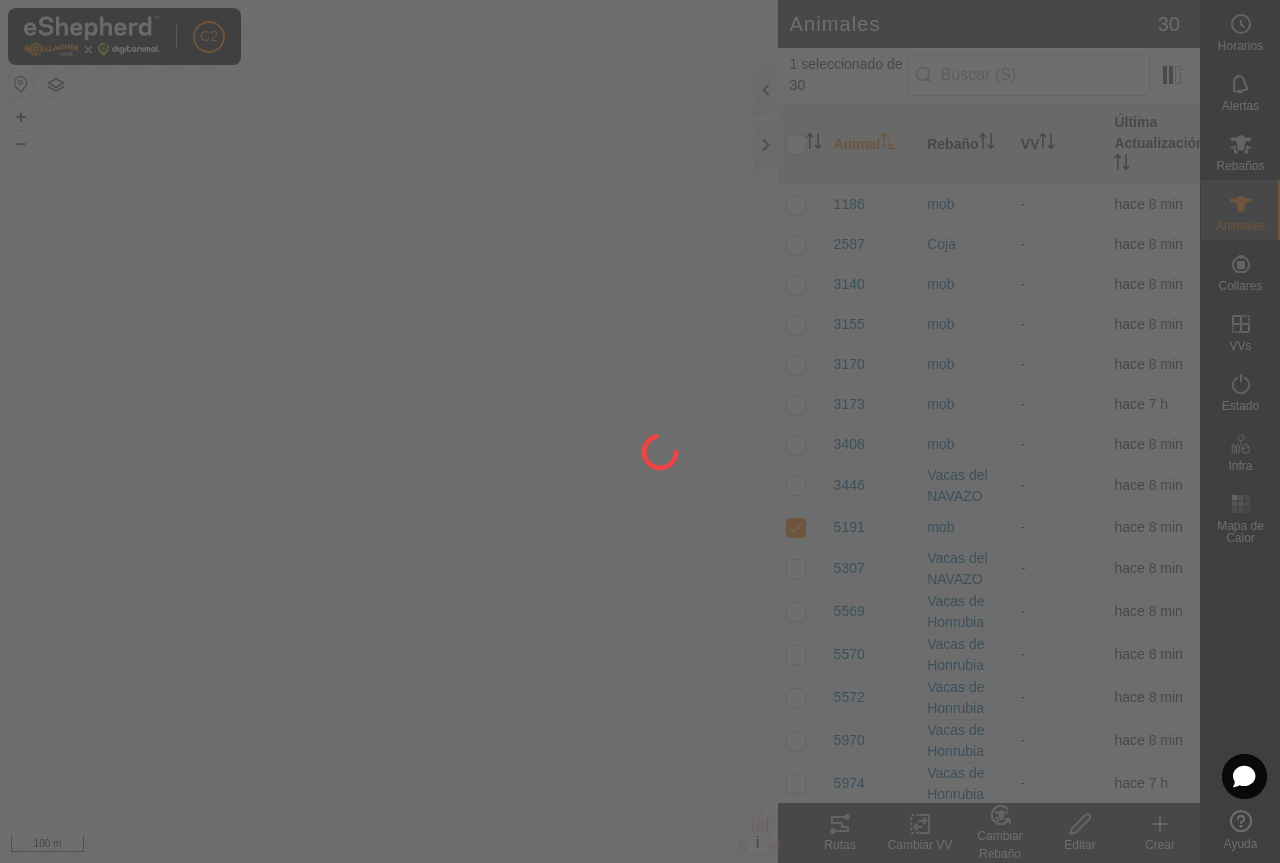 checkbox on "false" 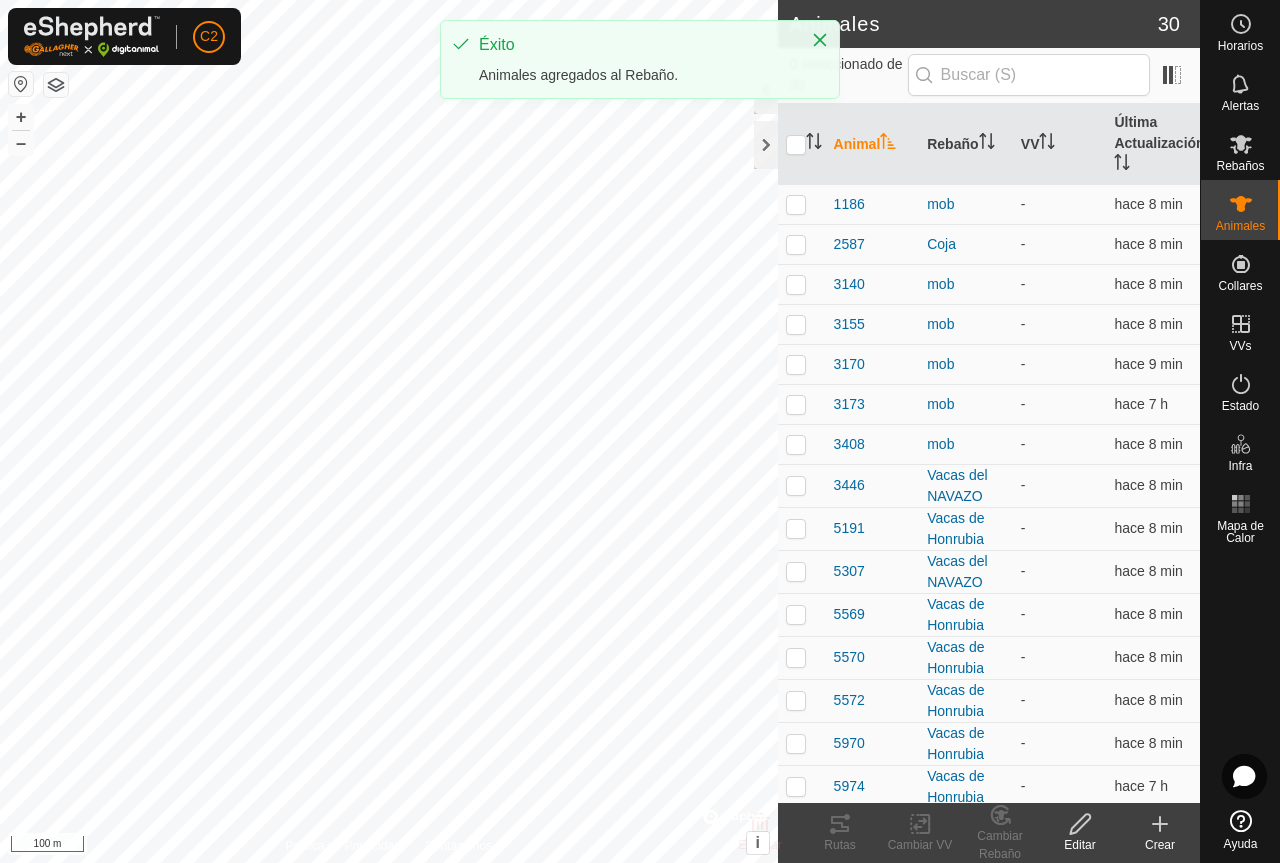 click at bounding box center (796, 444) 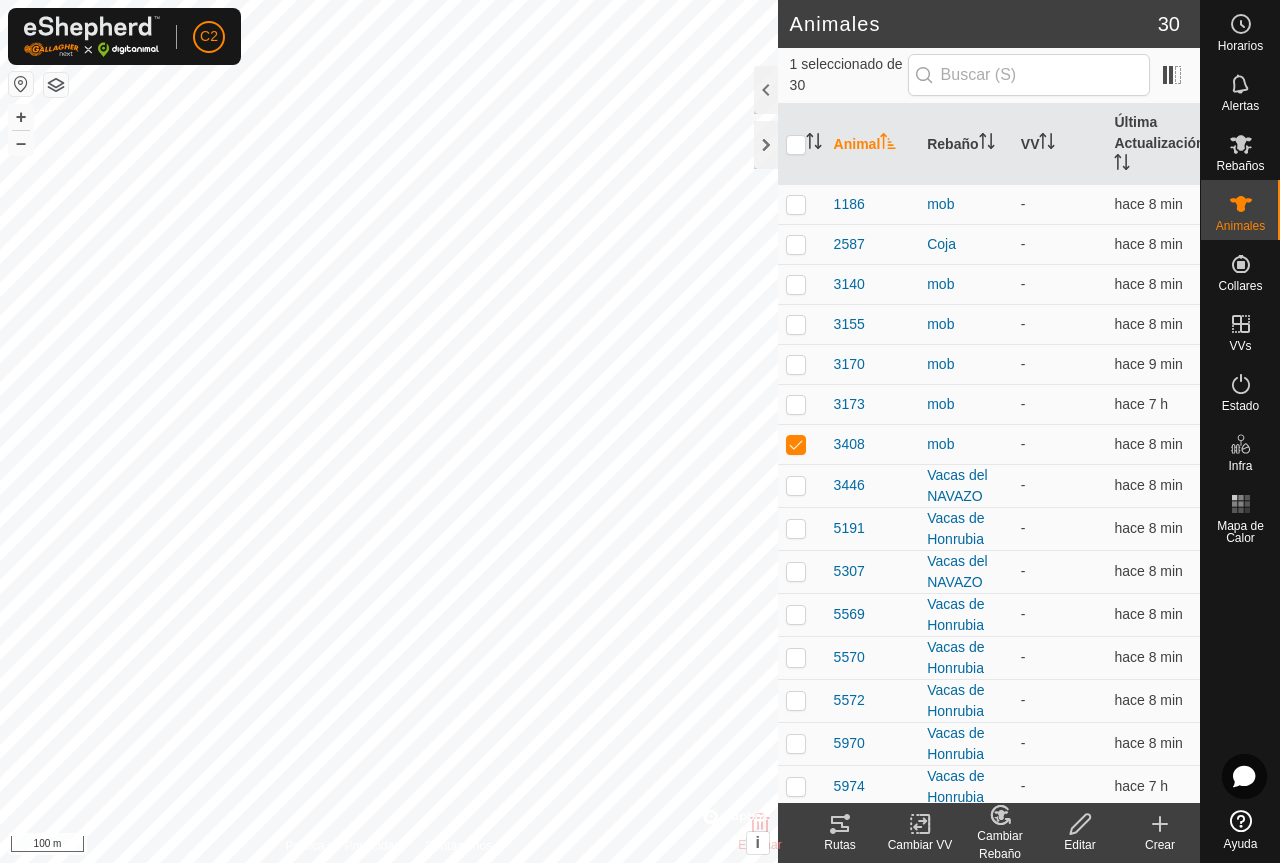 click on "Cambiar Rebaño" 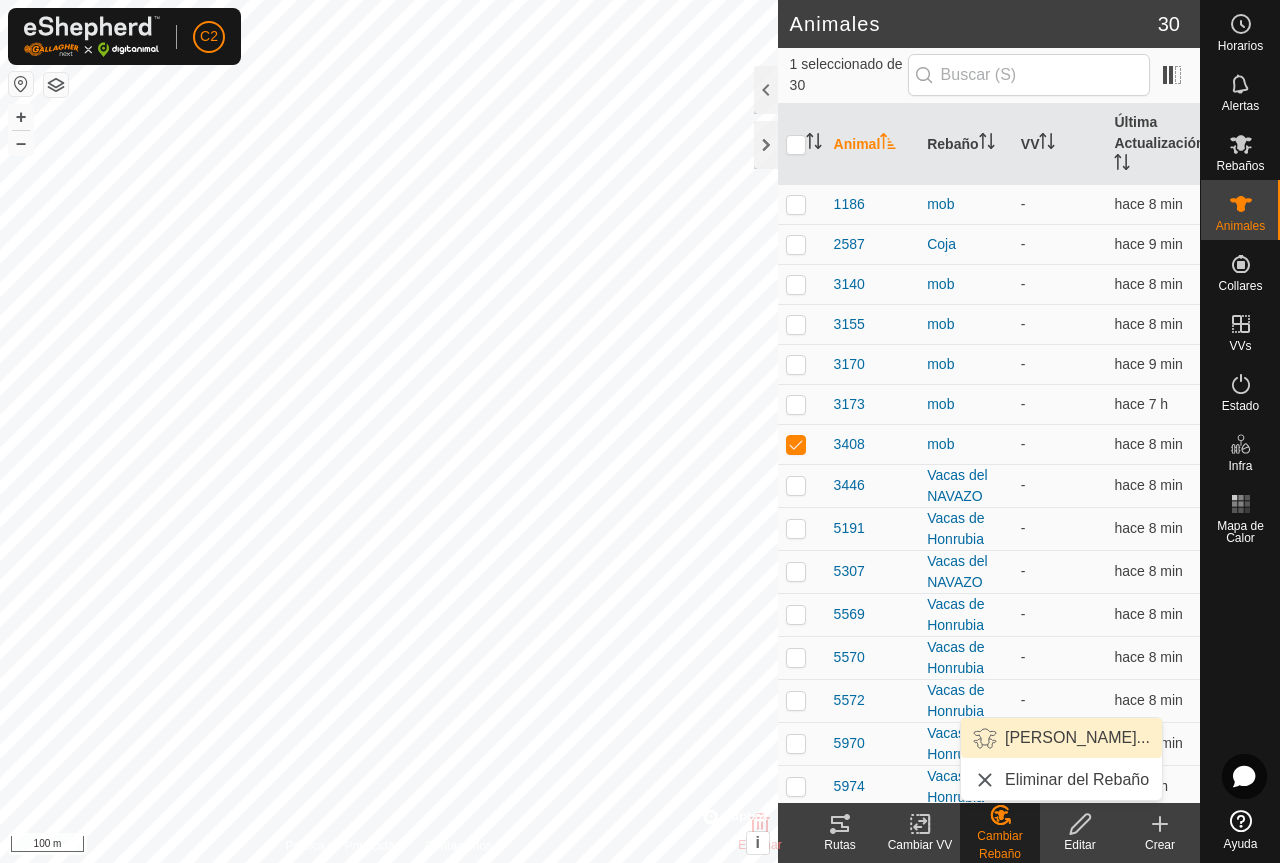 click on "[PERSON_NAME]..." at bounding box center (1061, 738) 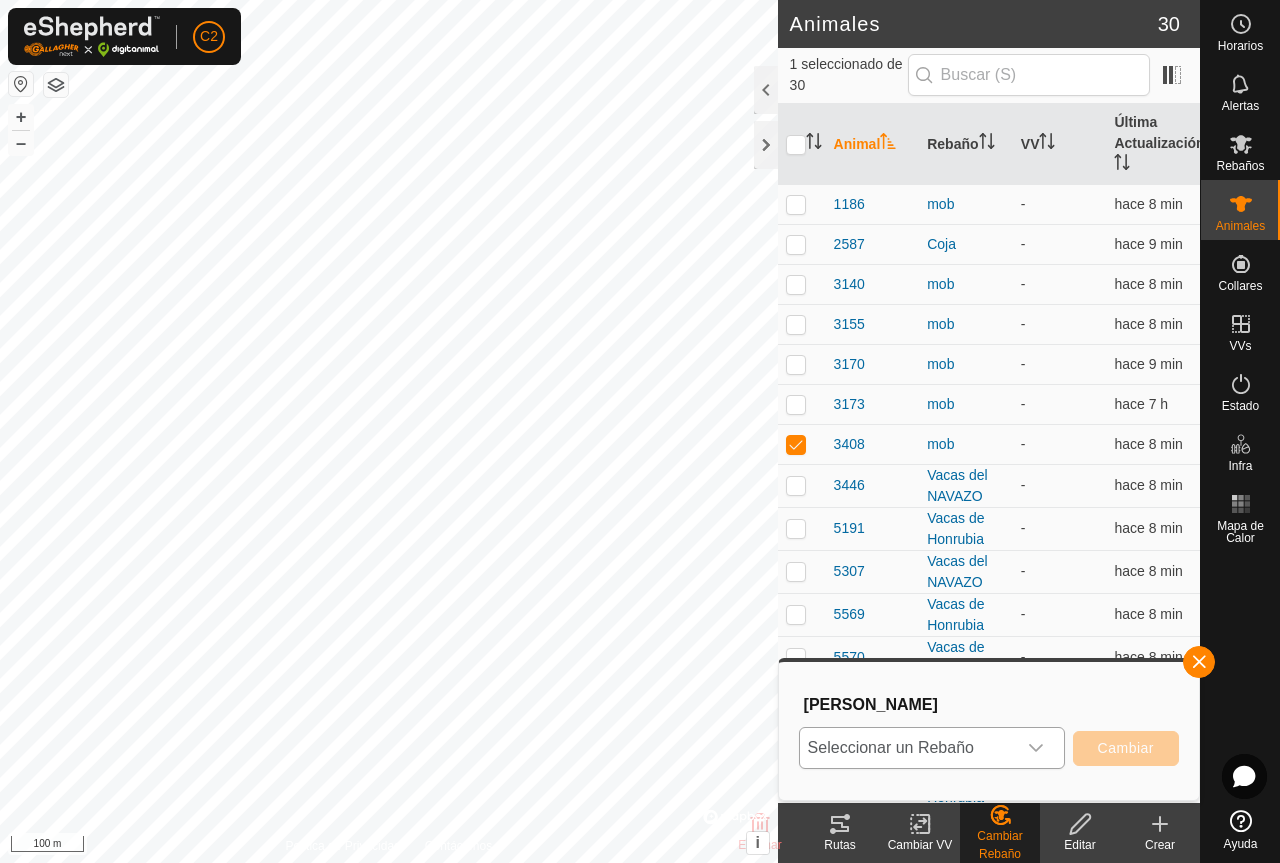 click at bounding box center [1036, 748] 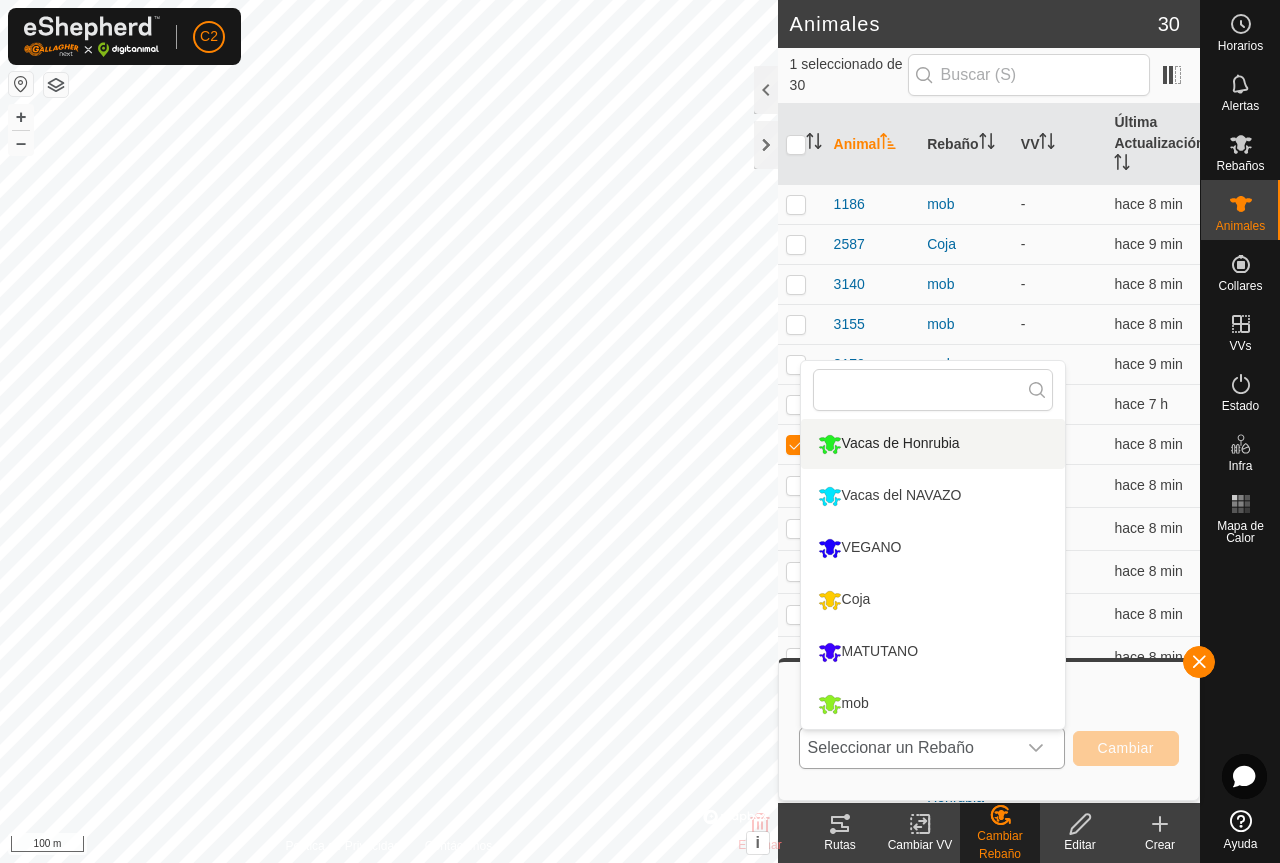 click on "Vacas de Honrubia" at bounding box center (933, 444) 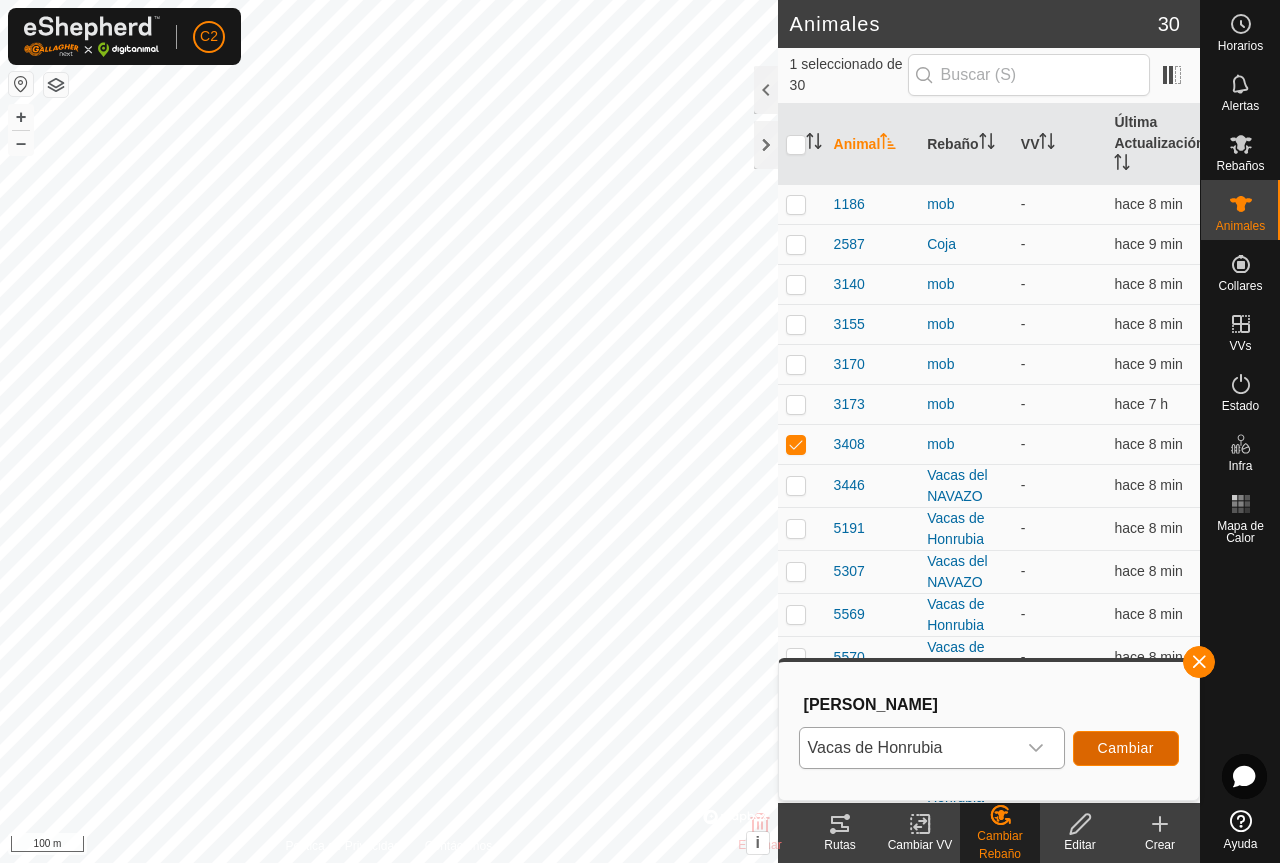 click on "Cambiar" at bounding box center [1126, 748] 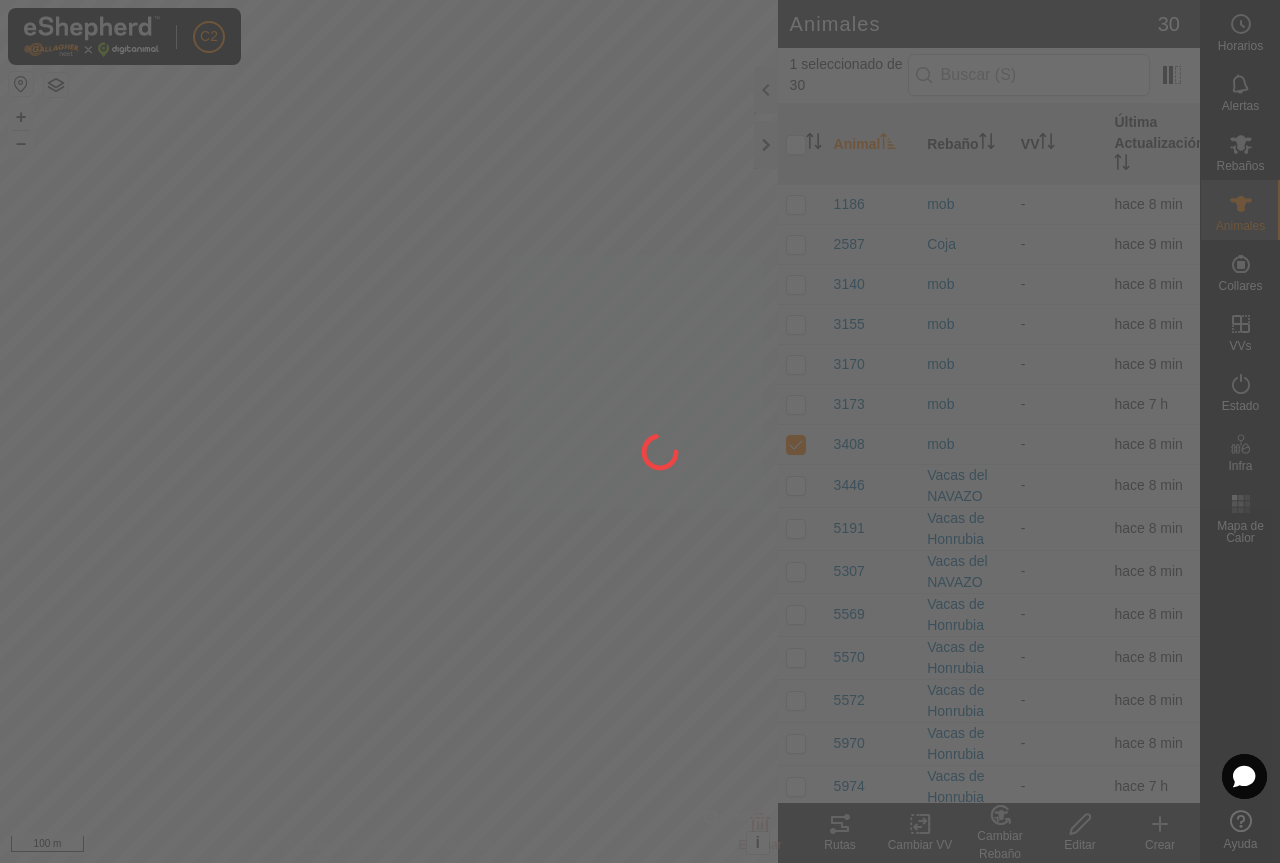 checkbox on "false" 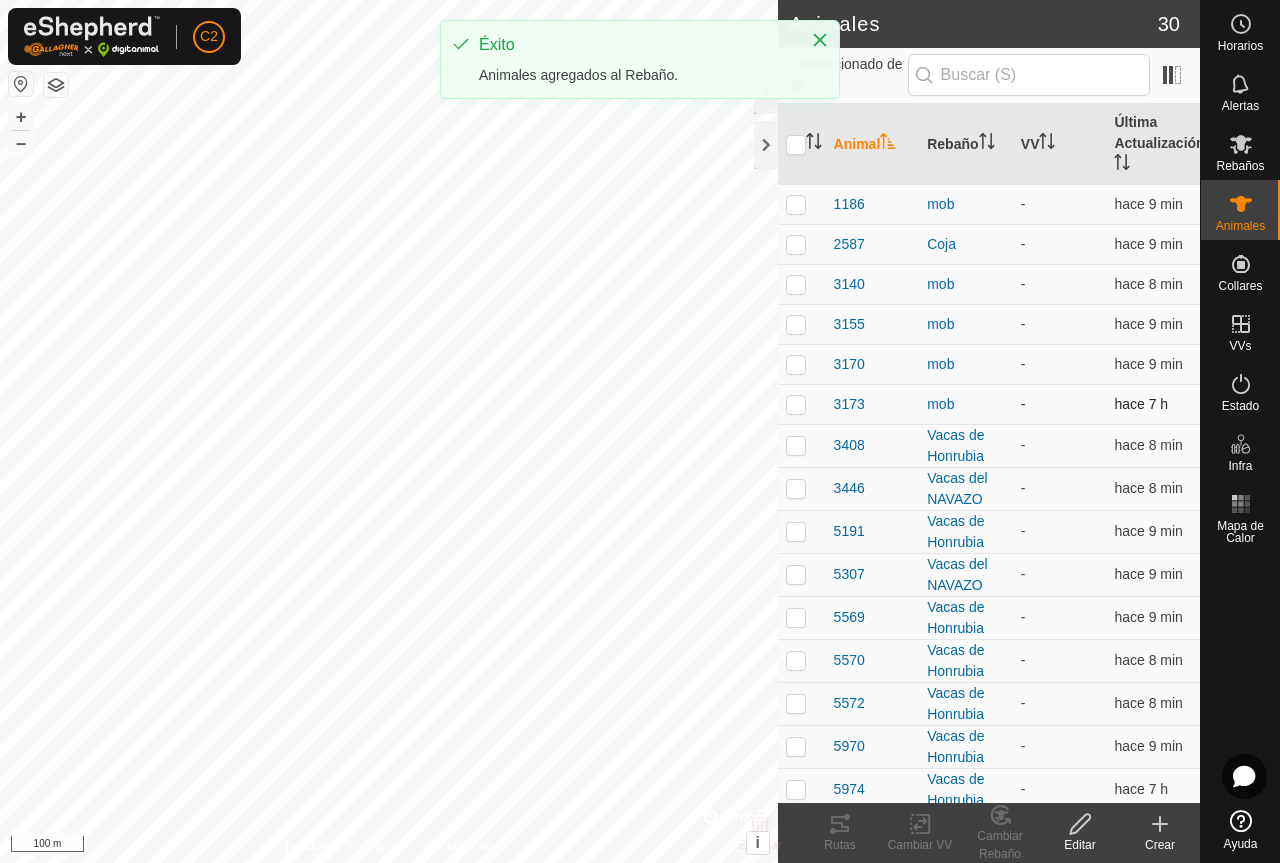 click at bounding box center [796, 404] 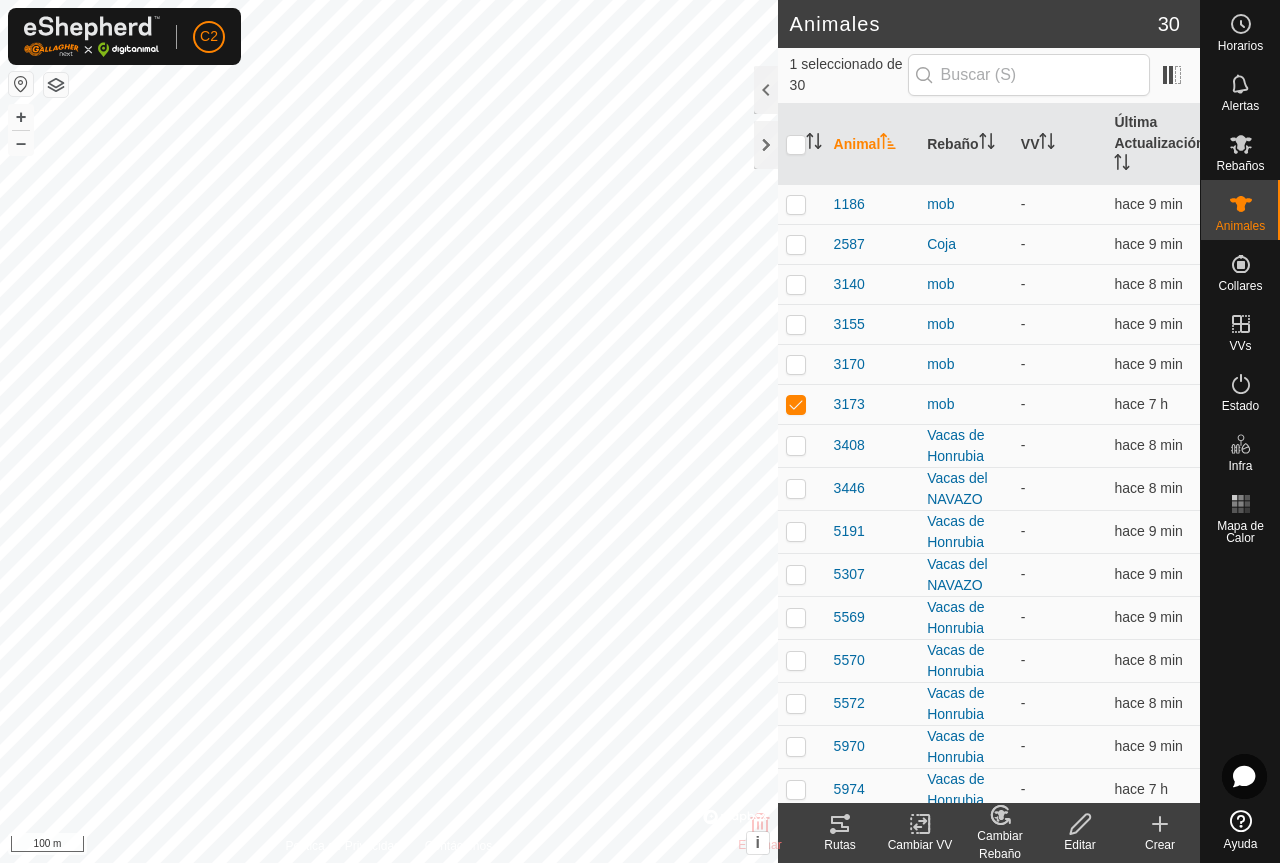 click 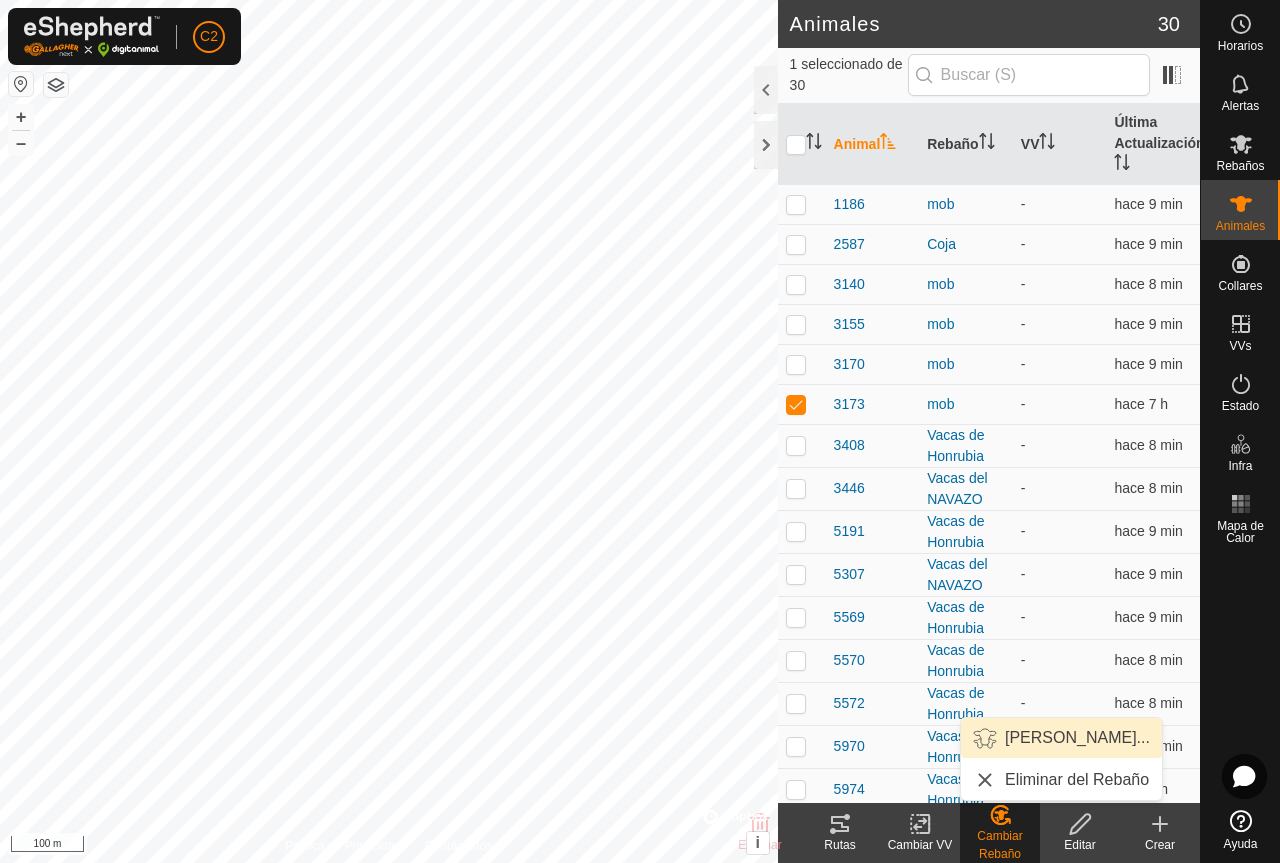 click on "[PERSON_NAME]..." at bounding box center [1061, 738] 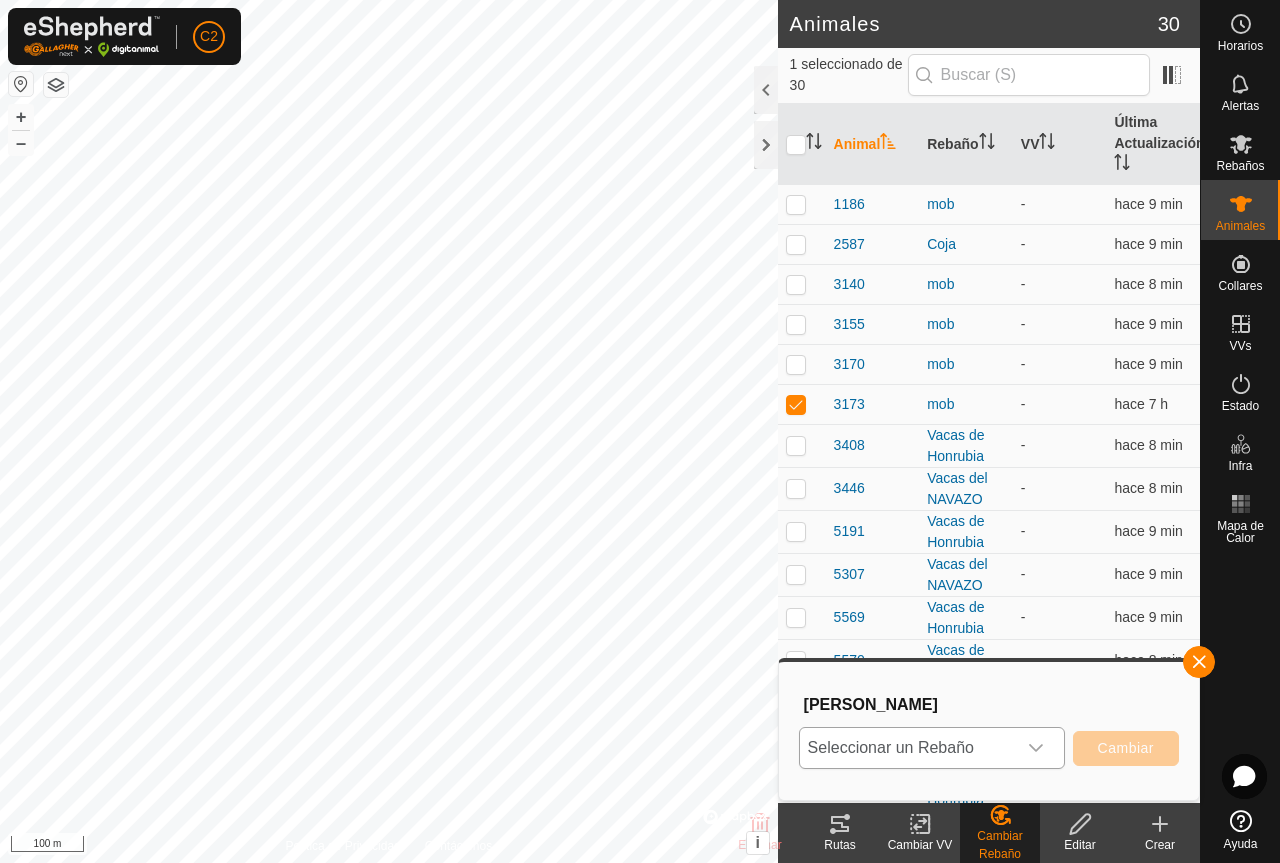 click 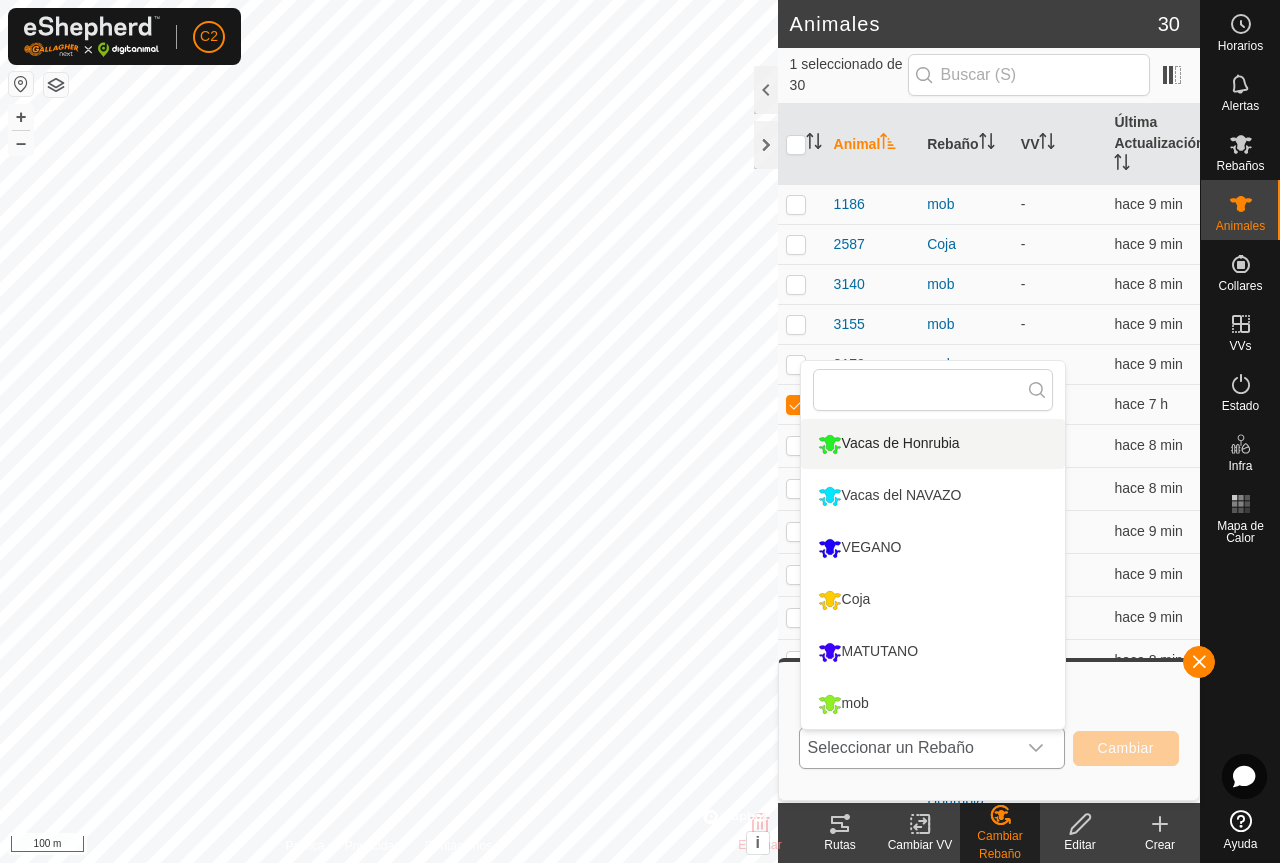 click on "Vacas de Honrubia" at bounding box center (933, 444) 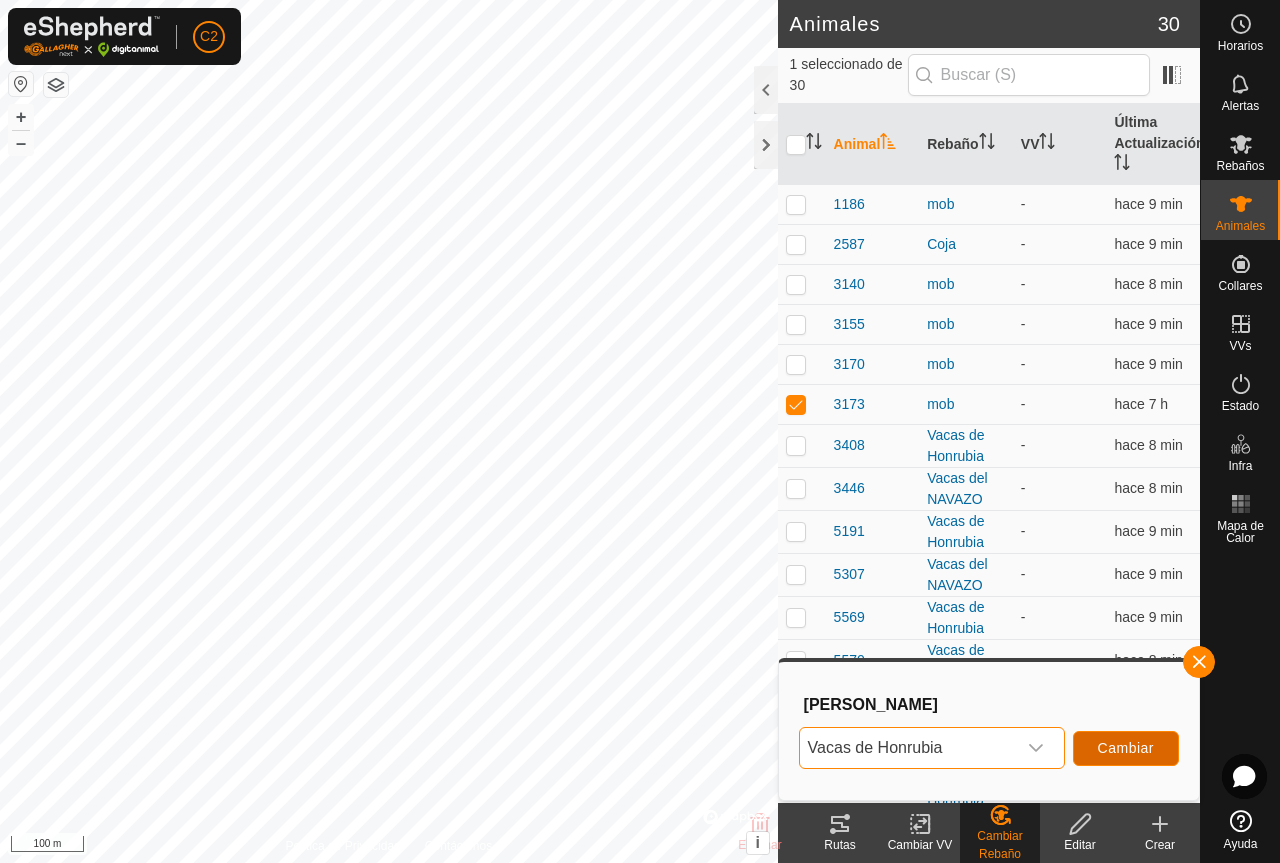 click on "Cambiar" at bounding box center (1126, 748) 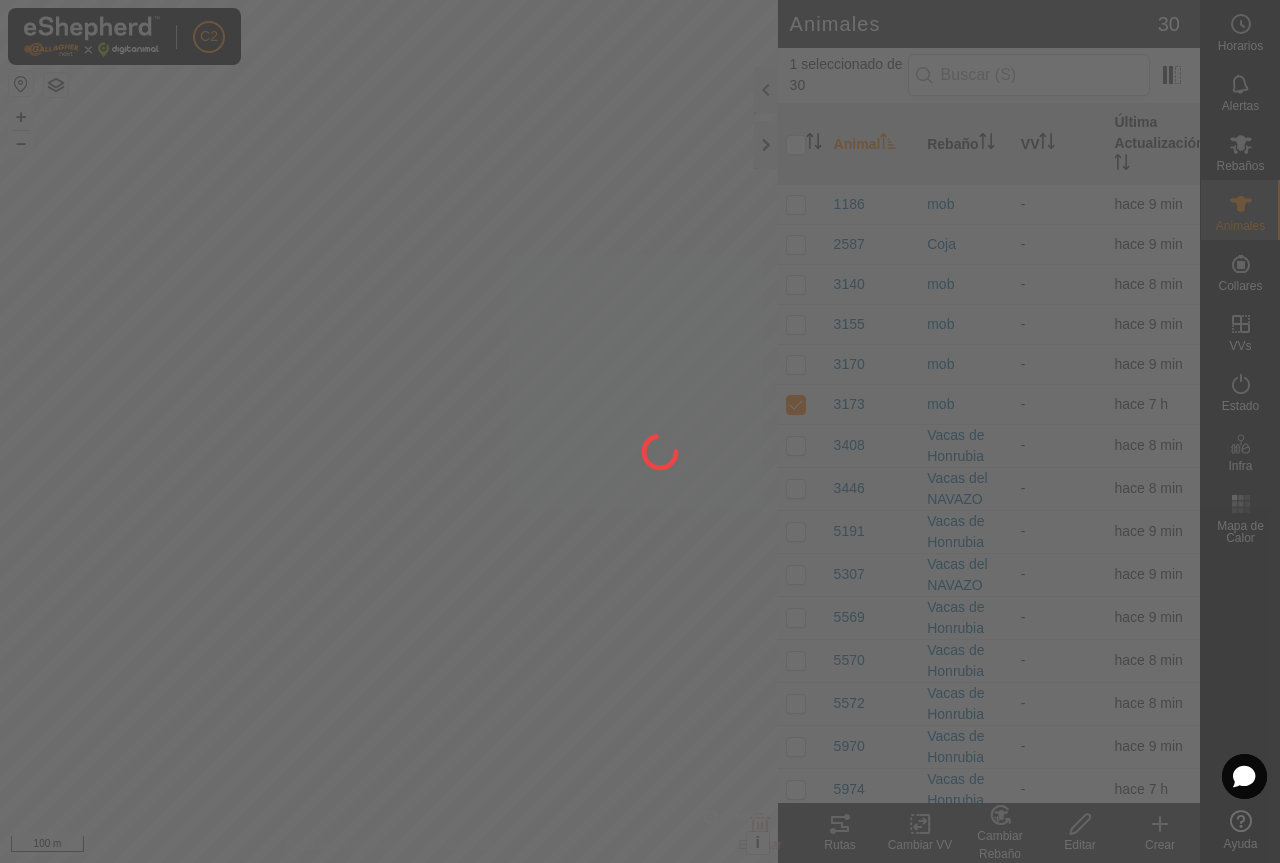 checkbox on "false" 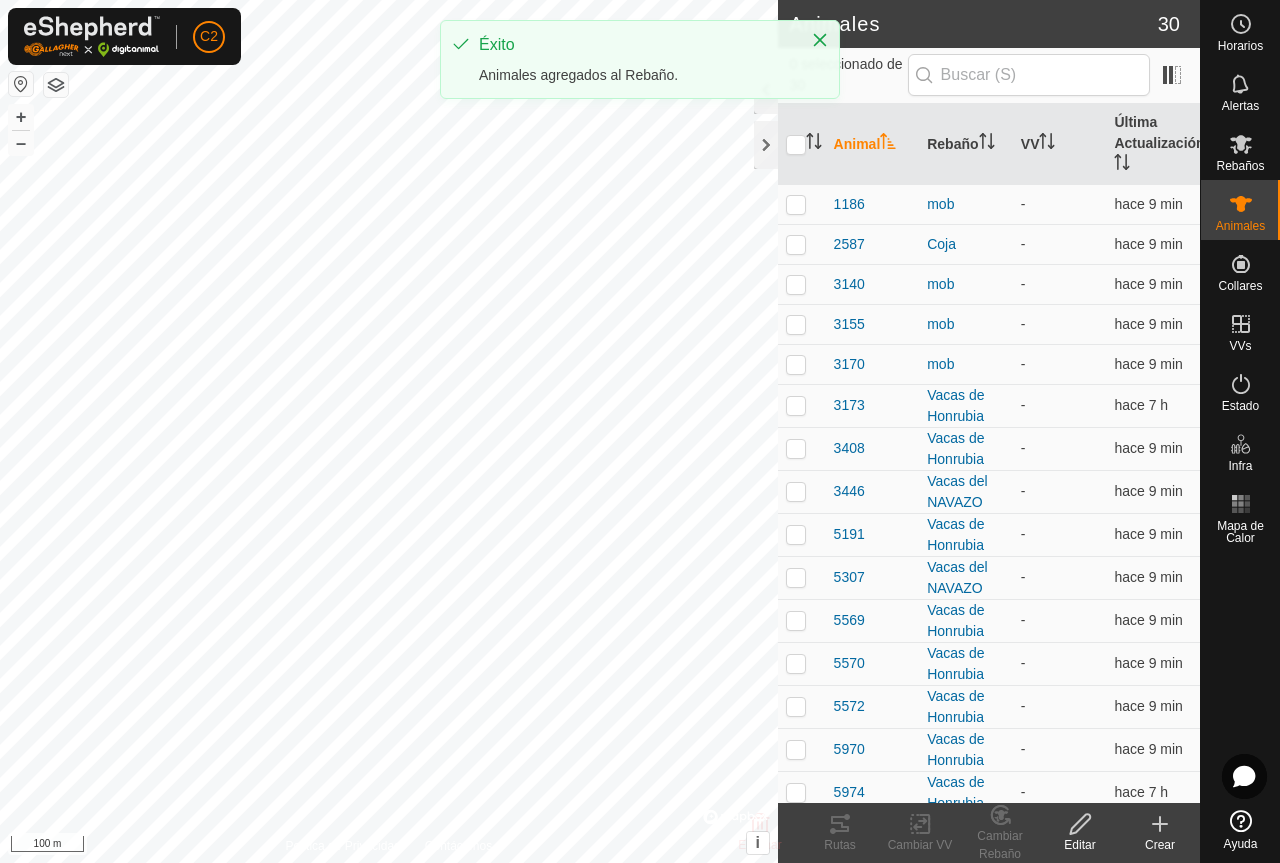 click at bounding box center (796, 364) 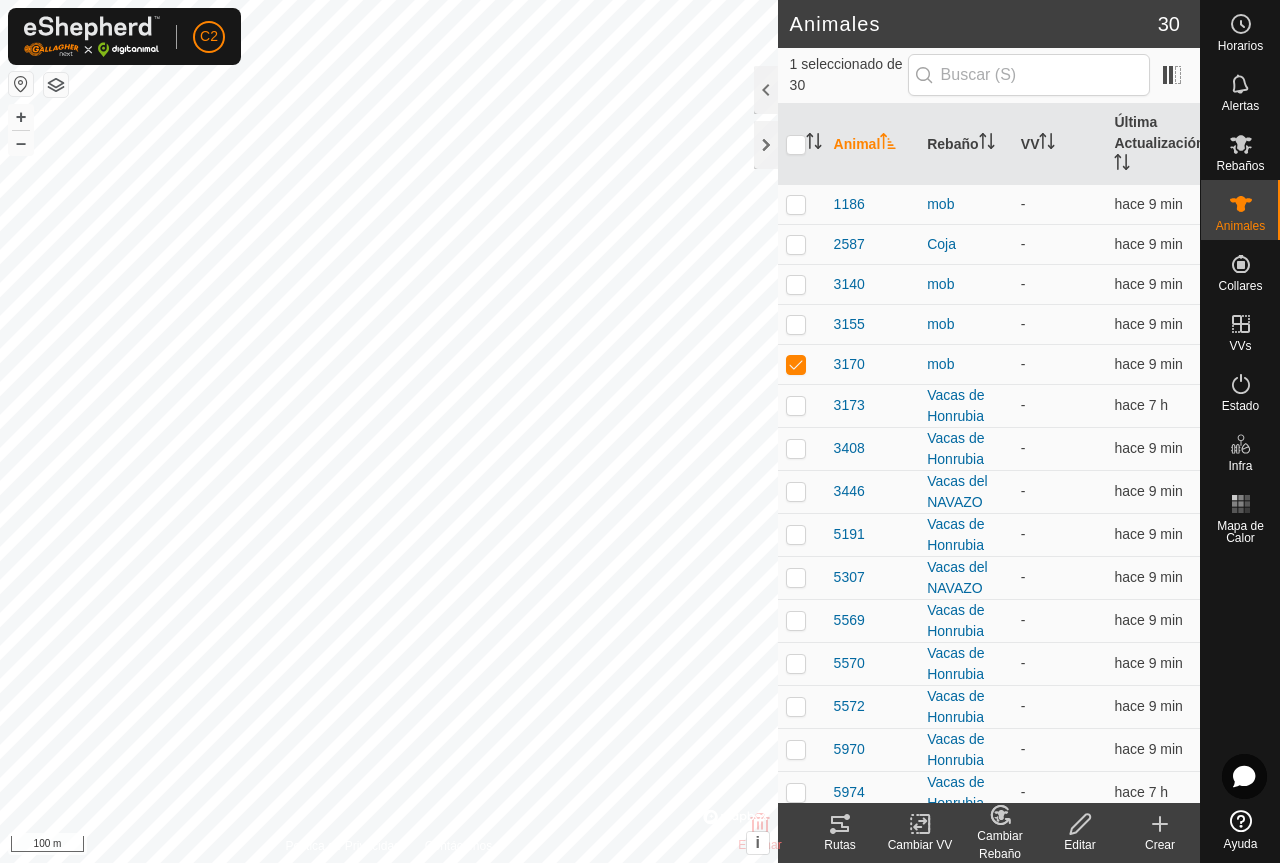click 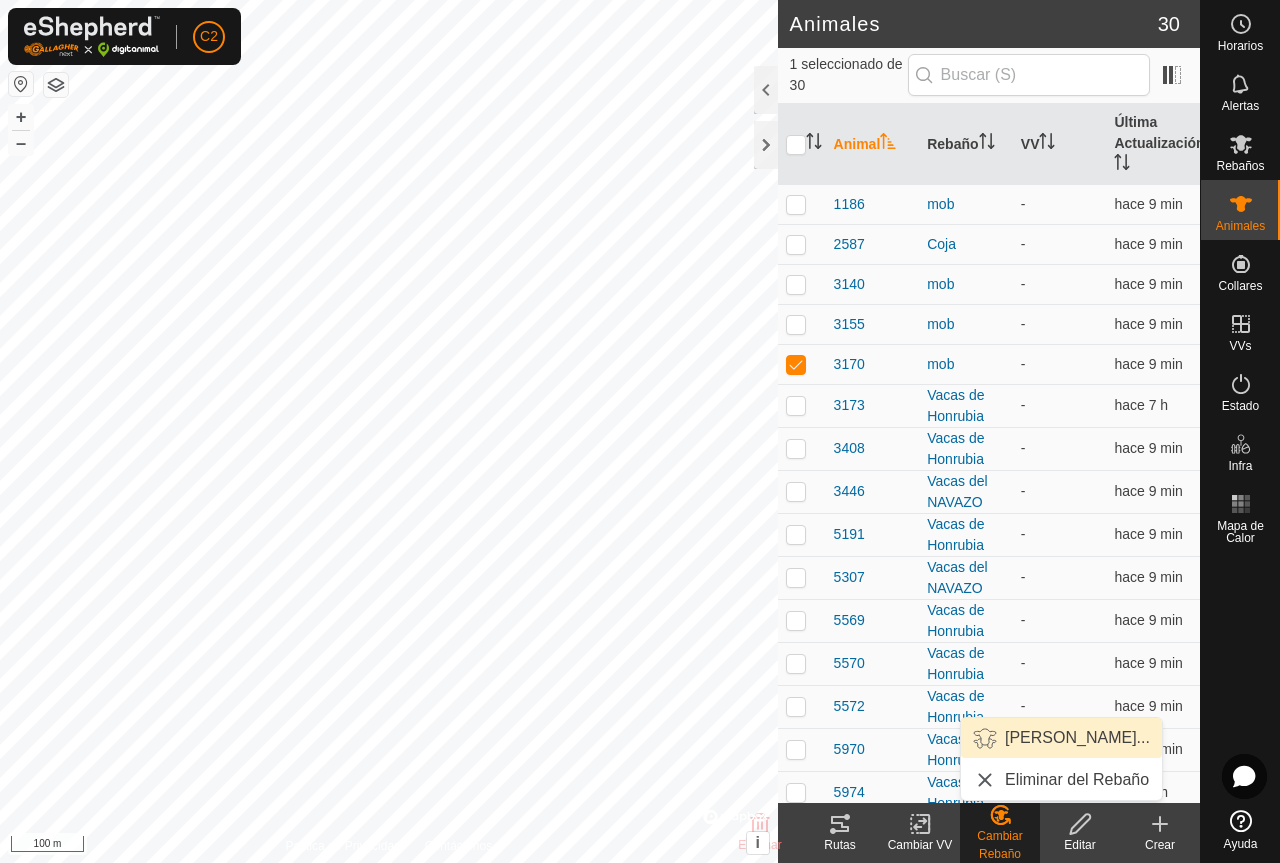 click on "[PERSON_NAME]..." at bounding box center [1061, 738] 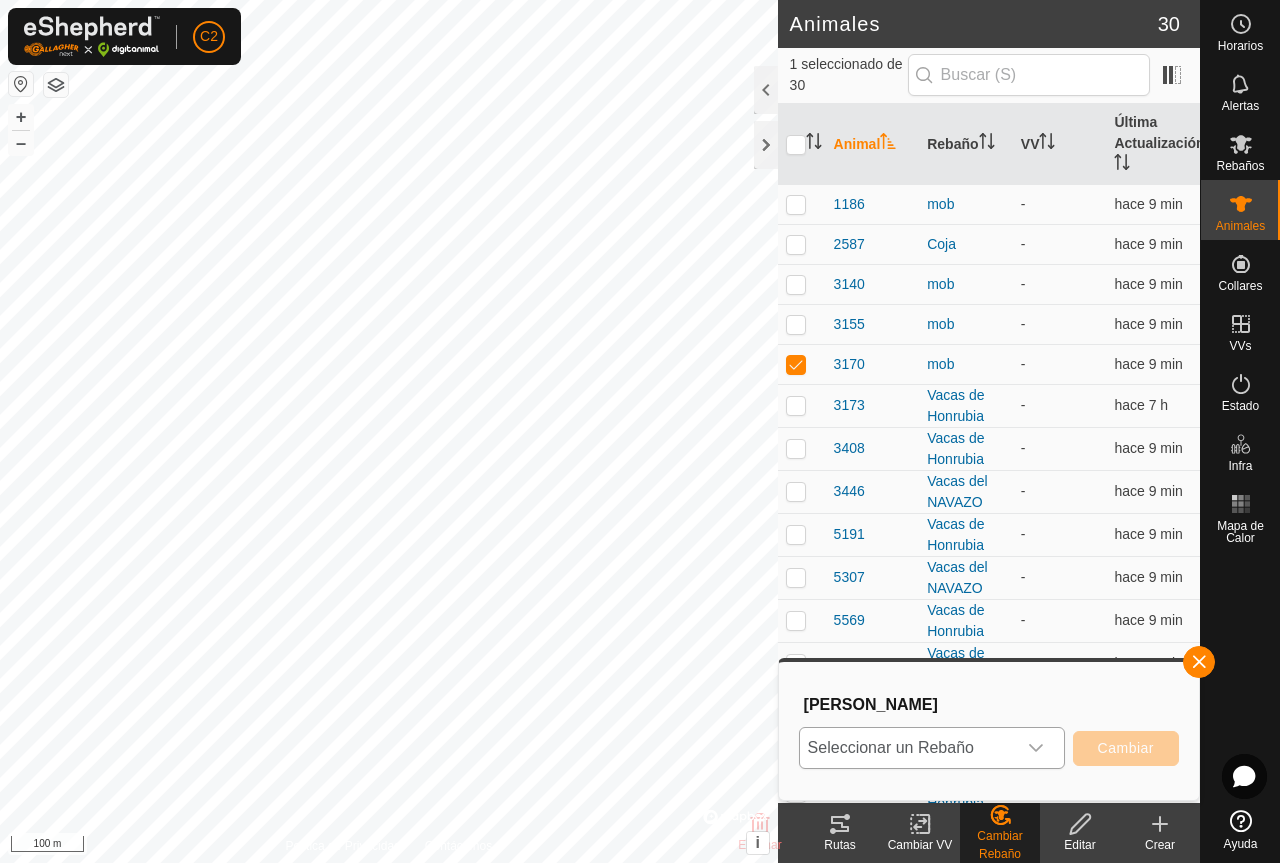 click 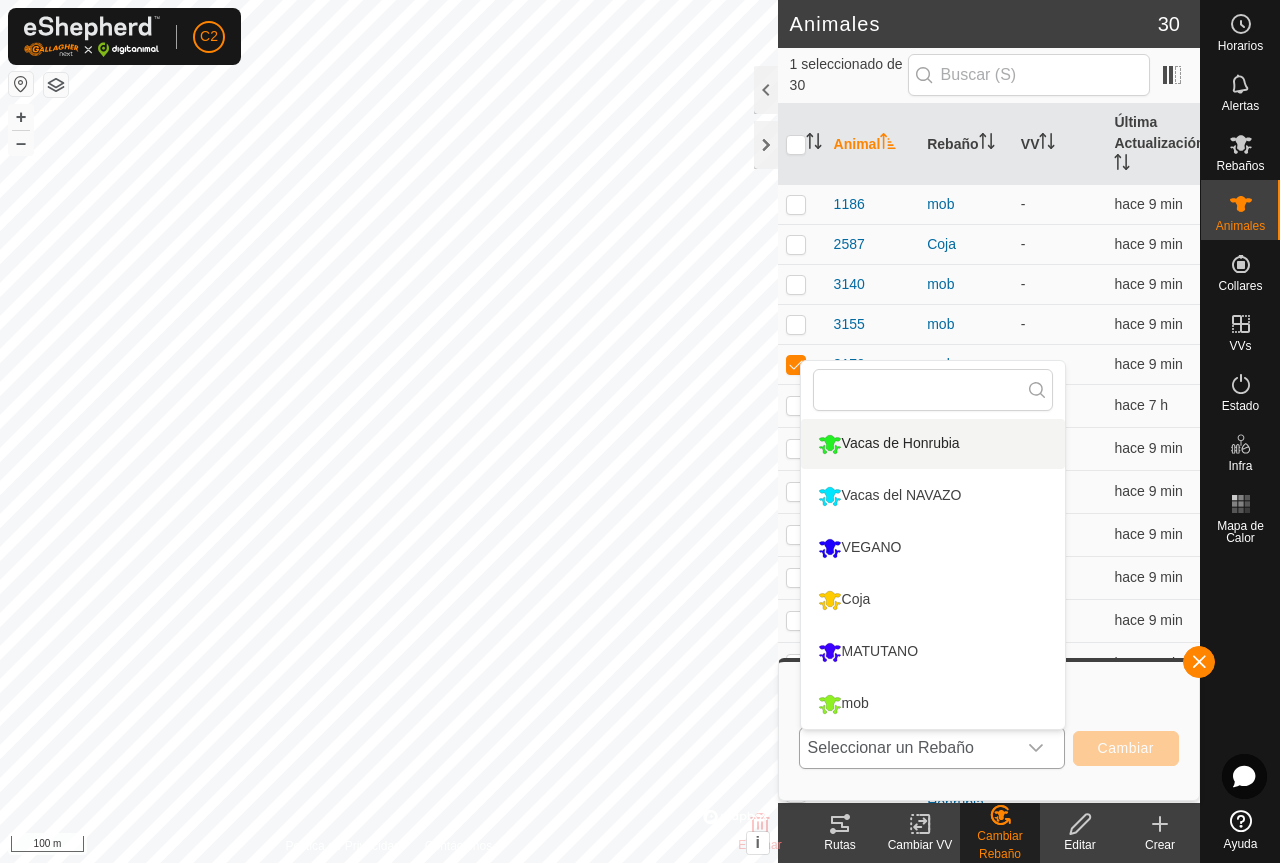 click on "Vacas de Honrubia" at bounding box center (933, 444) 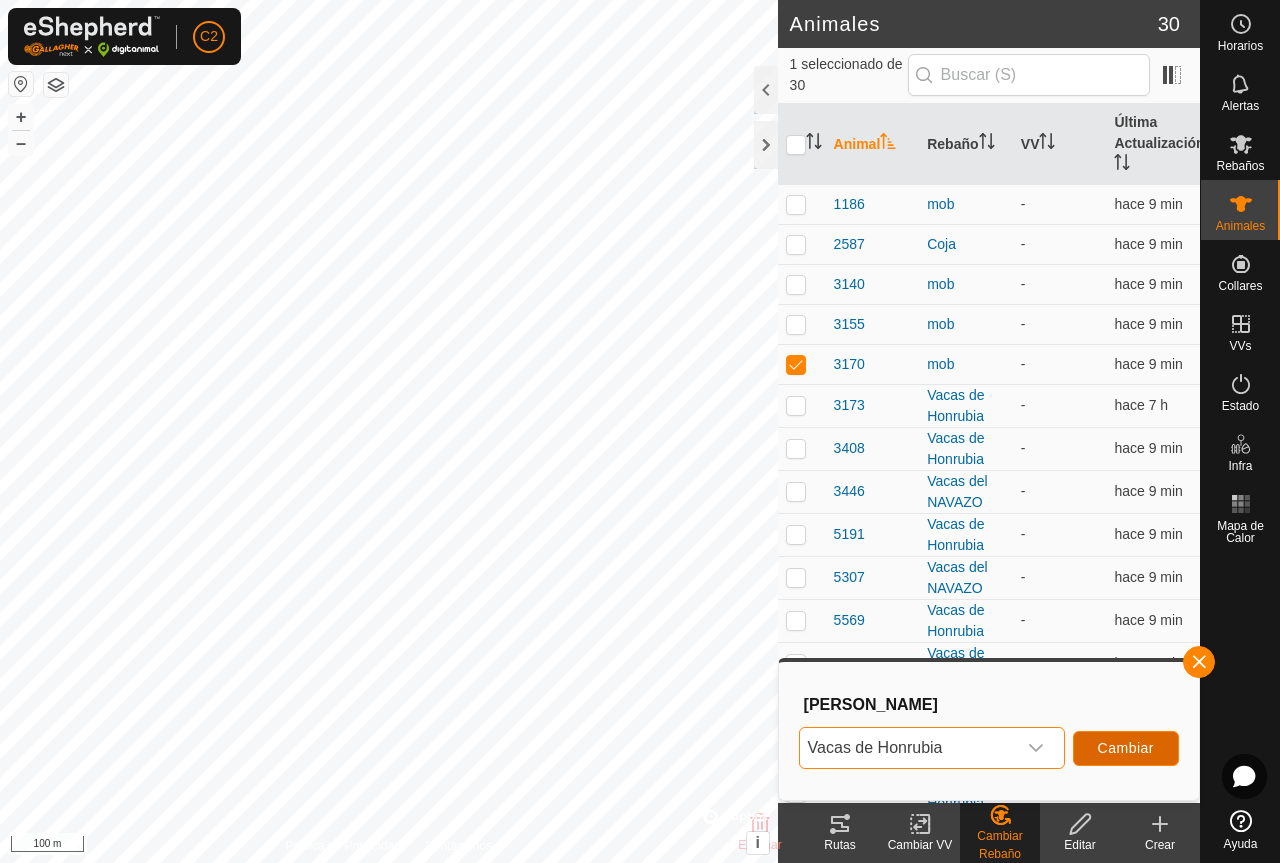 click on "Cambiar" at bounding box center (1126, 748) 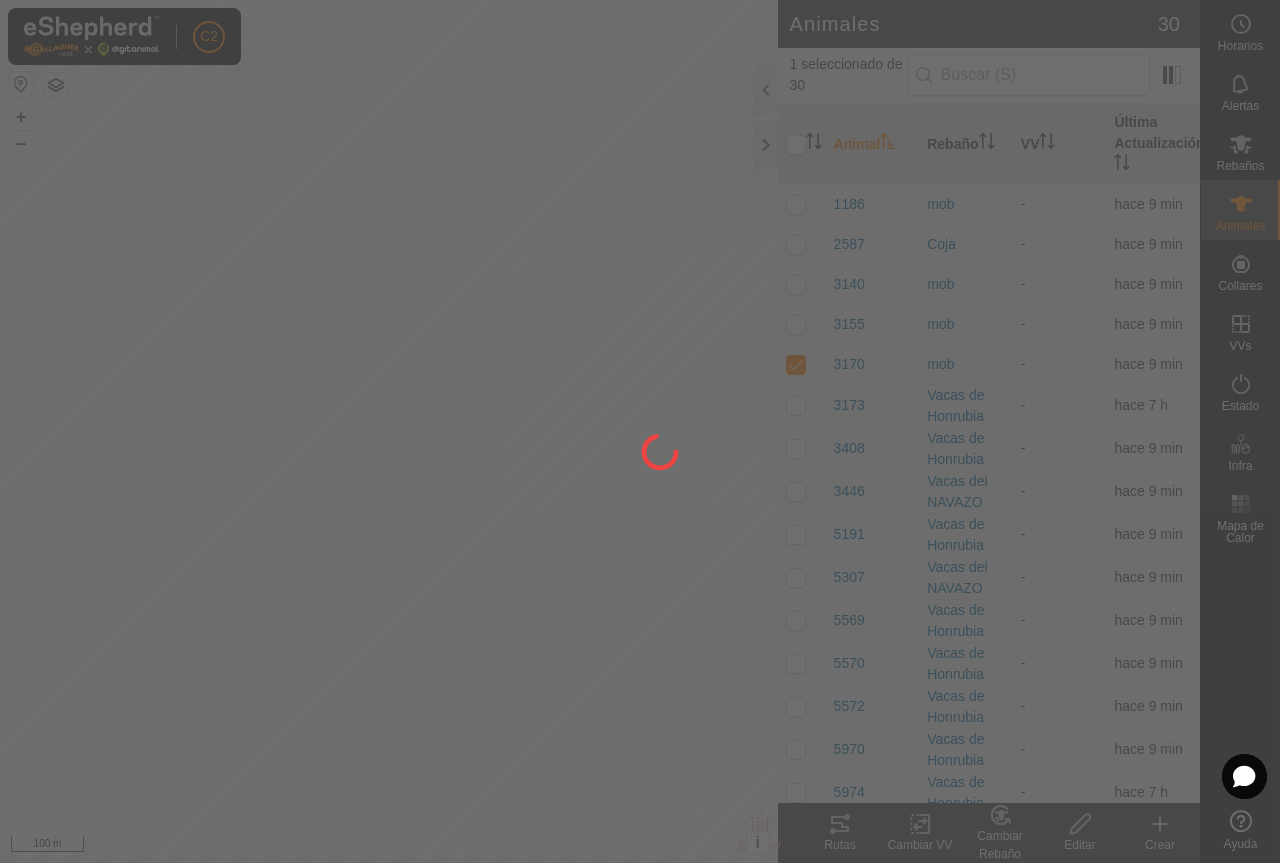 checkbox on "false" 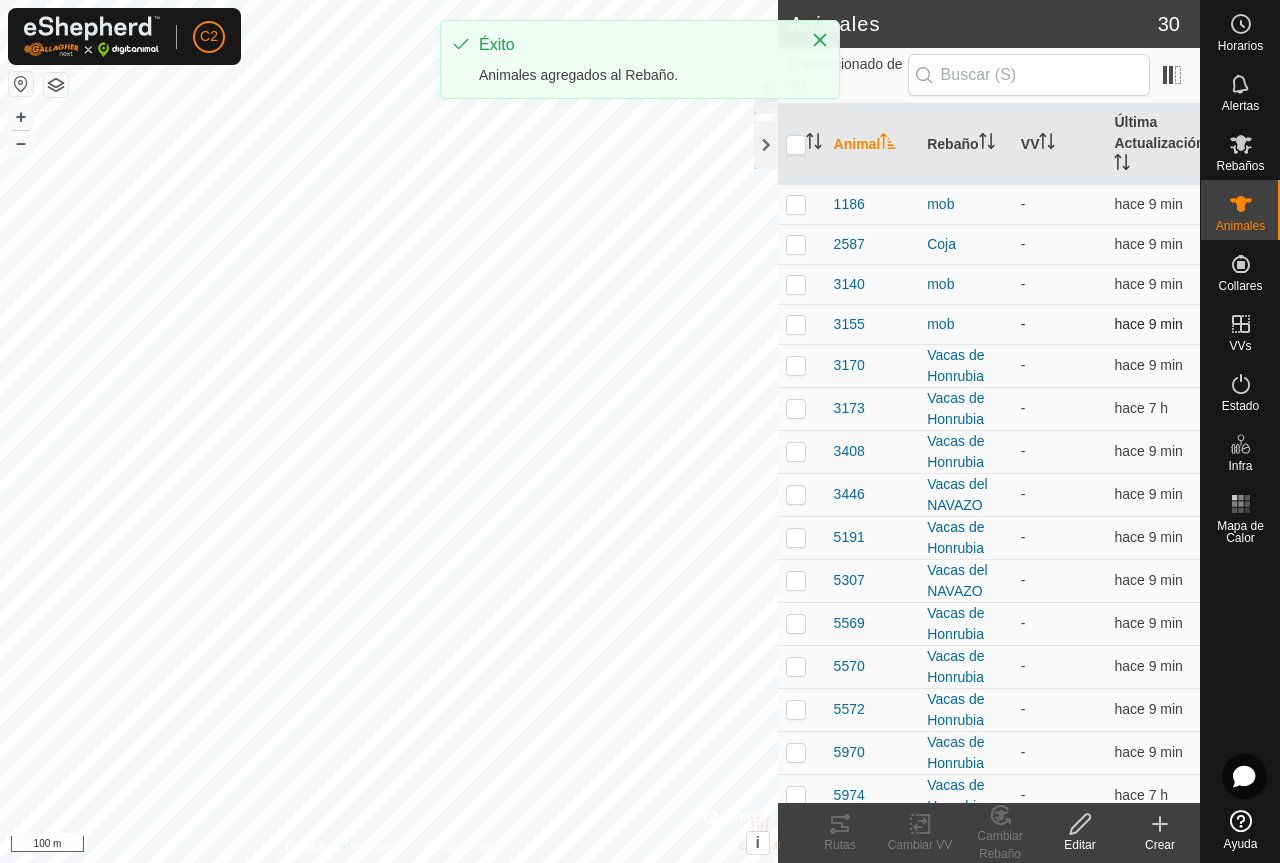 click at bounding box center (796, 324) 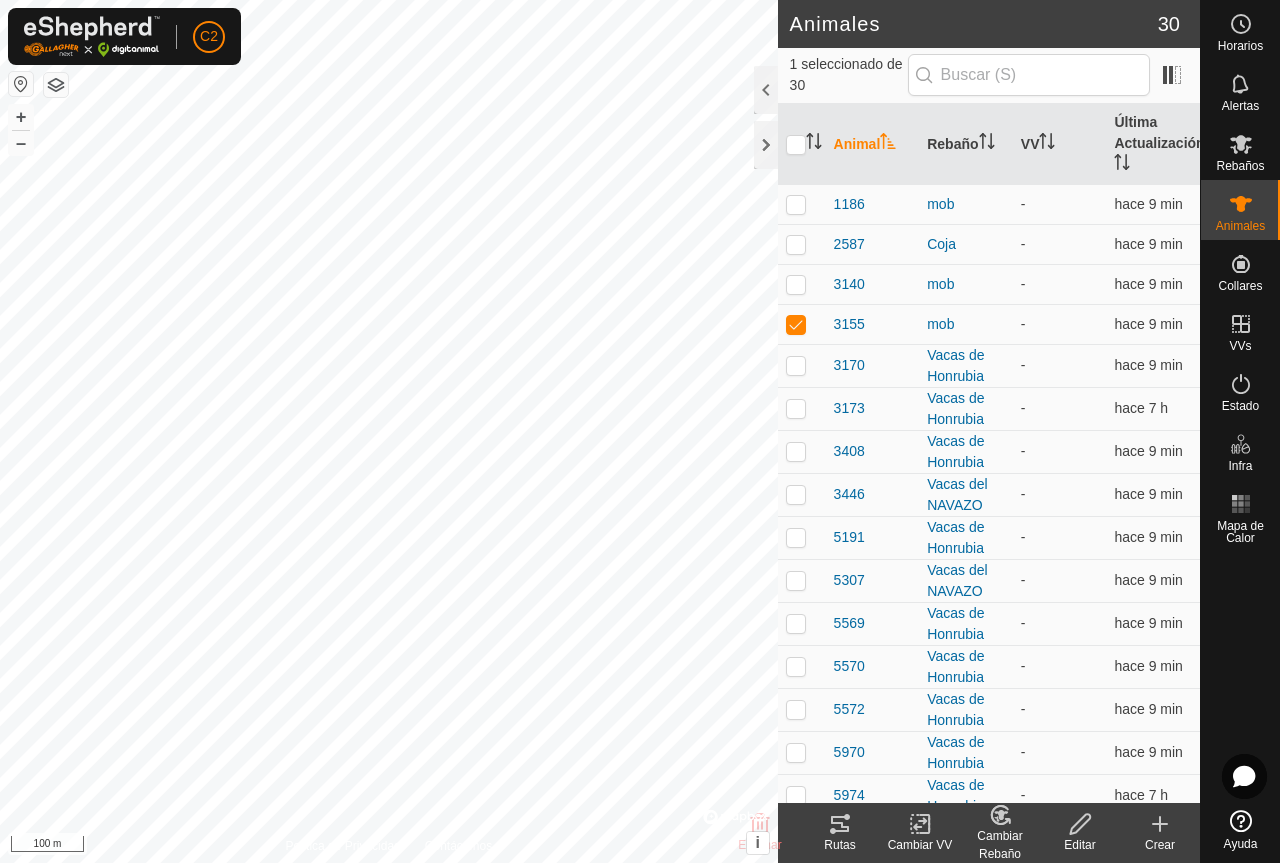 click 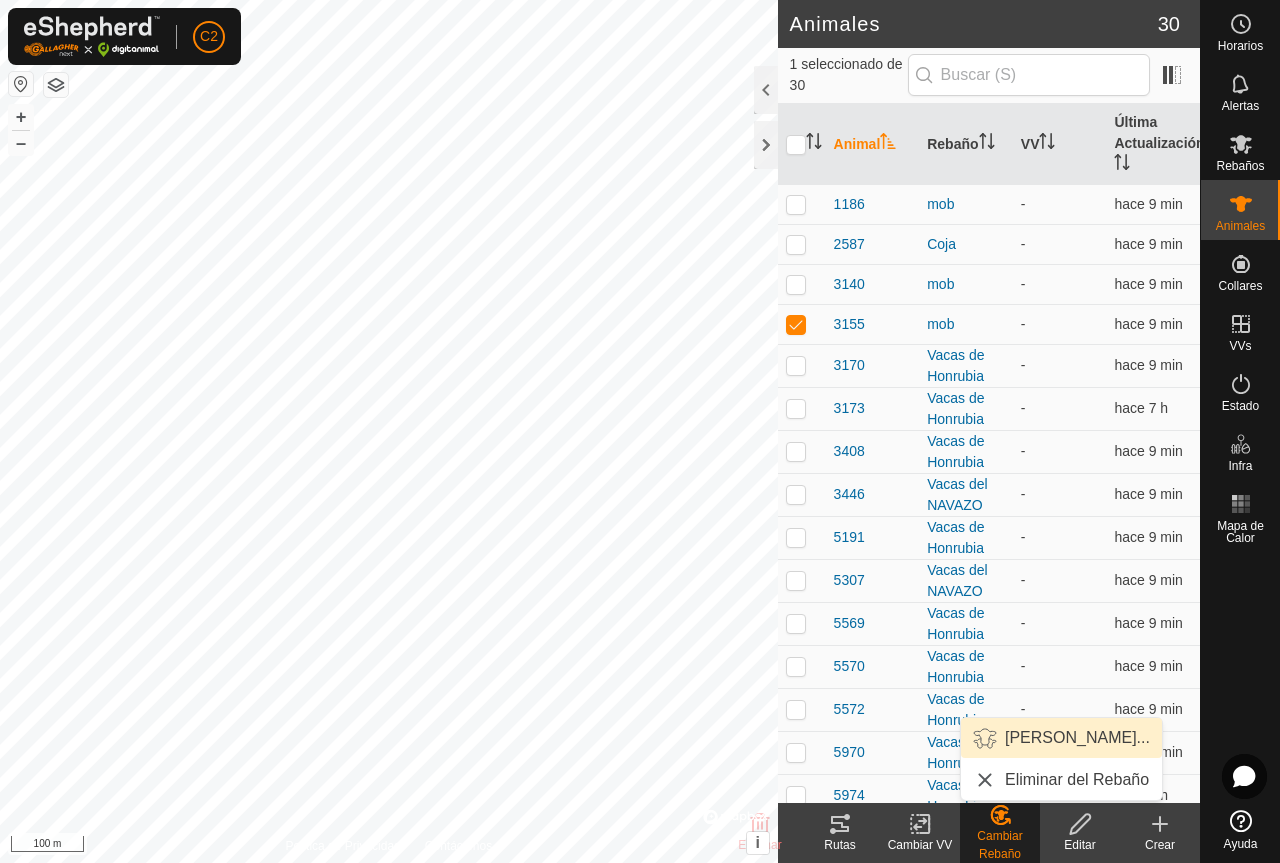 click on "[PERSON_NAME]..." at bounding box center [1061, 738] 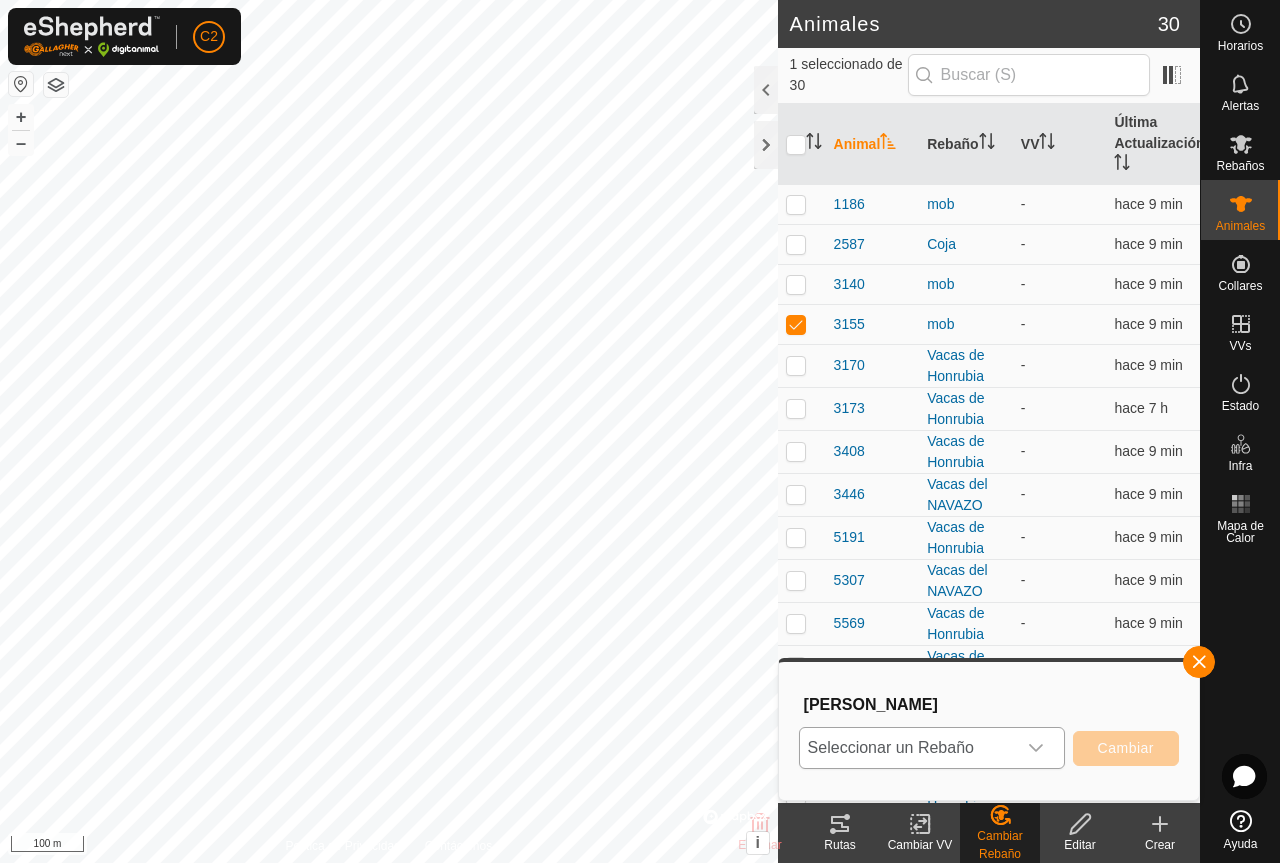 click 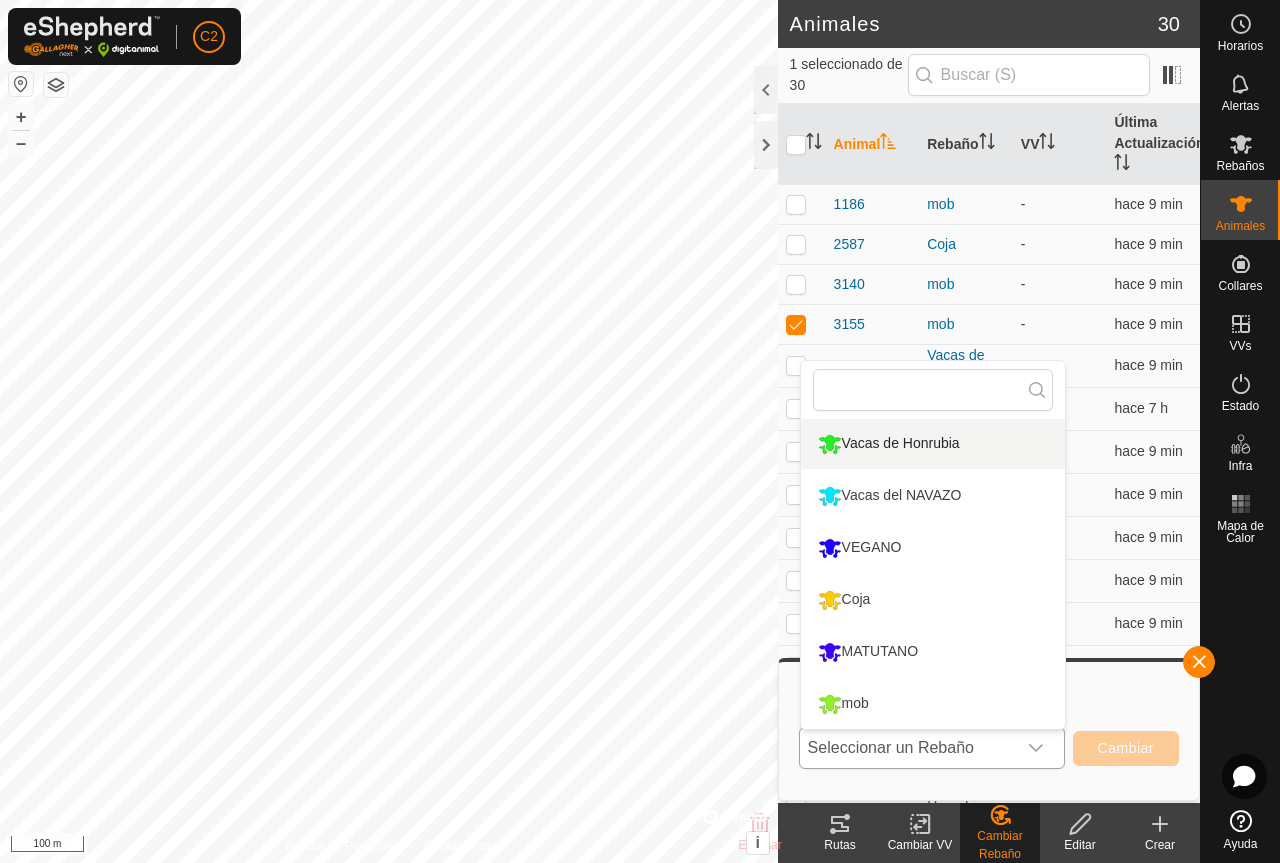 click on "Vacas de Honrubia" at bounding box center [933, 444] 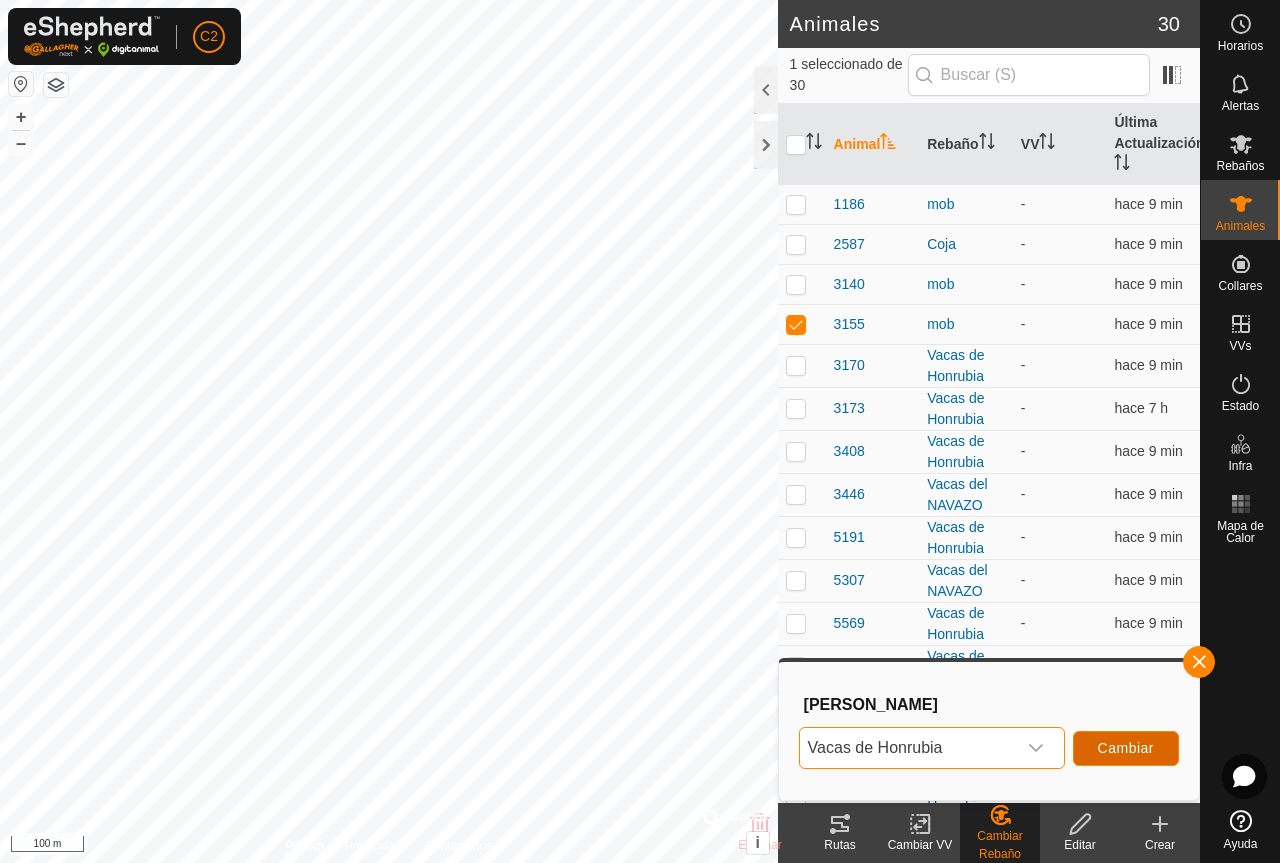 click on "Cambiar" at bounding box center [1126, 748] 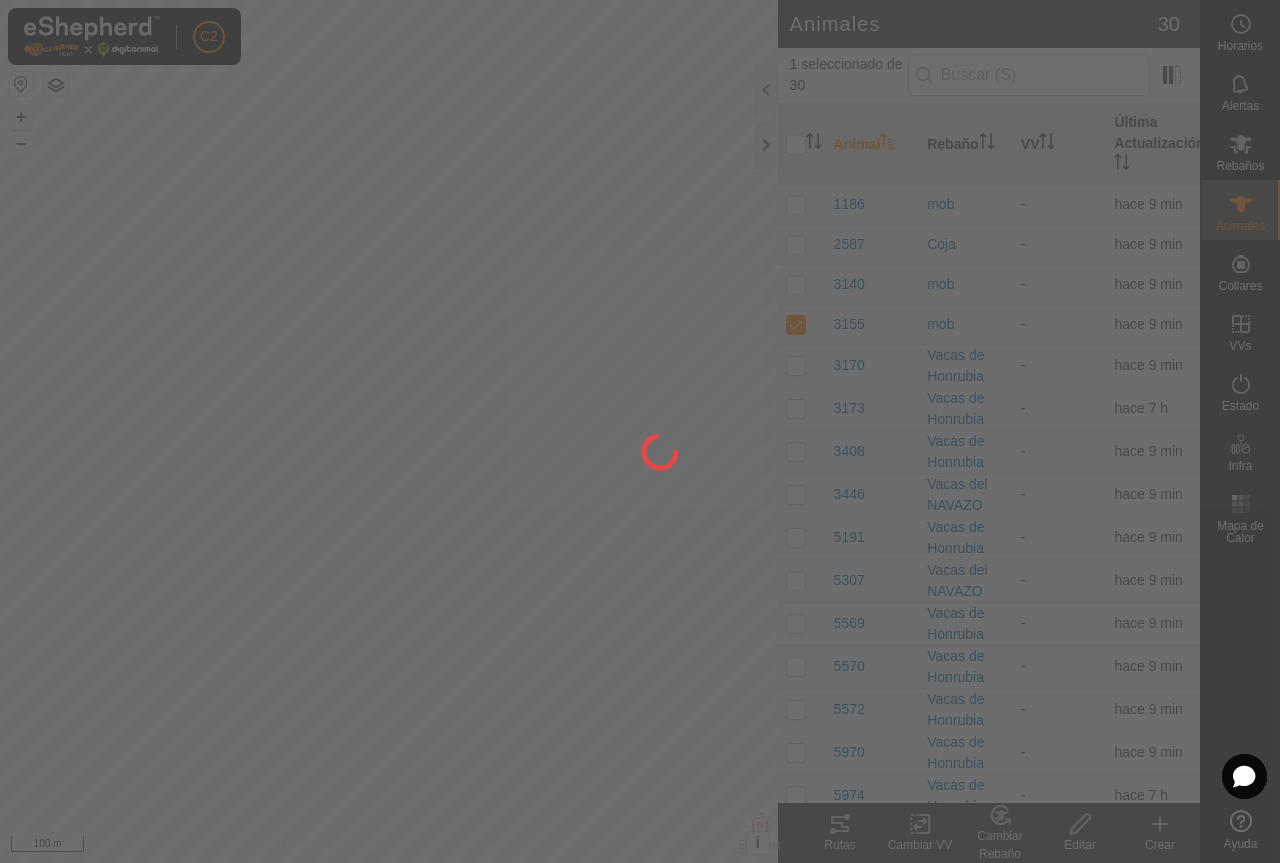 checkbox on "false" 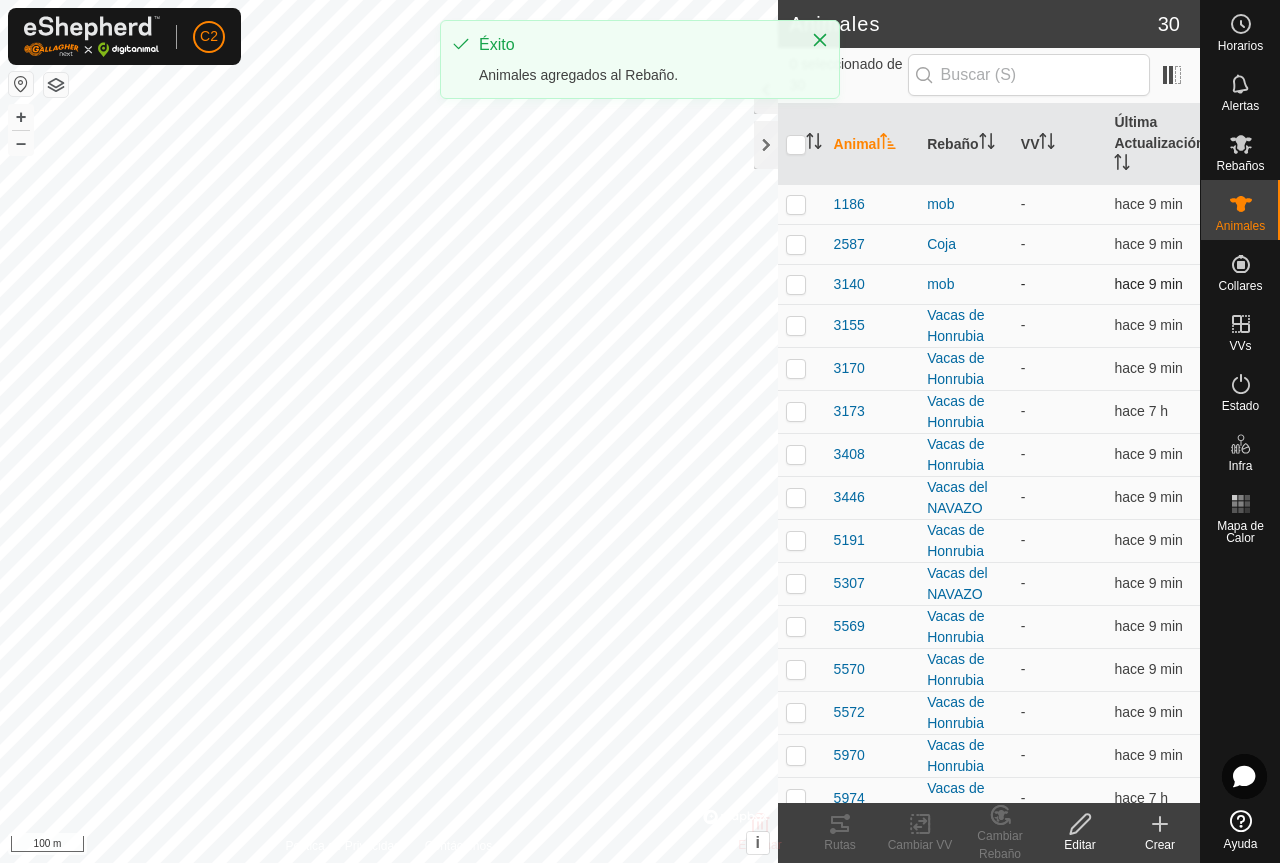 drag, startPoint x: 793, startPoint y: 286, endPoint x: 801, endPoint y: 300, distance: 16.124516 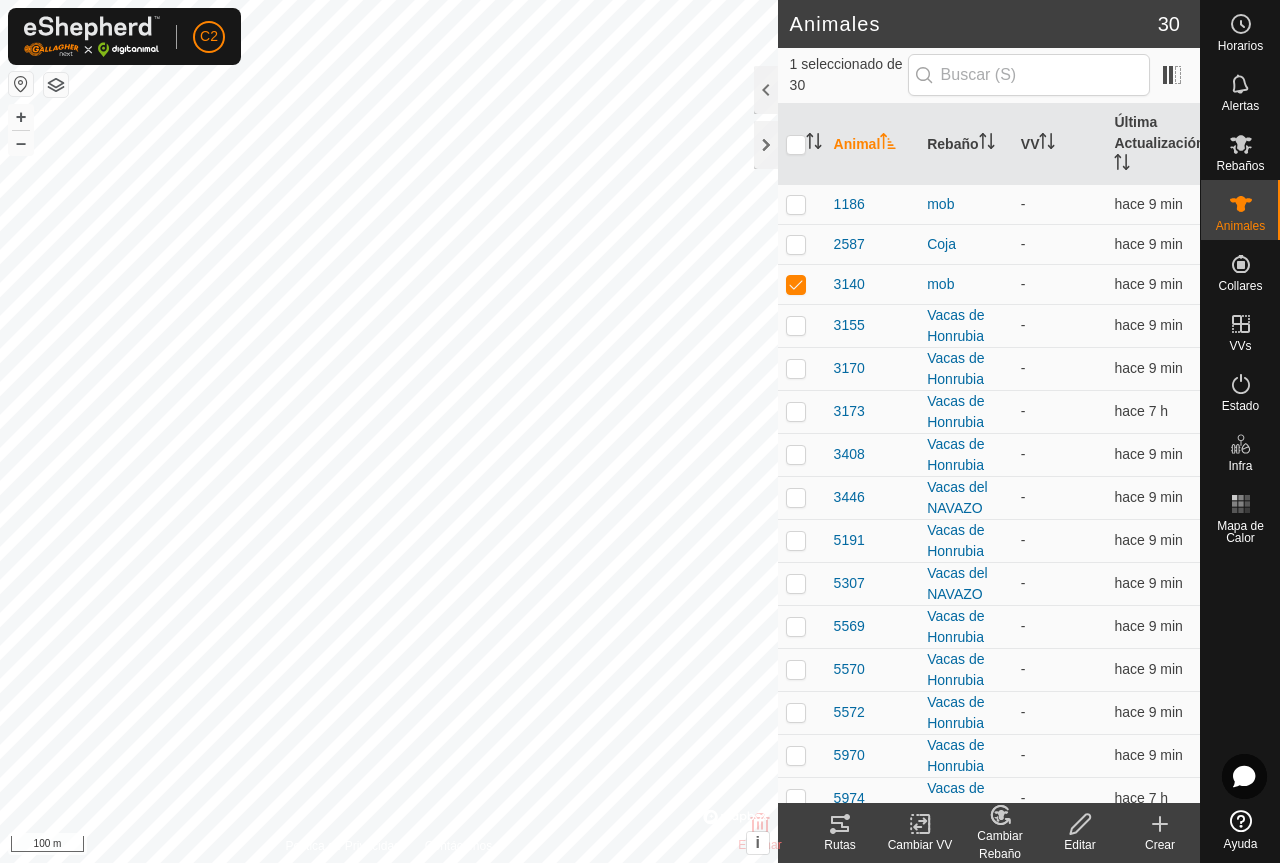 click on "Cambiar Rebaño" 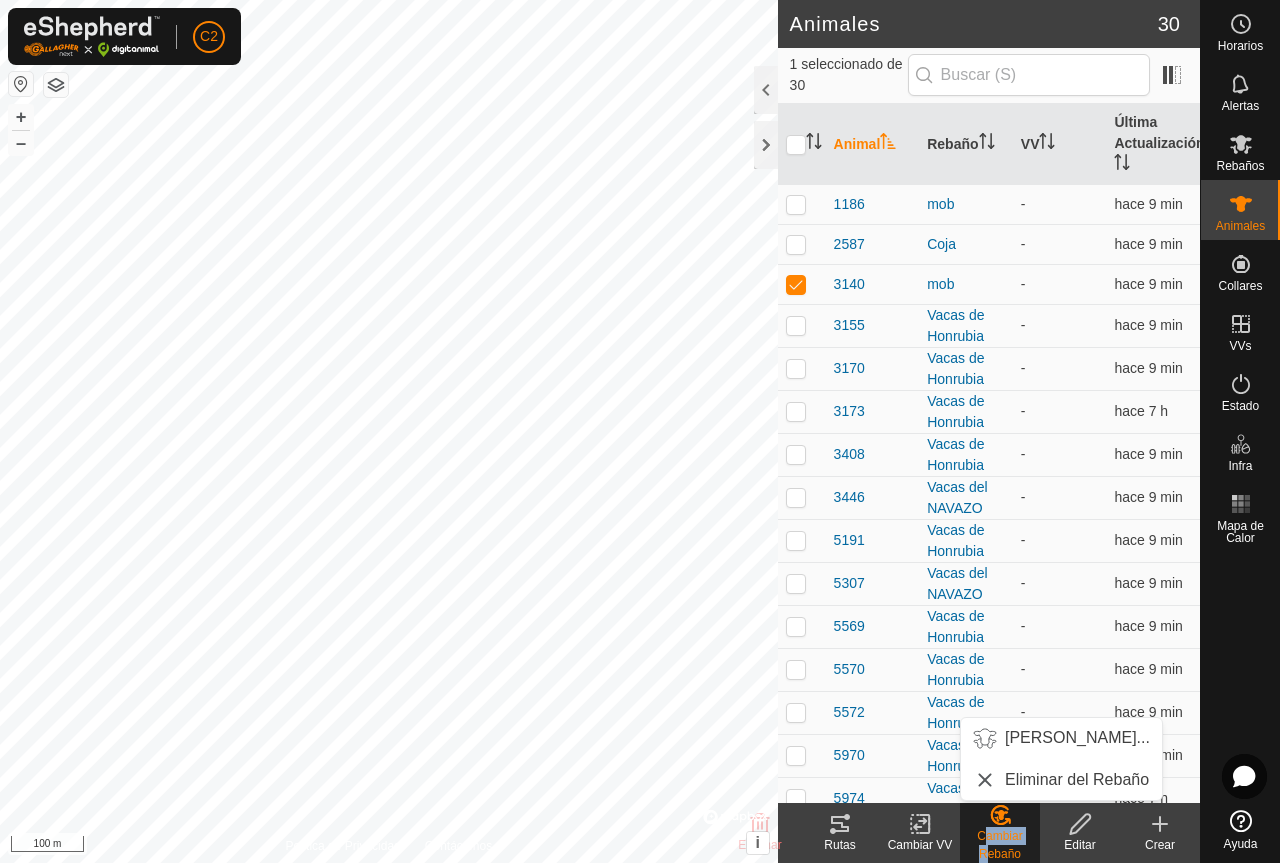 click on "Cambiar Rebaño" 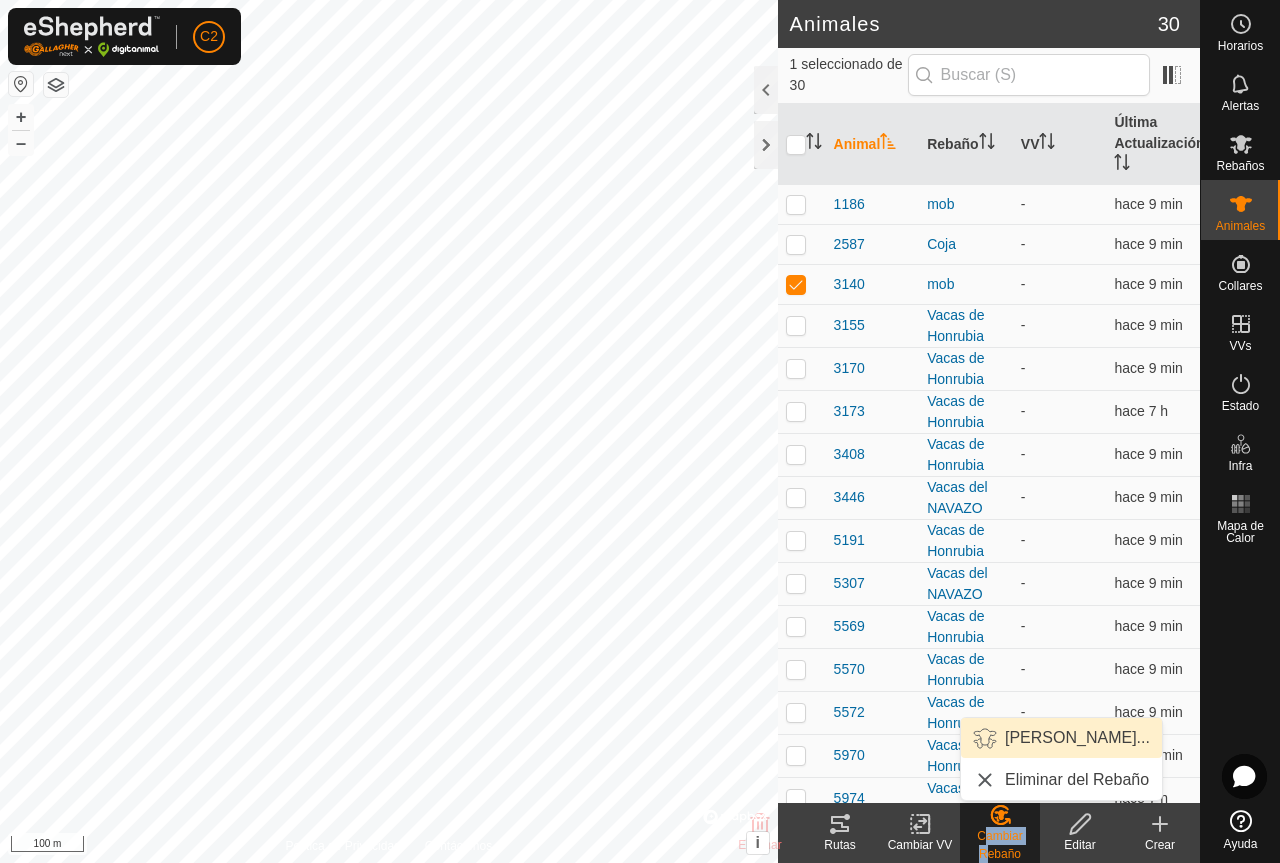 click on "[PERSON_NAME]..." at bounding box center [1061, 738] 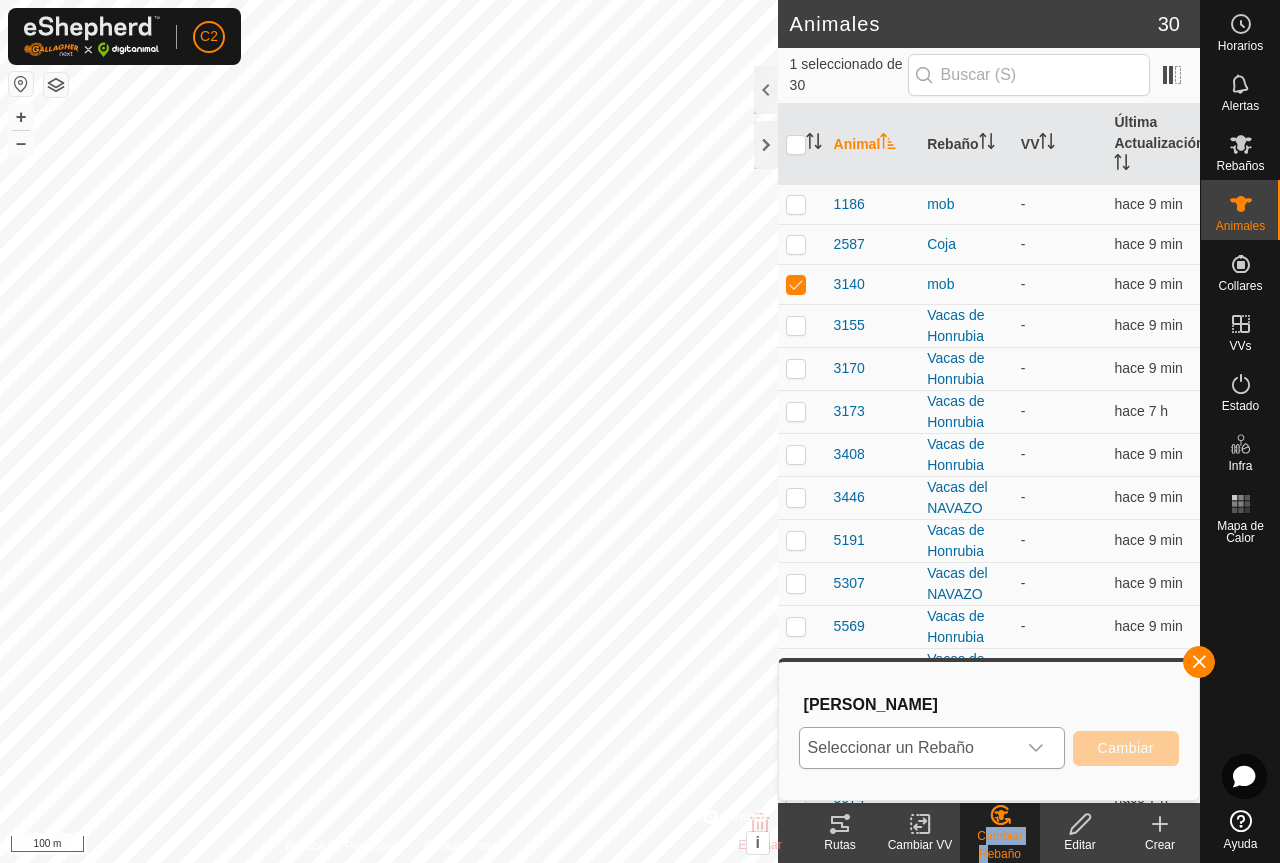 click 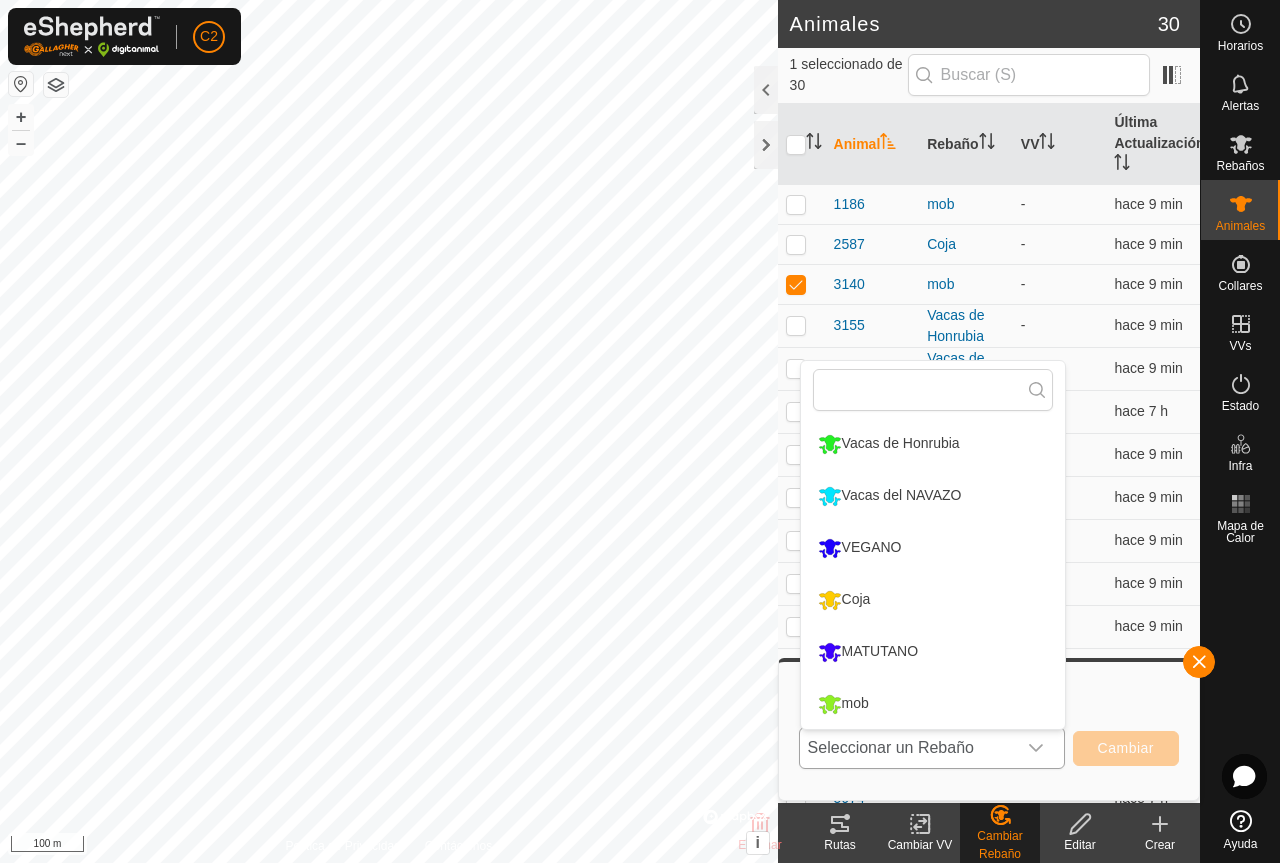 click on "Vacas de Honrubia" at bounding box center (933, 444) 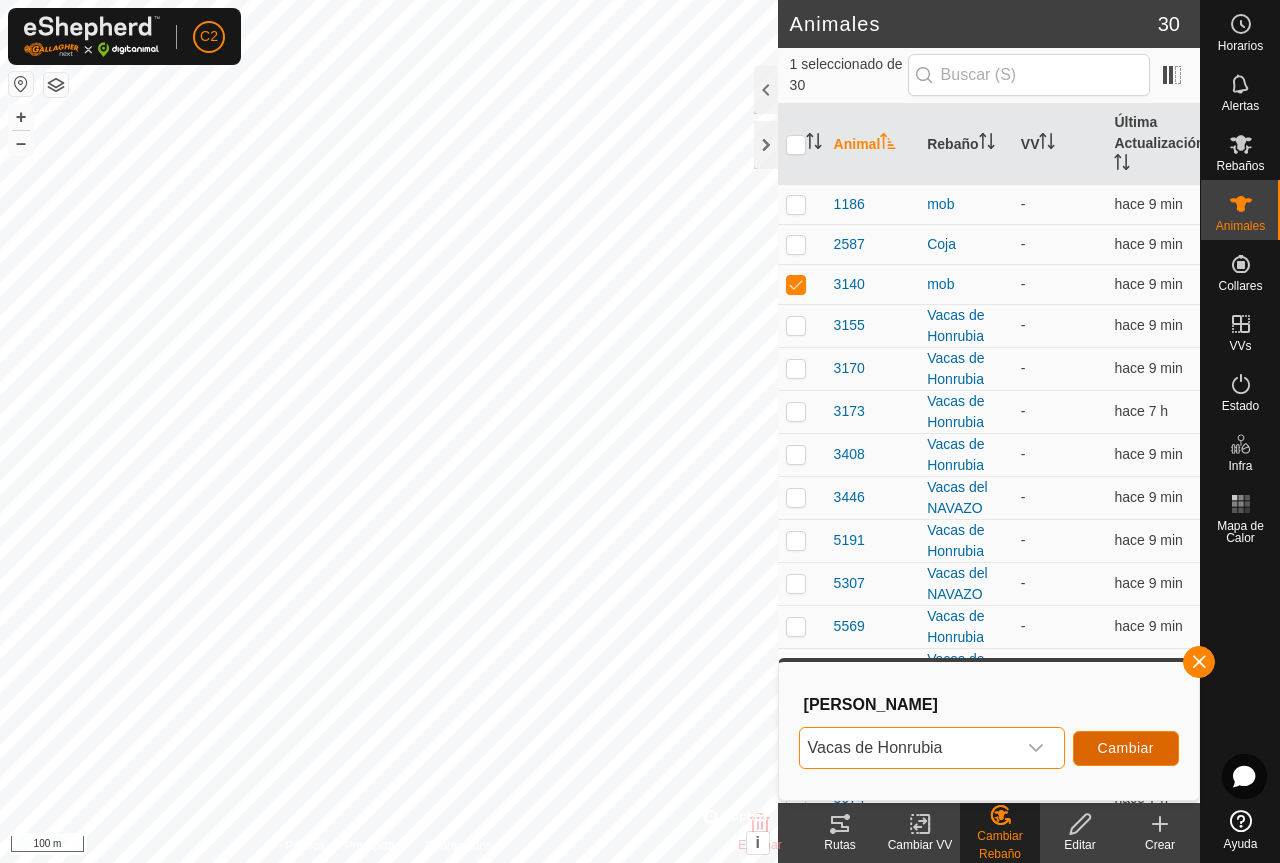 click on "Cambiar" at bounding box center [1126, 748] 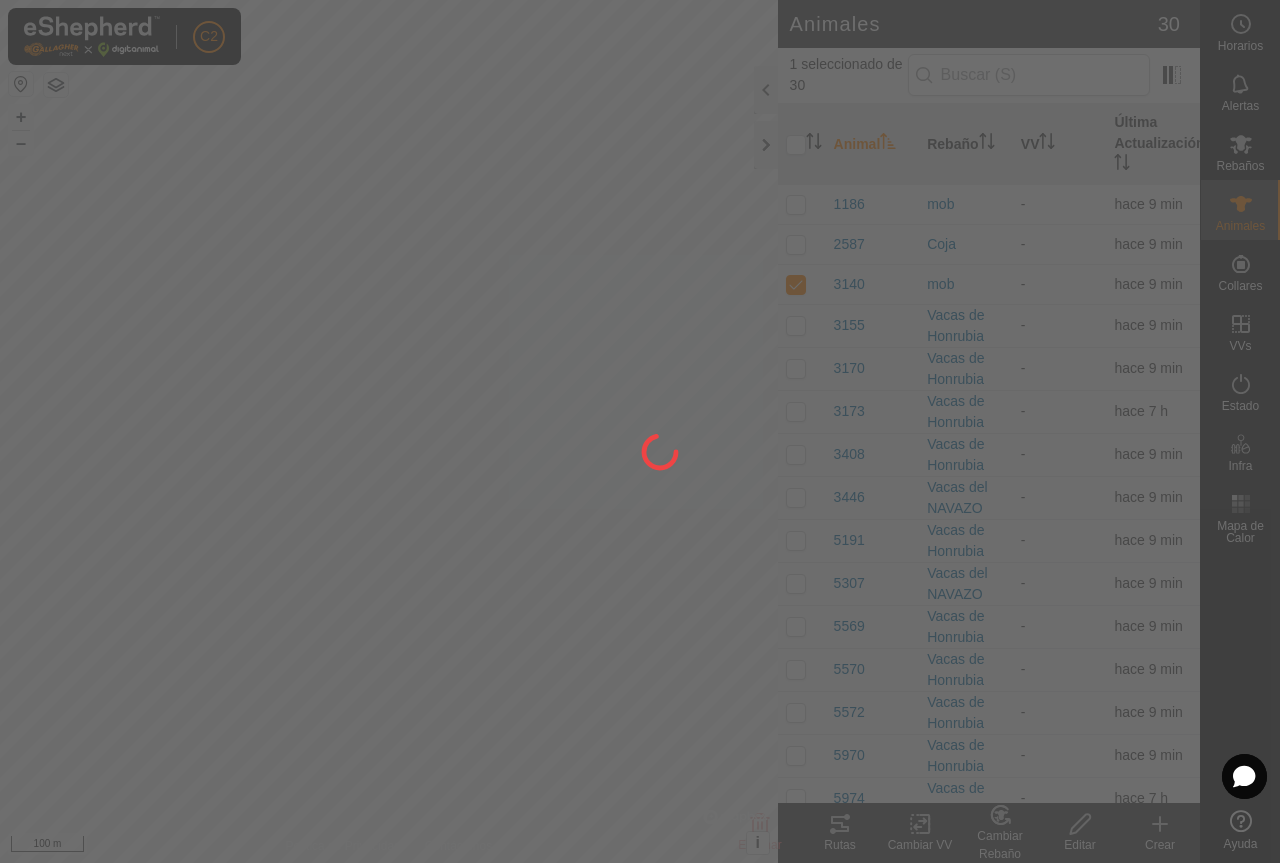 checkbox on "false" 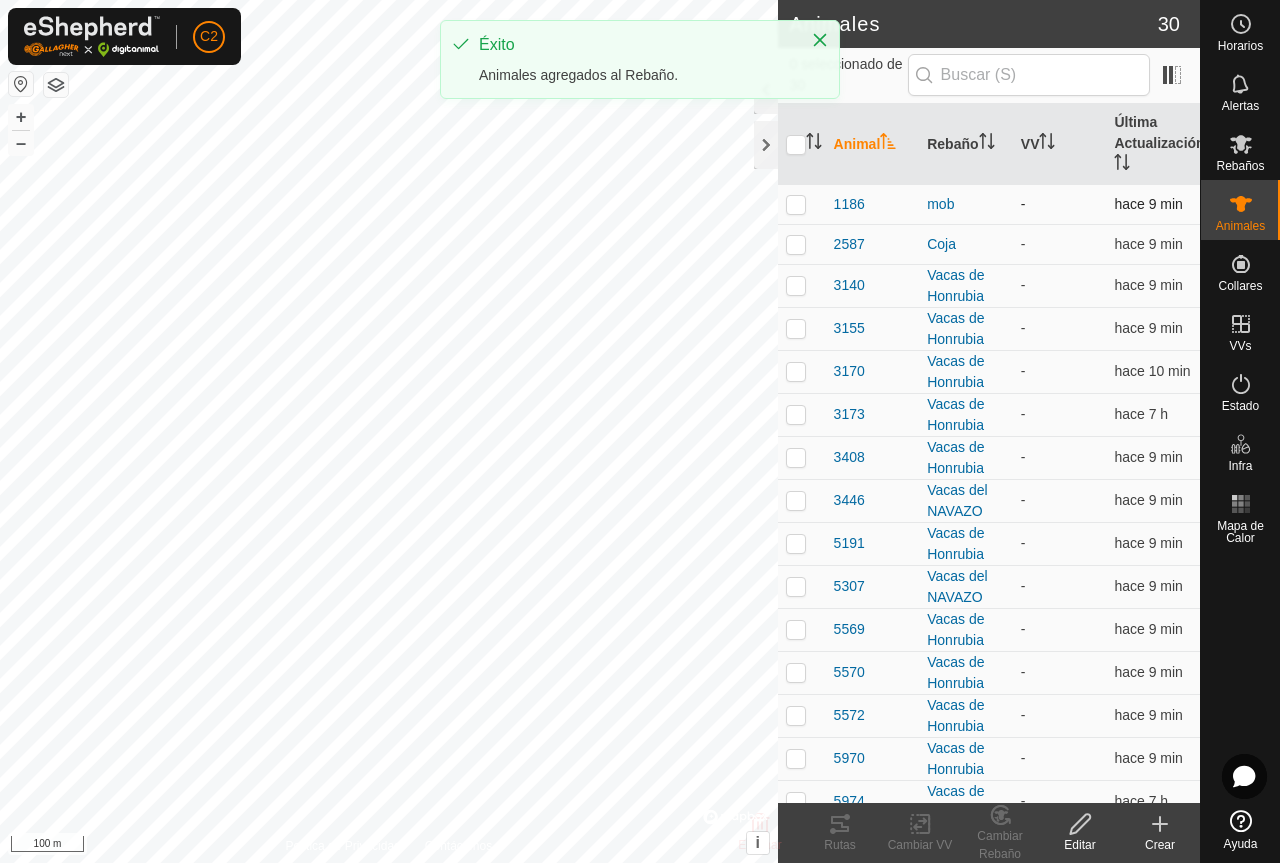 click at bounding box center (802, 204) 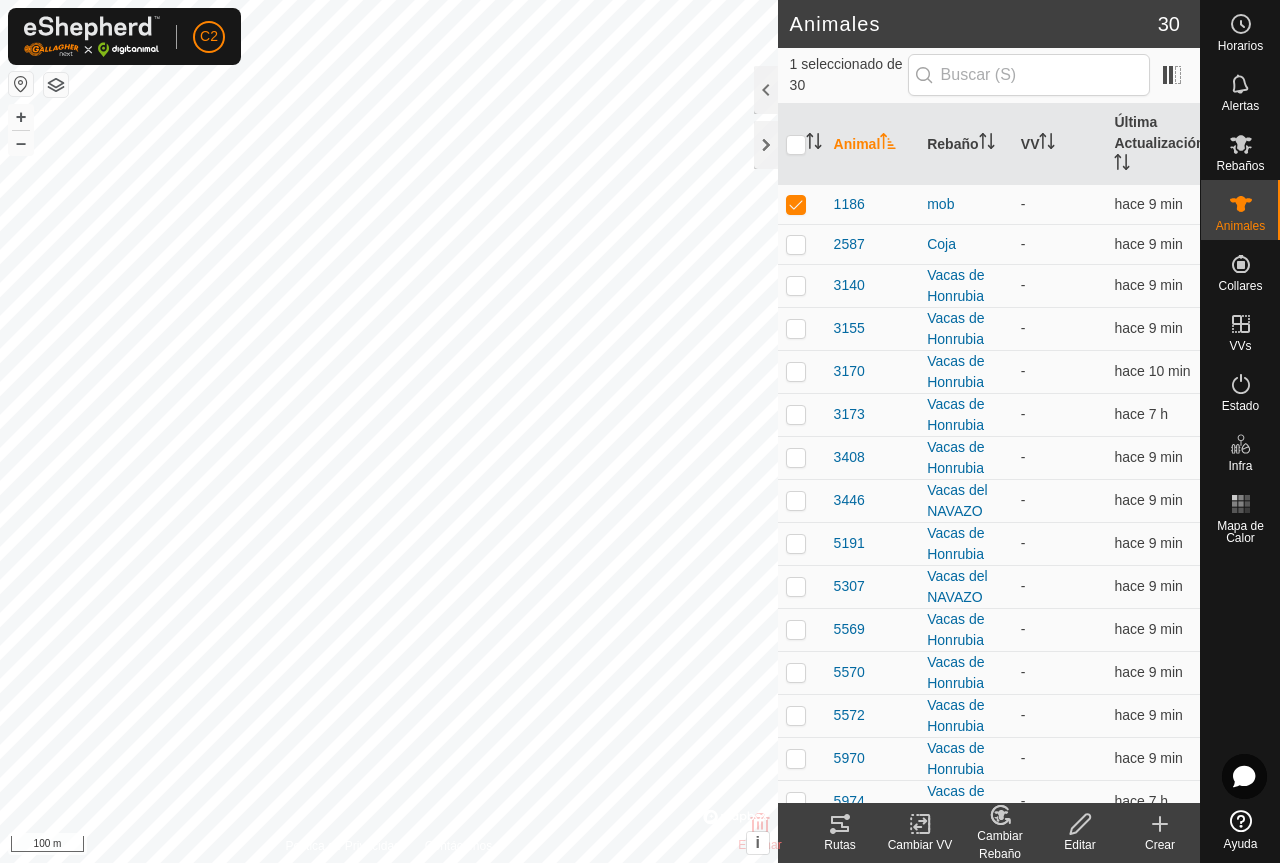 click 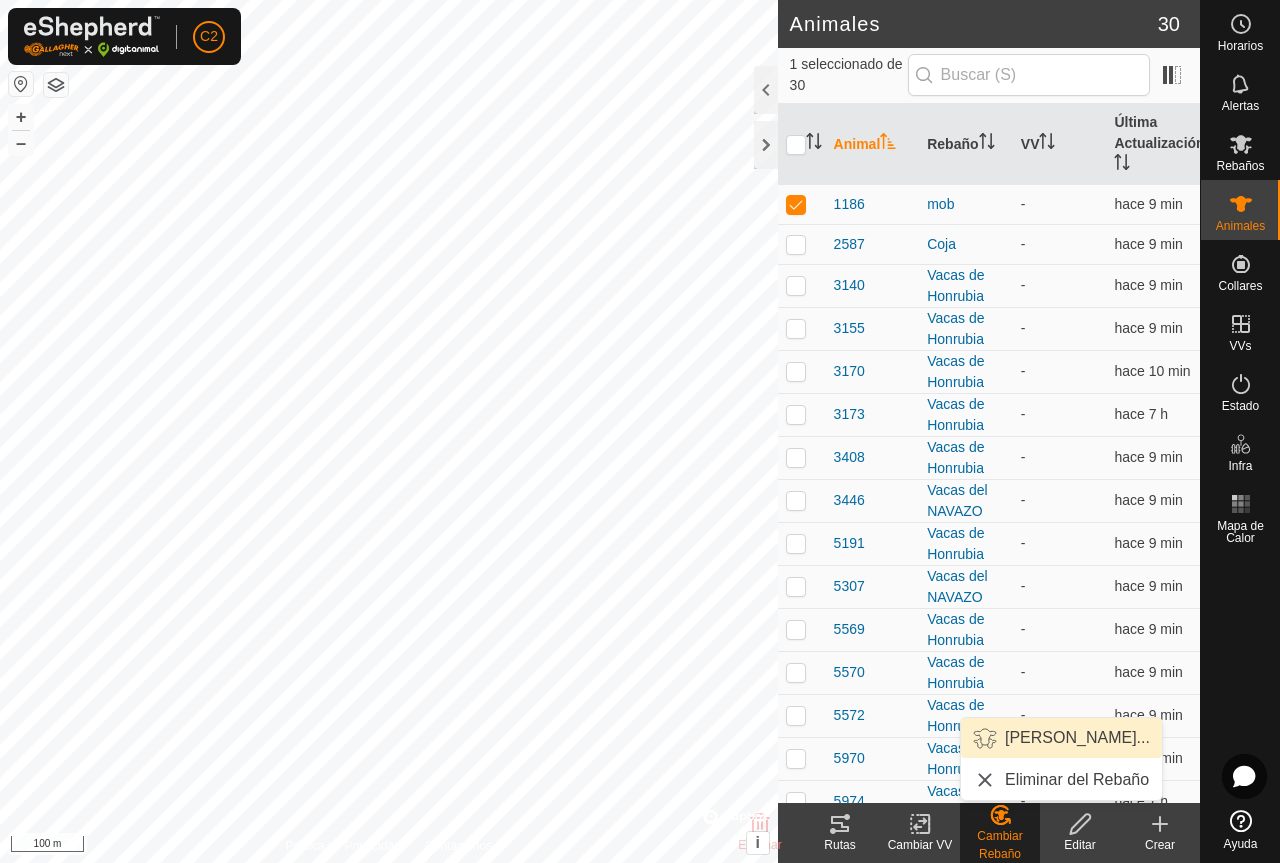 click on "[PERSON_NAME]..." at bounding box center [1061, 738] 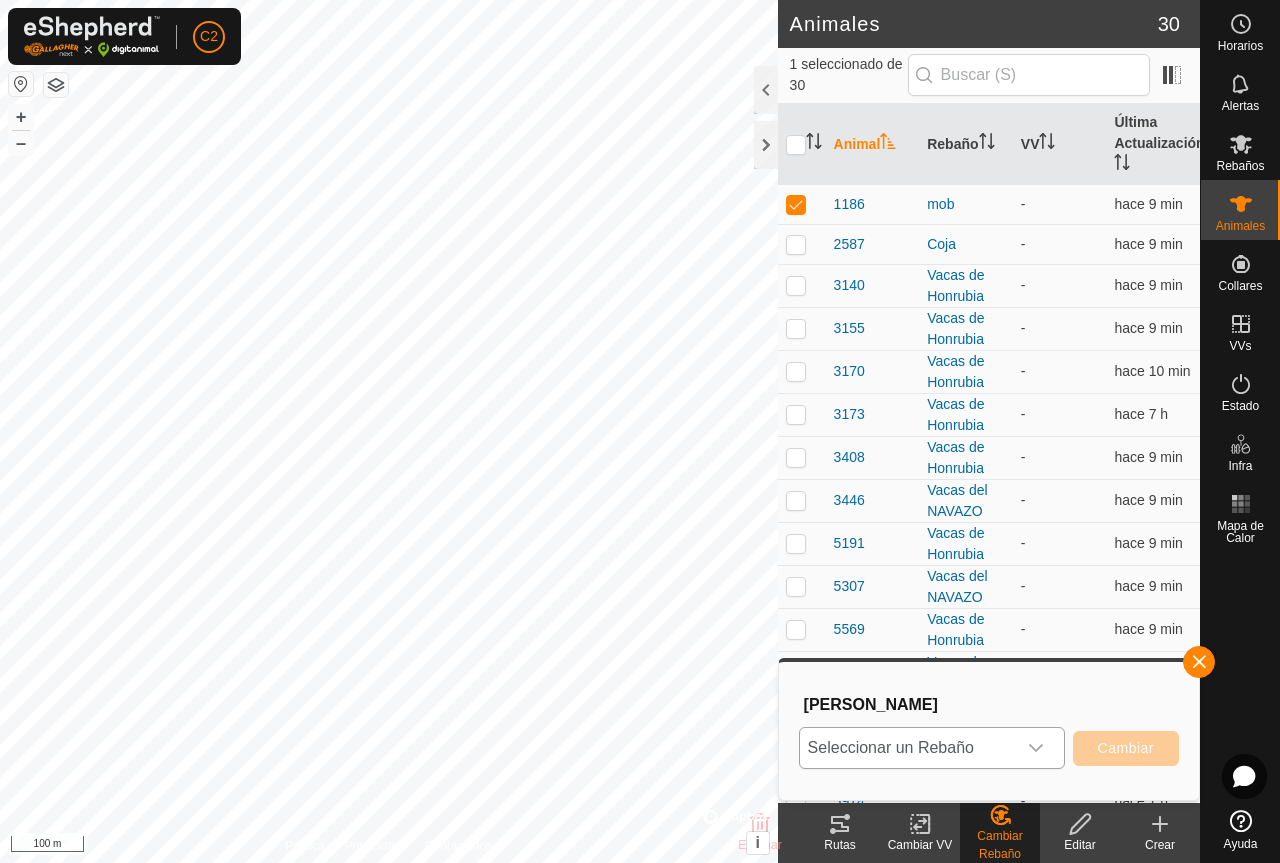 click at bounding box center [1036, 748] 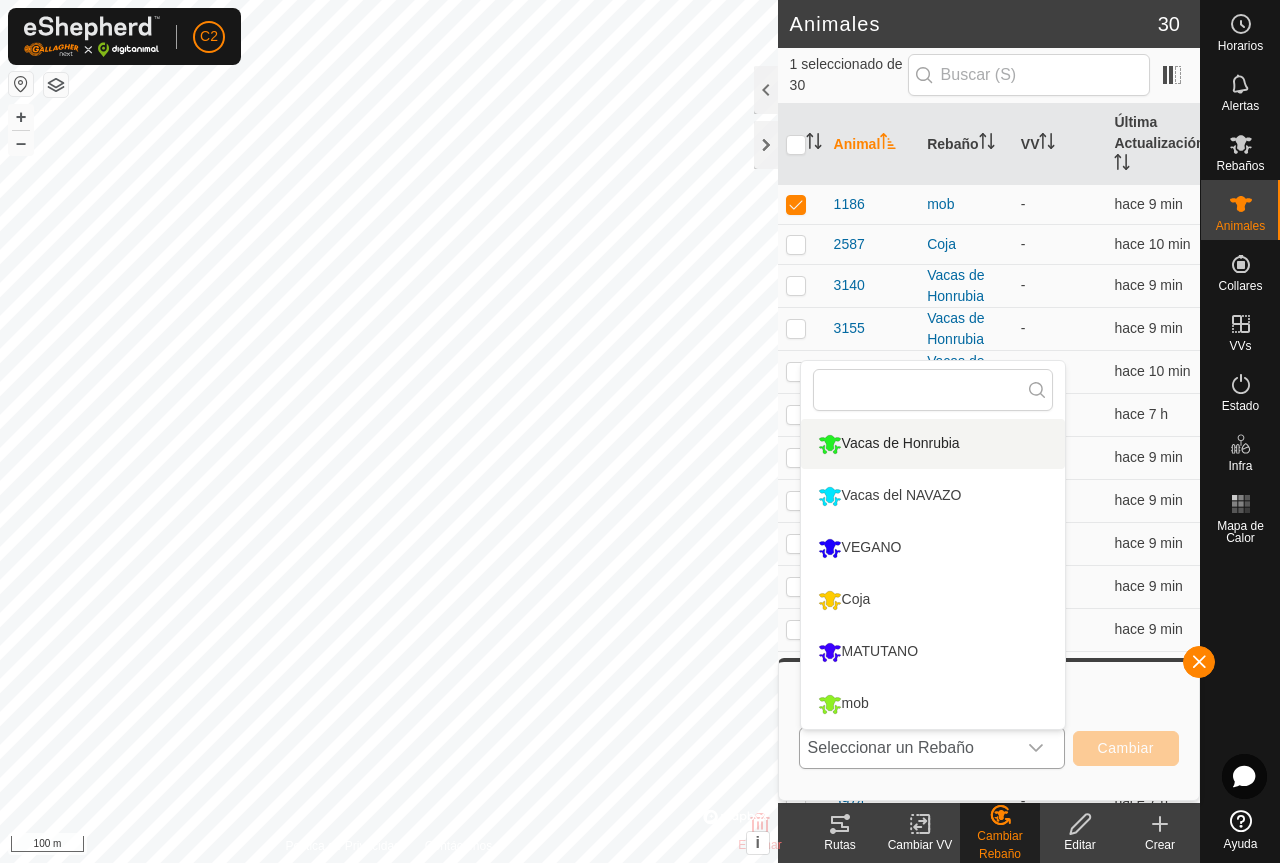 drag, startPoint x: 956, startPoint y: 445, endPoint x: 1009, endPoint y: 494, distance: 72.18033 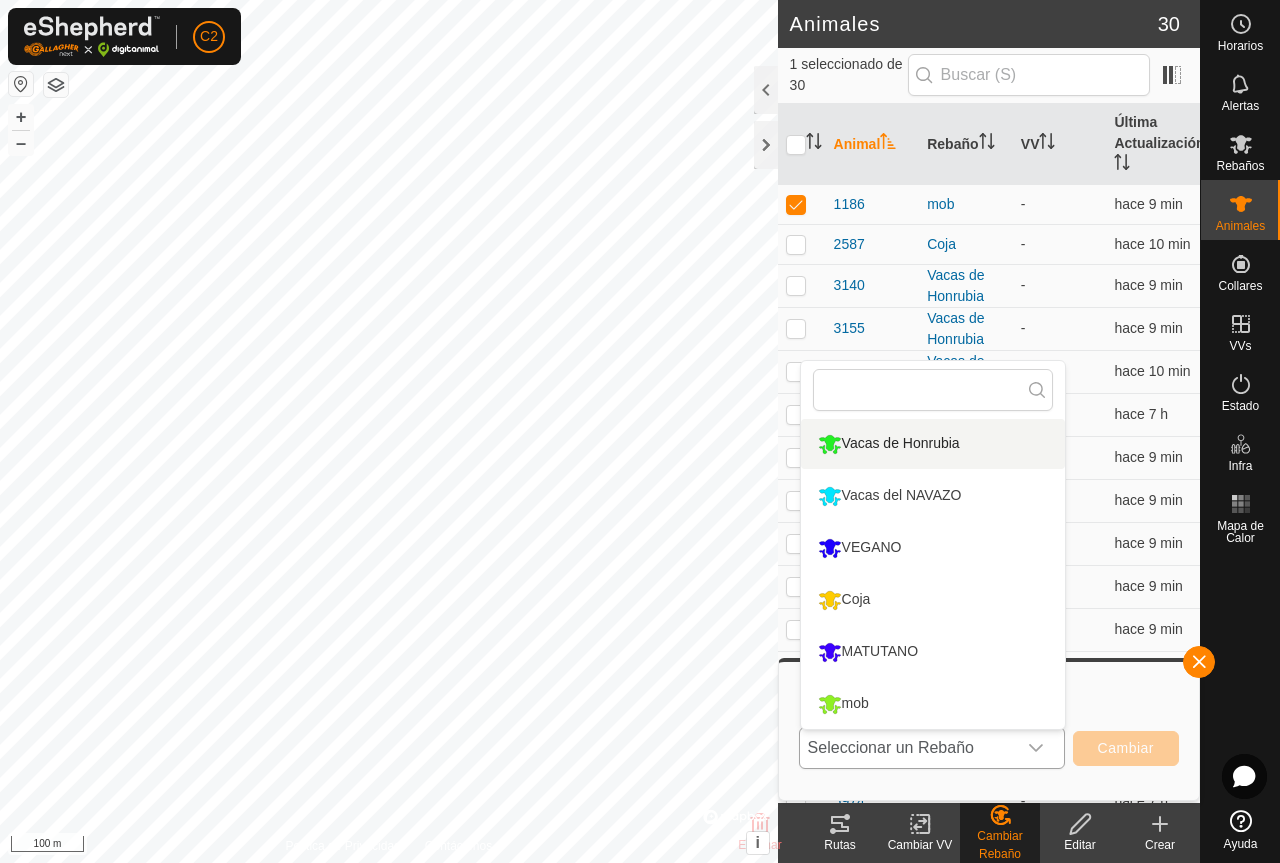 click on "Vacas de Honrubia" at bounding box center [933, 444] 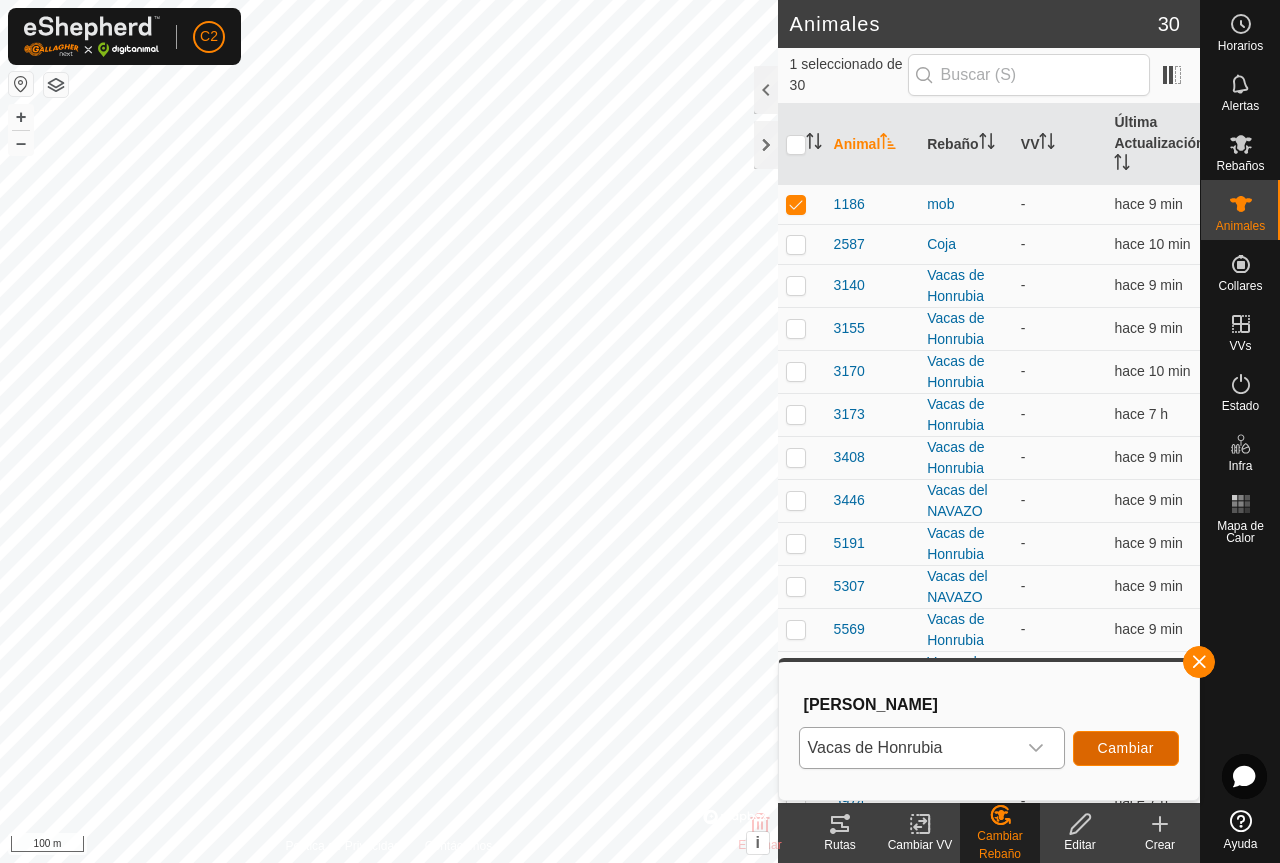 click on "Cambiar" at bounding box center [1126, 748] 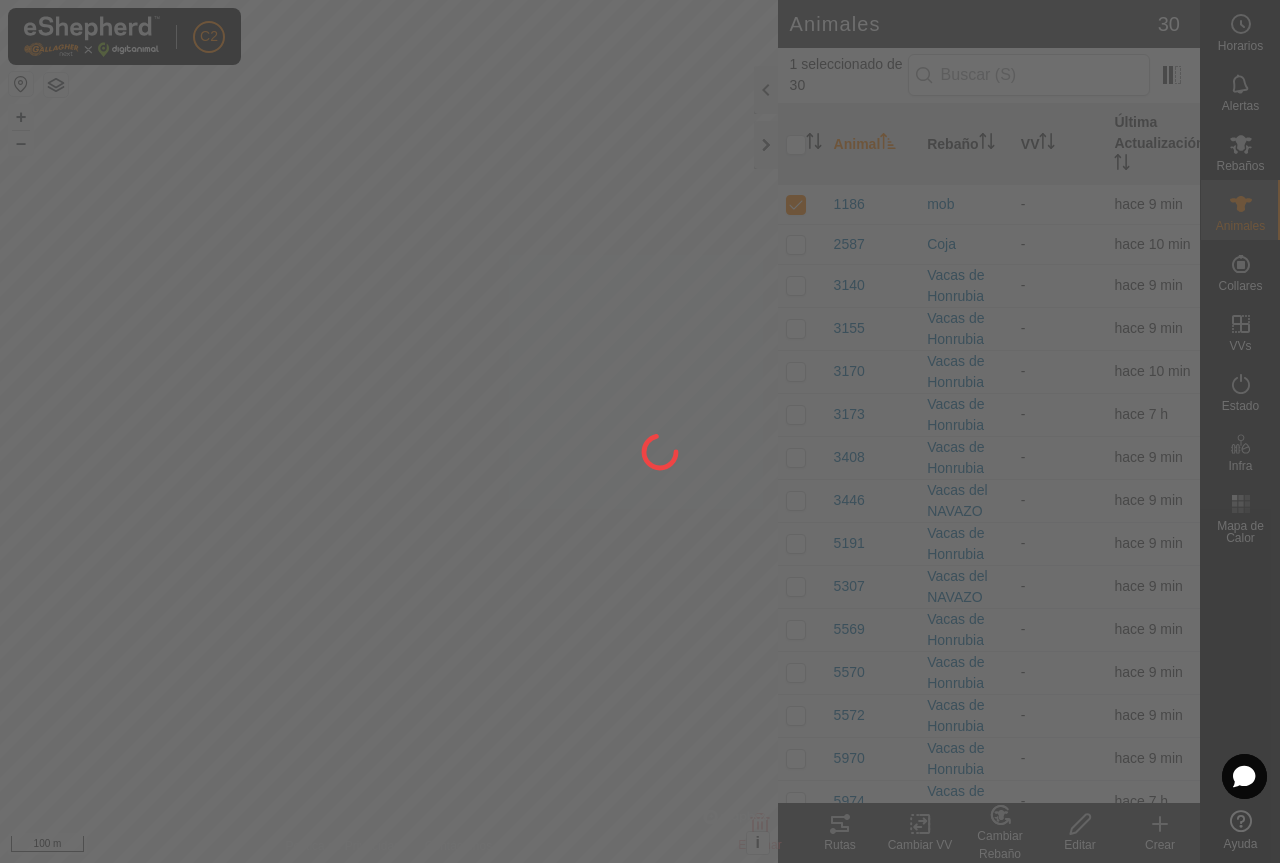 checkbox on "false" 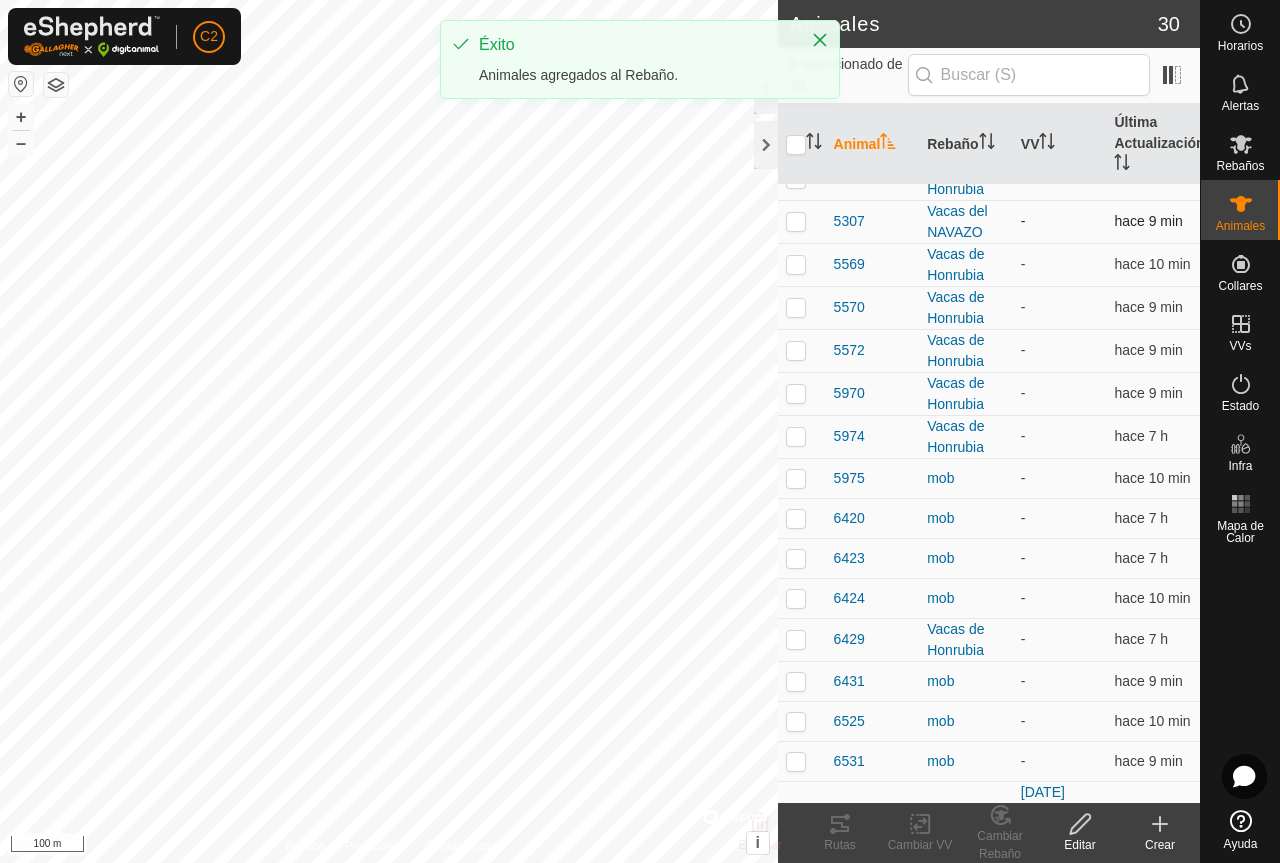 scroll, scrollTop: 400, scrollLeft: 0, axis: vertical 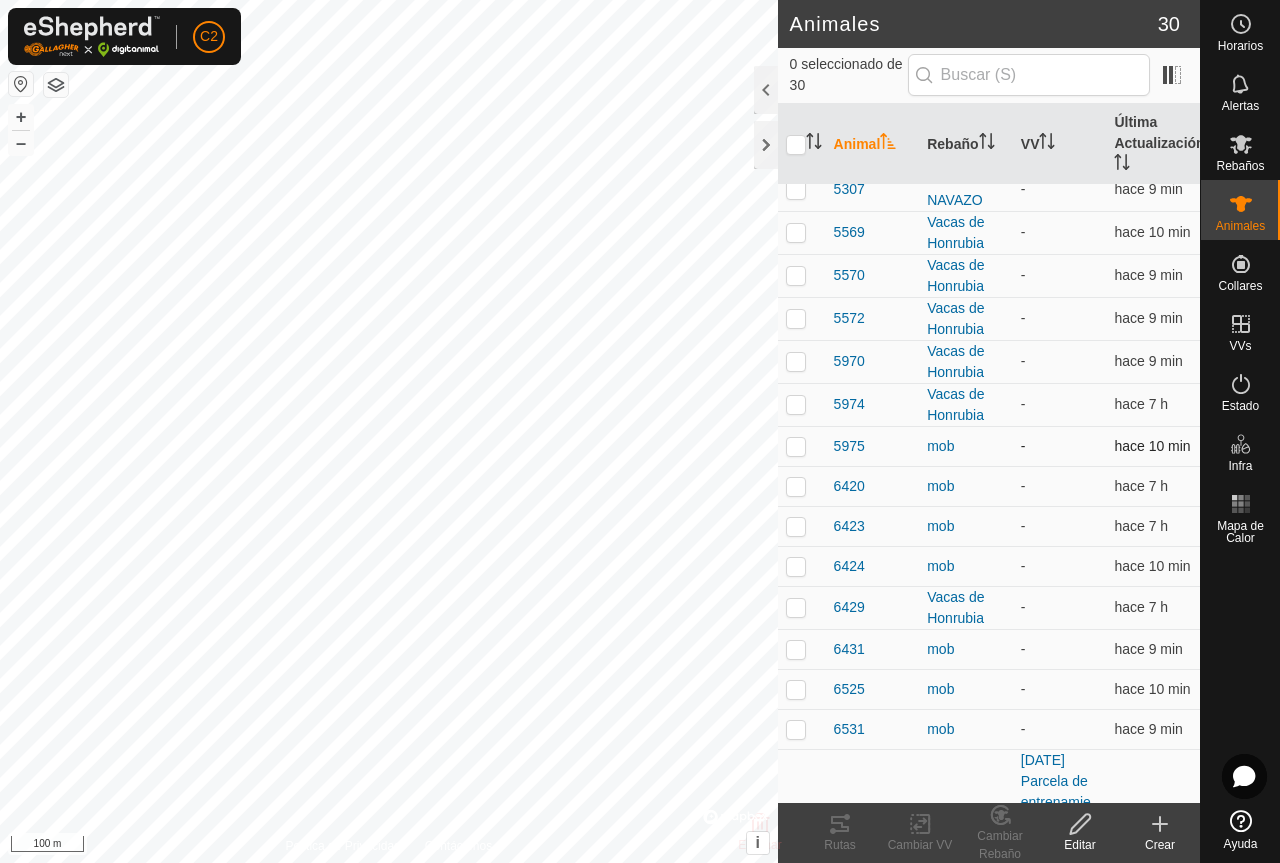 click at bounding box center [796, 446] 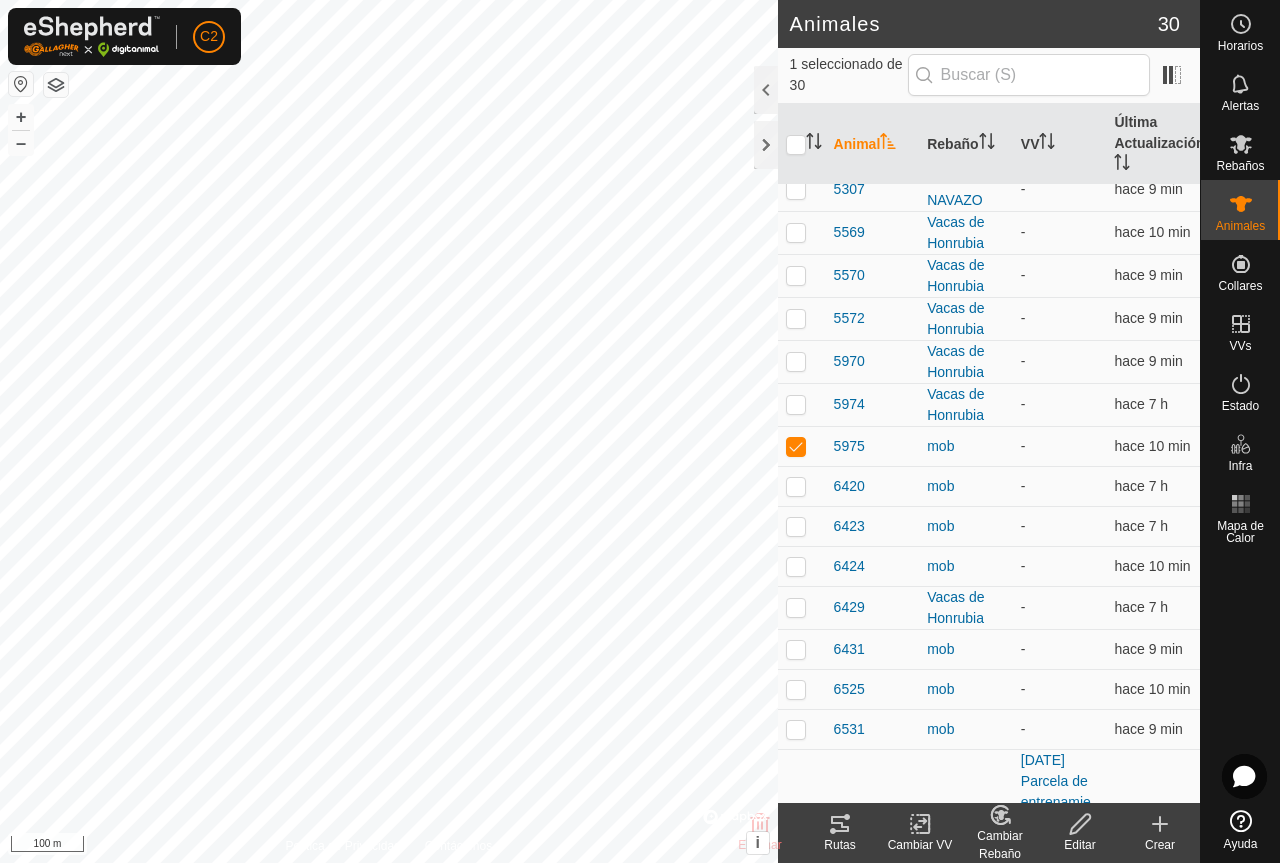 click on "Cambiar Rebaño" 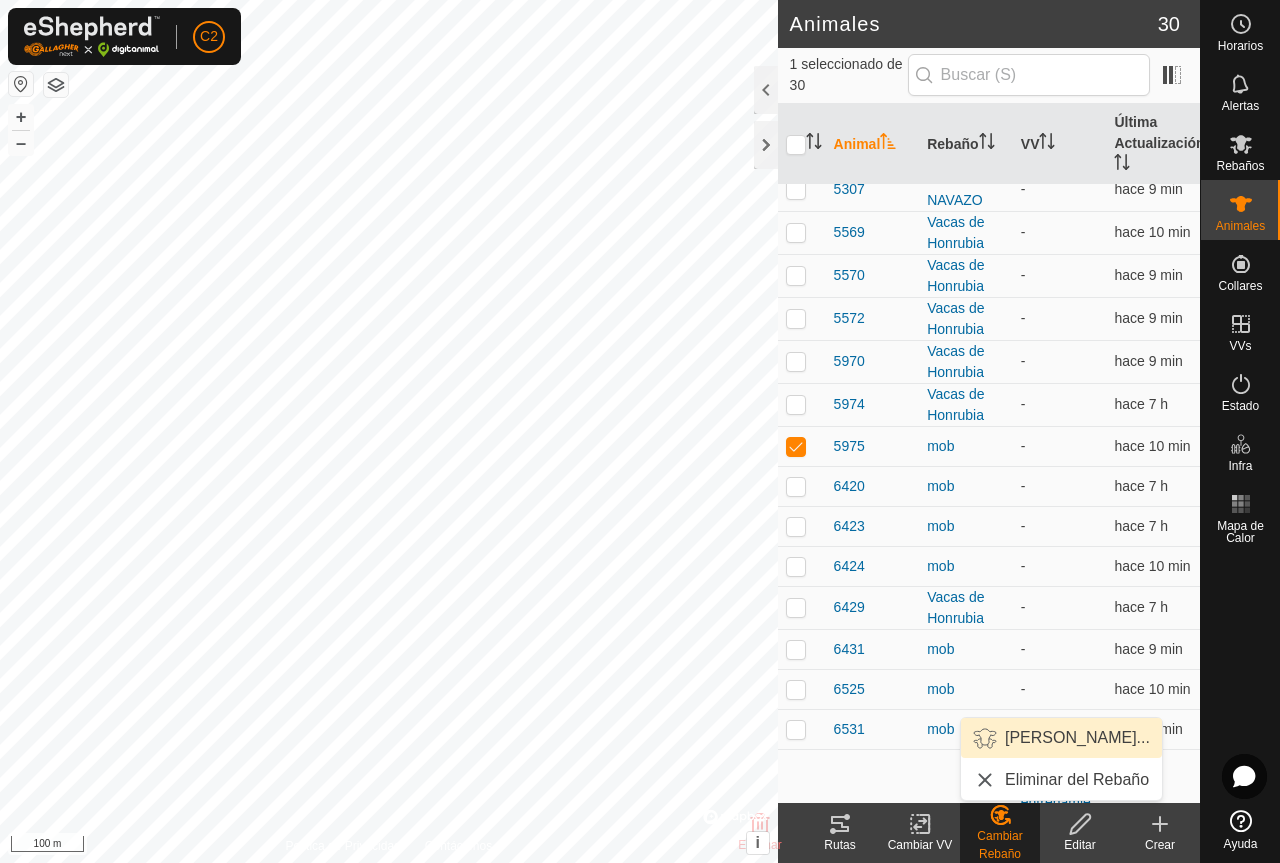click on "[PERSON_NAME]..." at bounding box center [1061, 738] 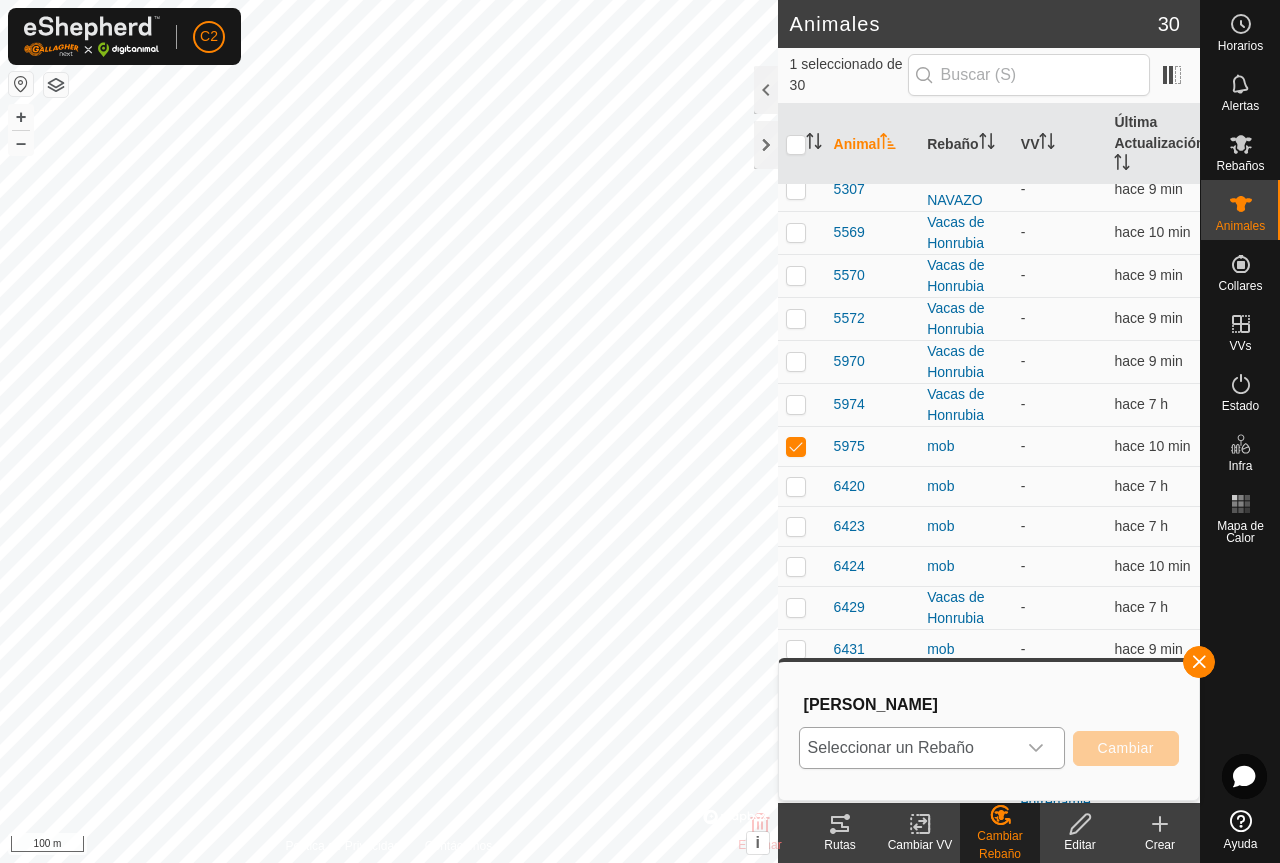 click 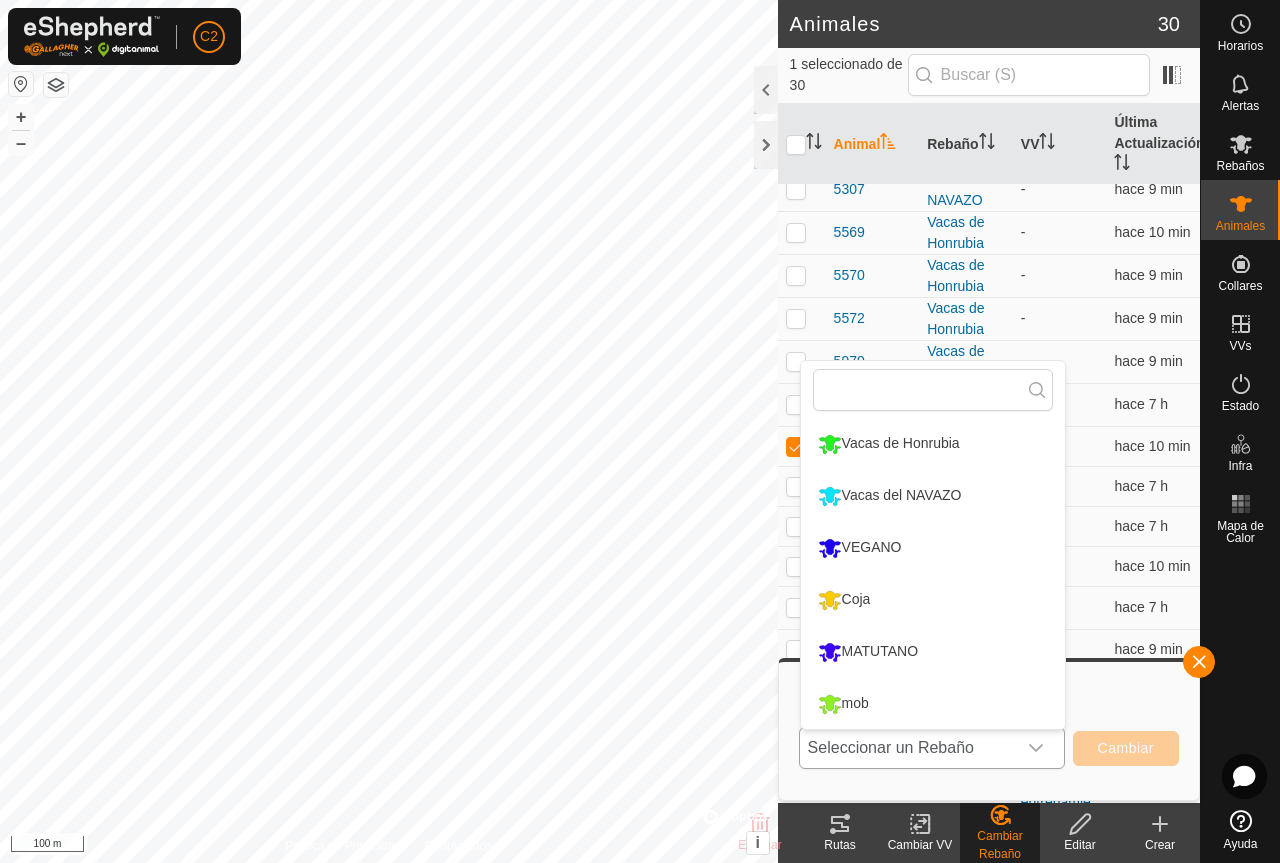 click on "Vacas de Honrubia" at bounding box center [933, 444] 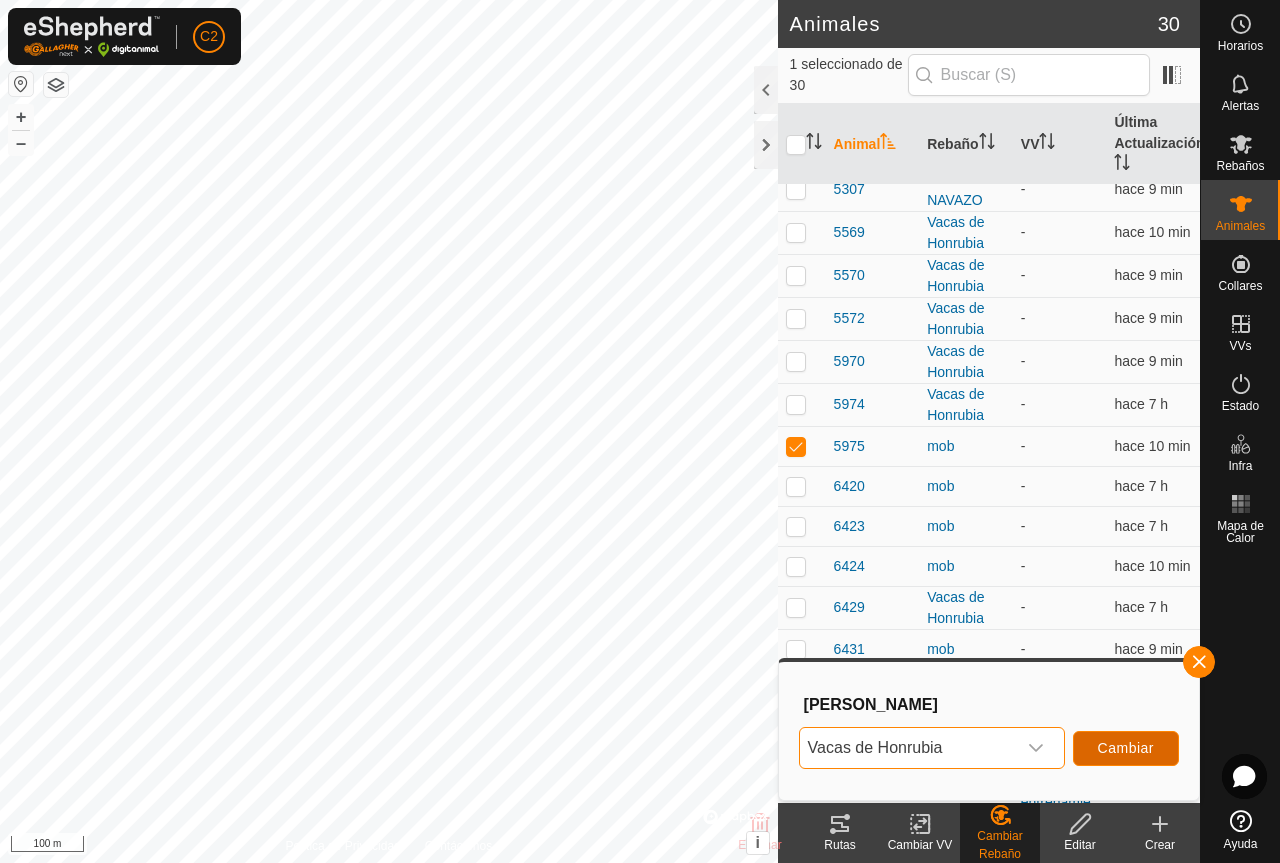 click on "Cambiar" at bounding box center (1126, 748) 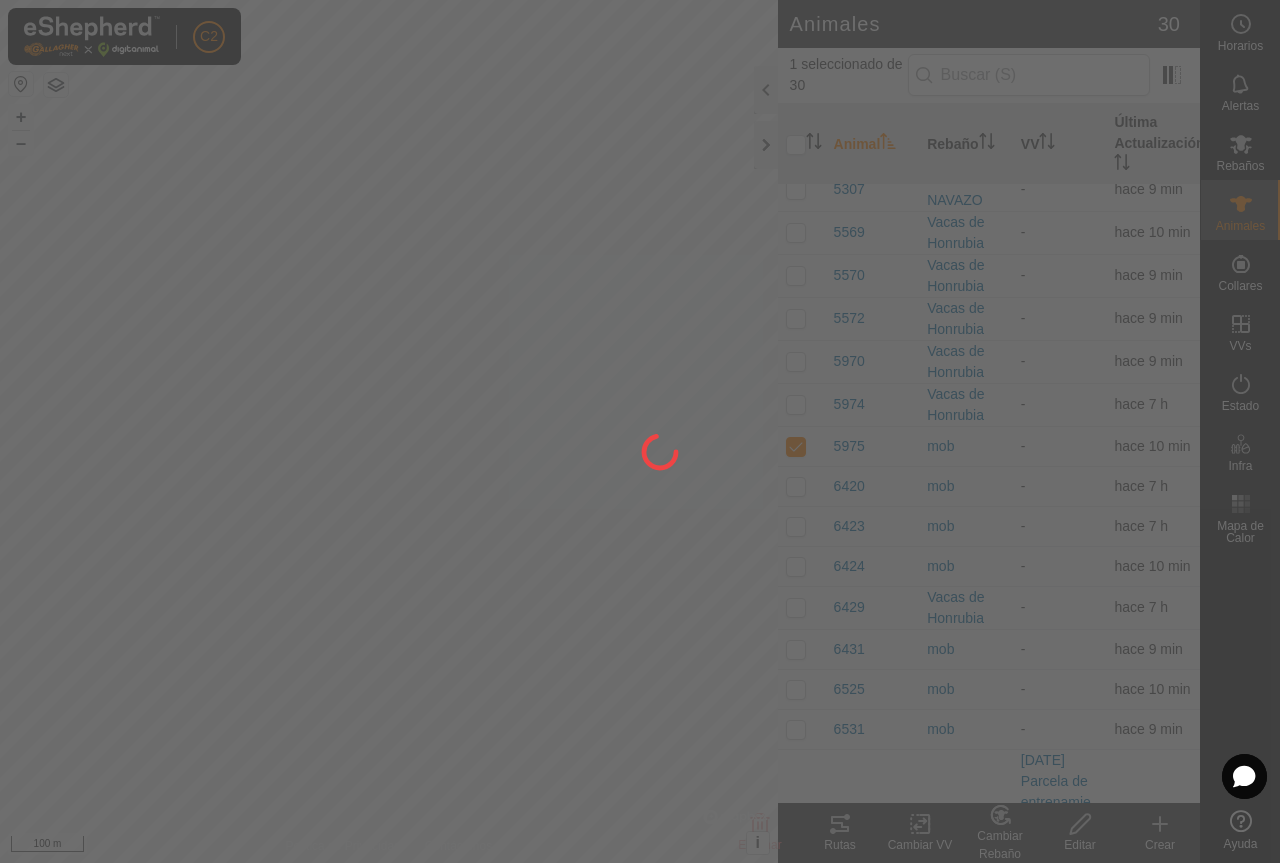 checkbox on "false" 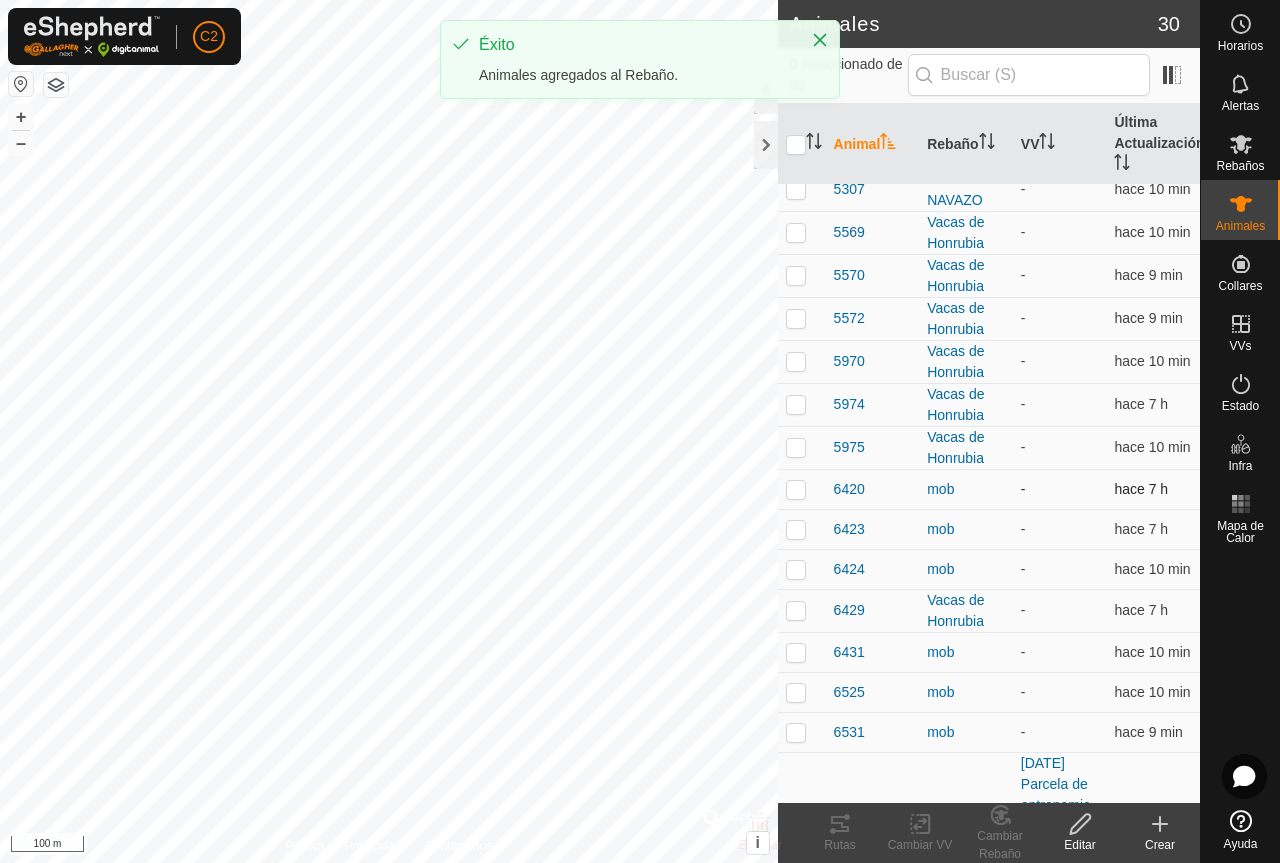 click at bounding box center [796, 489] 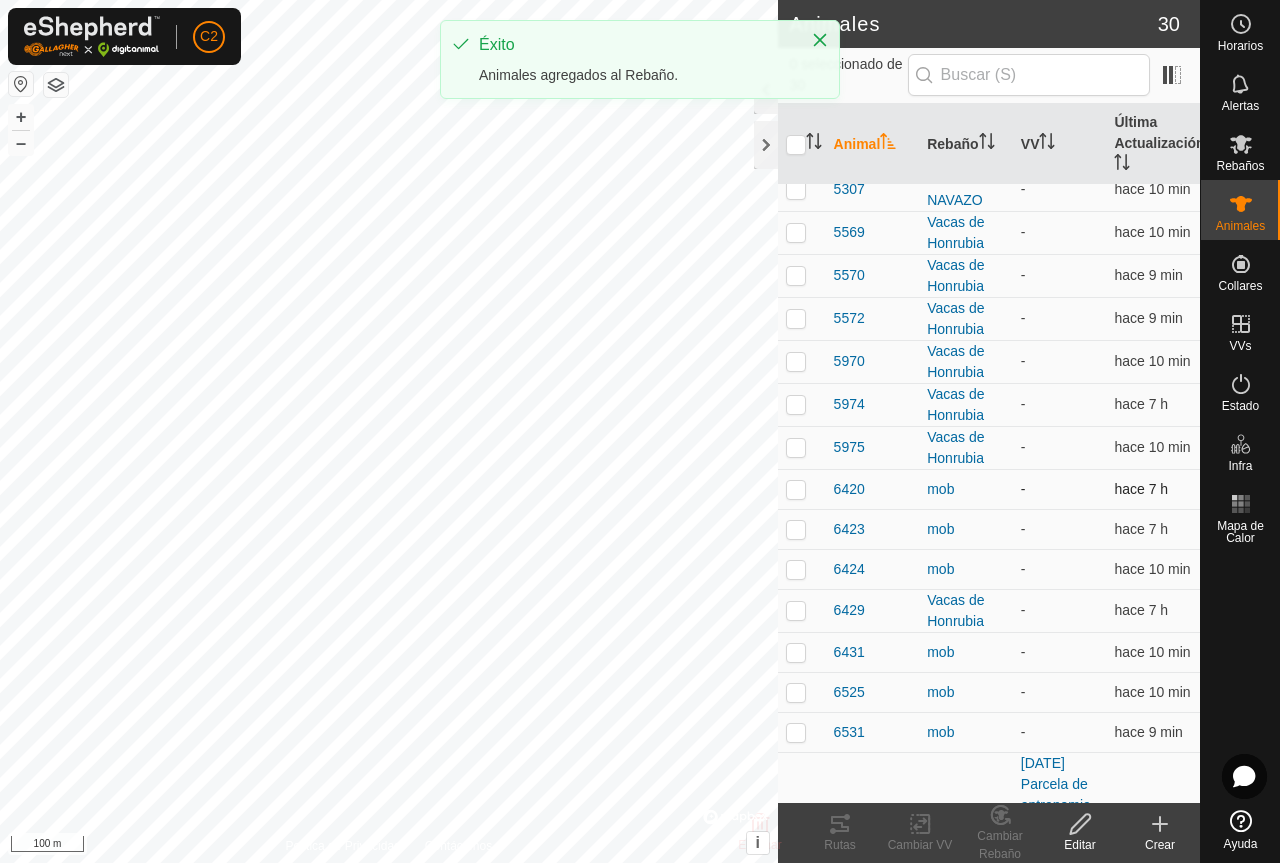 checkbox on "true" 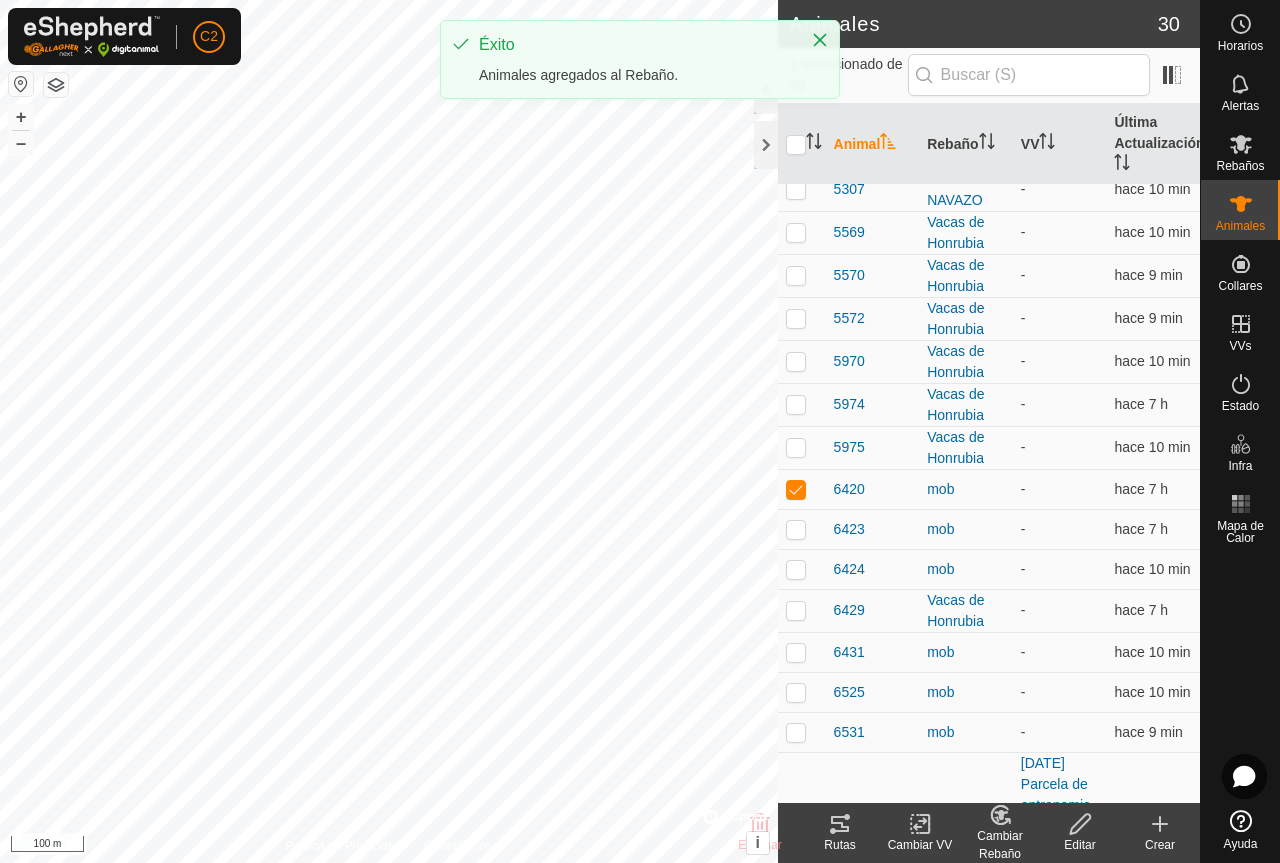 click on "MATUTANO" at bounding box center [966, 815] 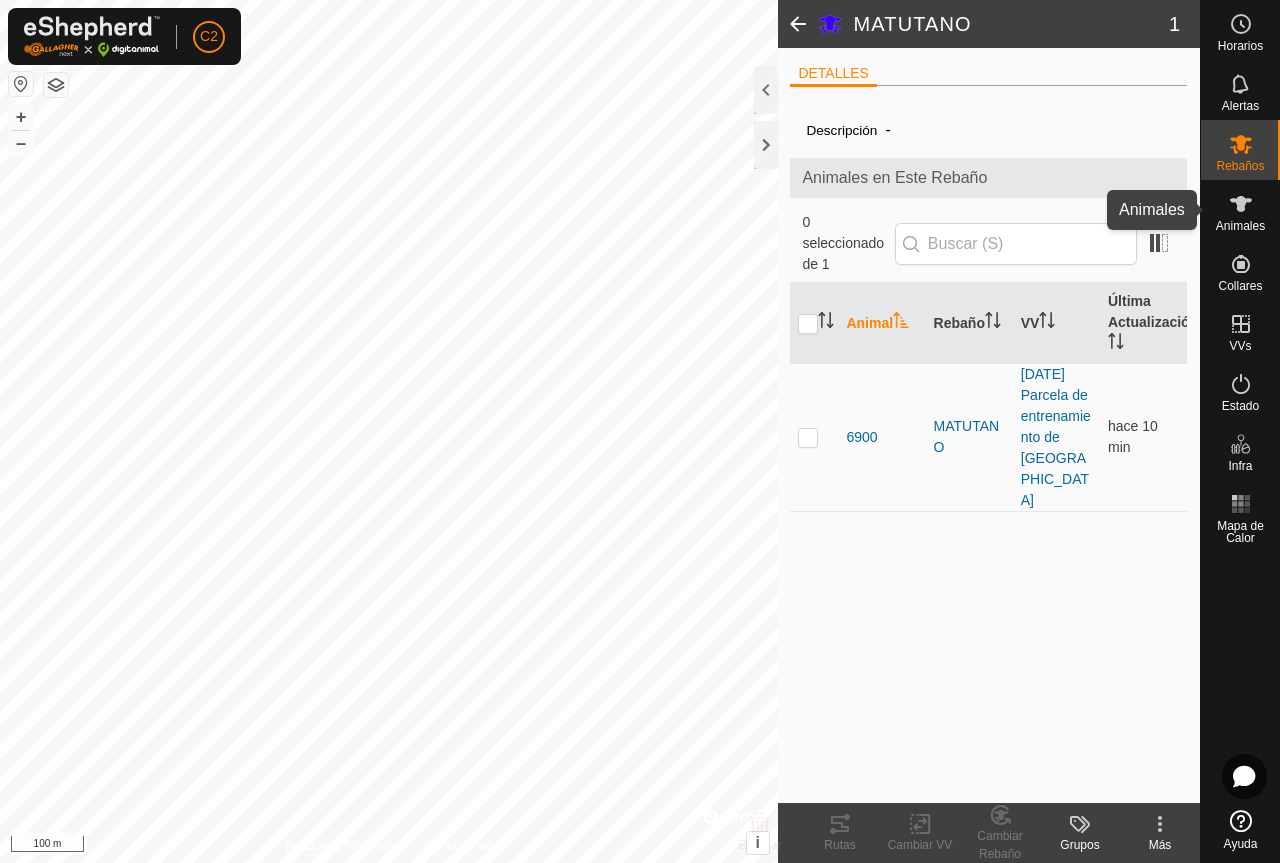 click 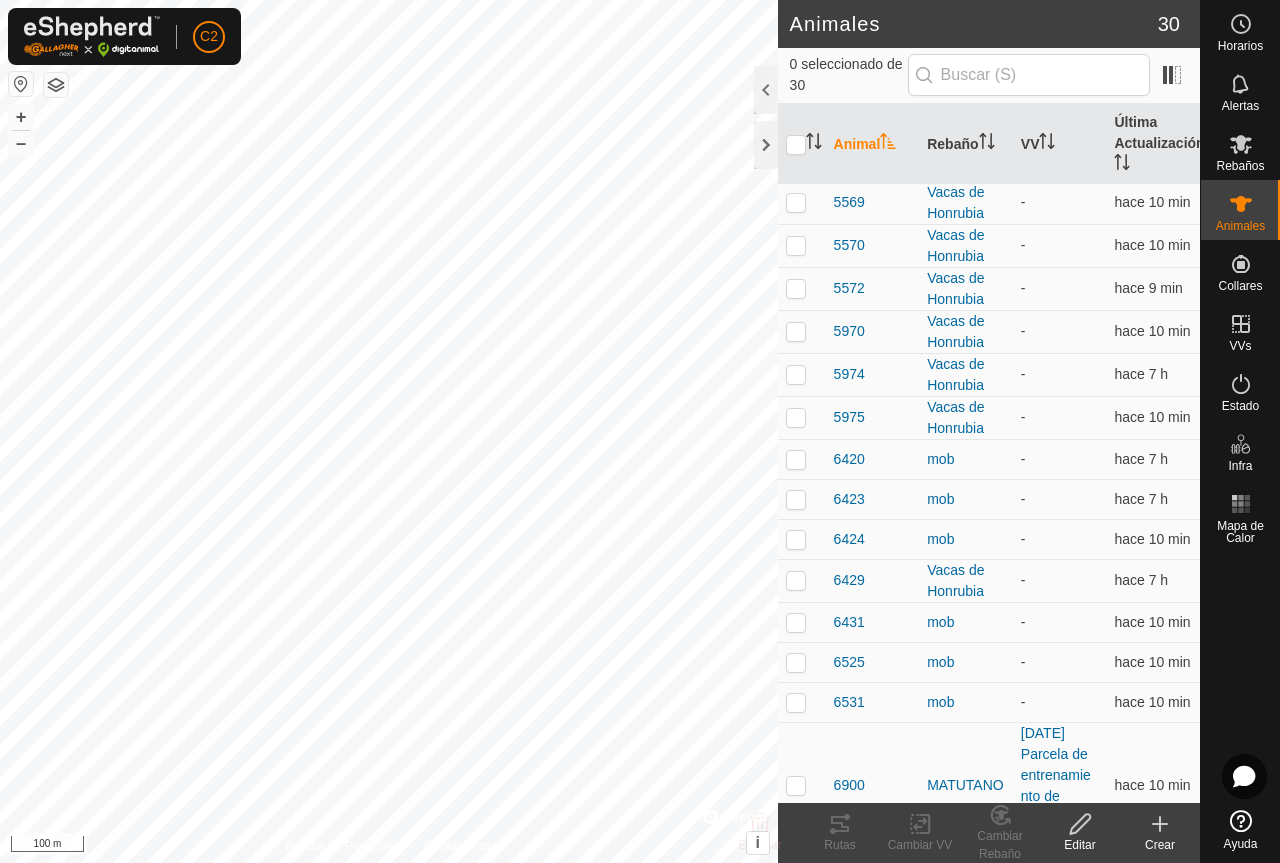 scroll, scrollTop: 500, scrollLeft: 0, axis: vertical 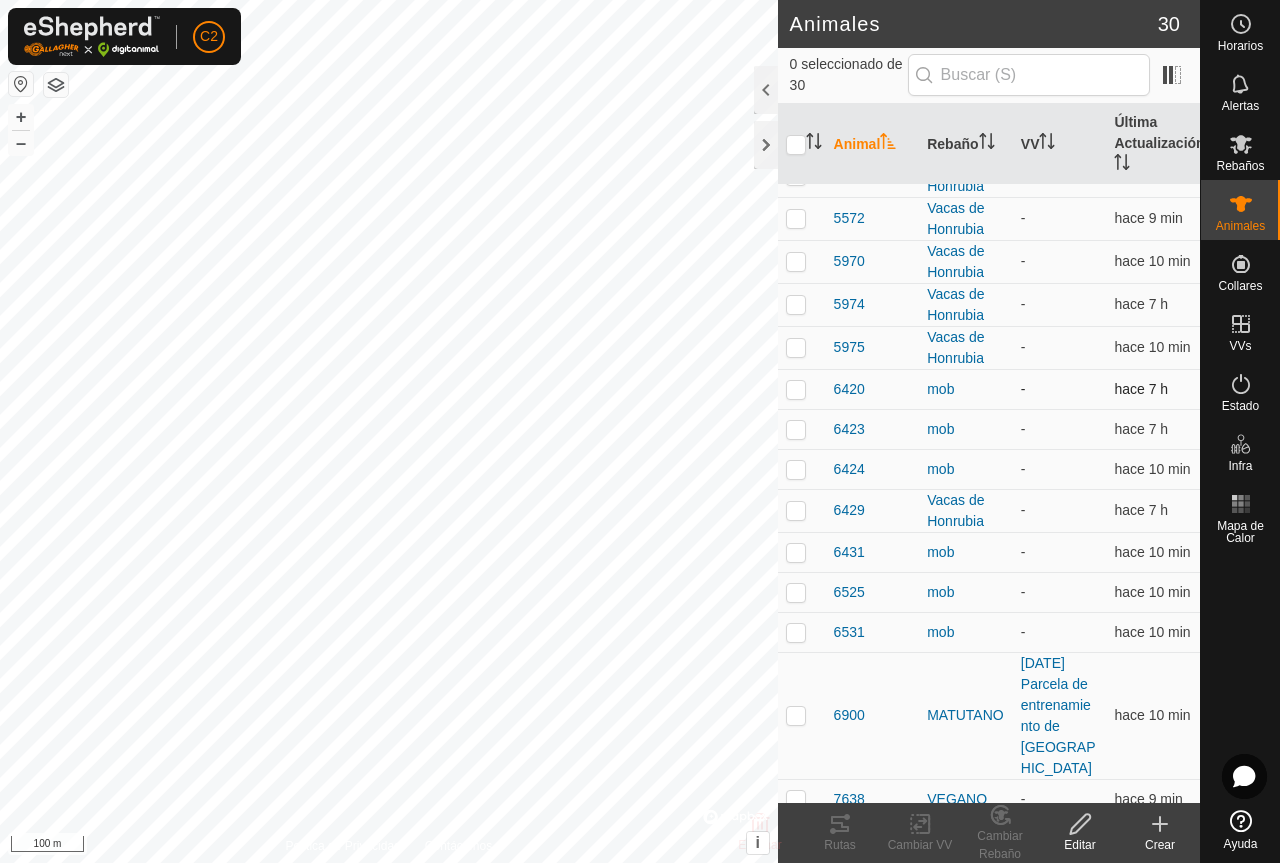 click at bounding box center [796, 389] 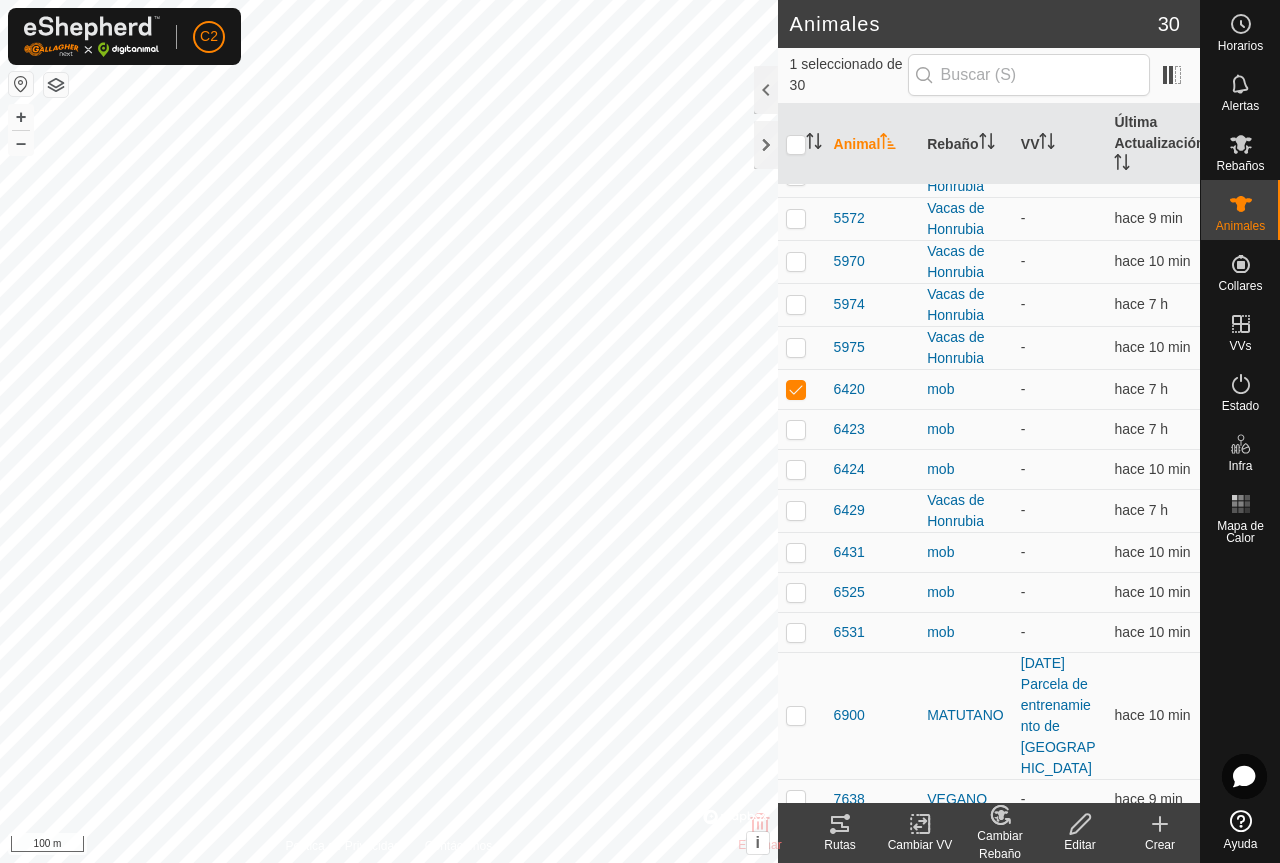 click 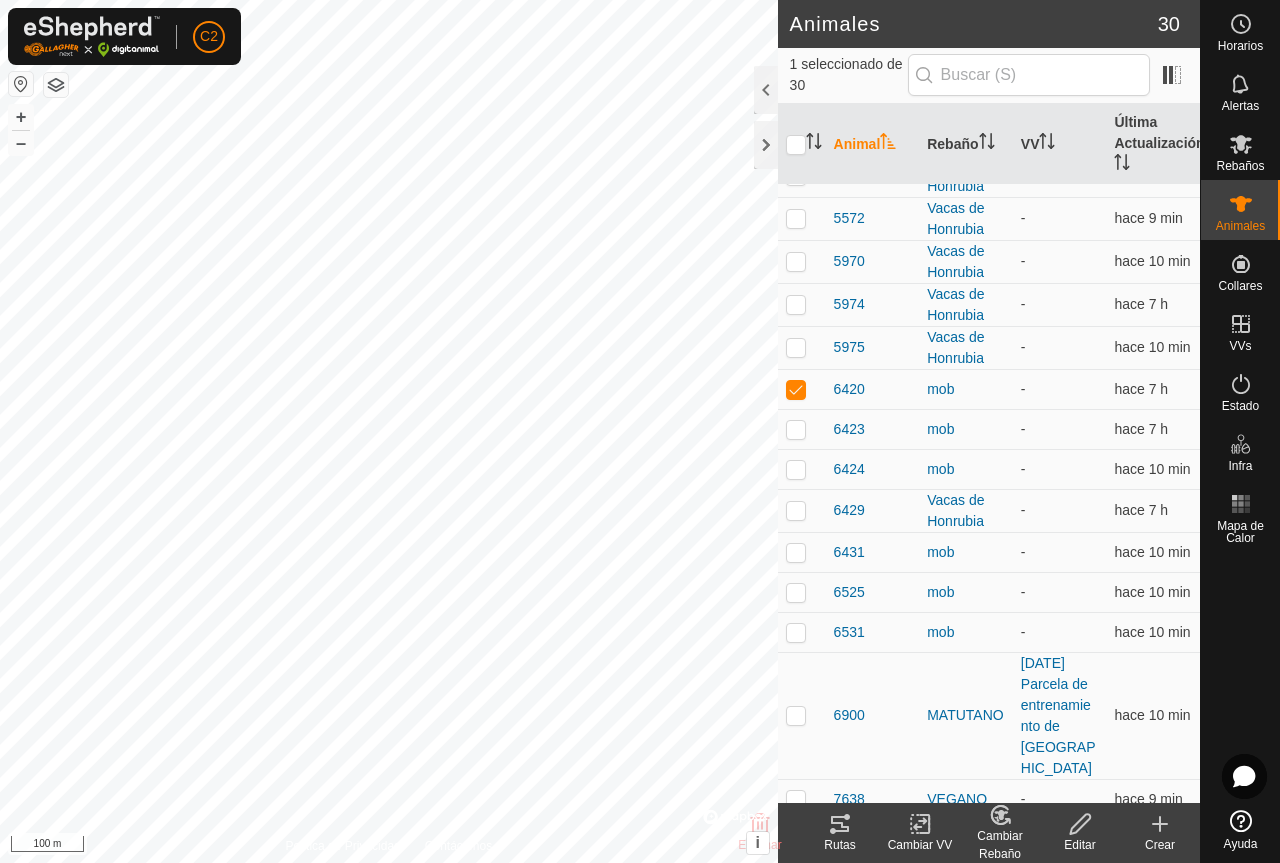 click 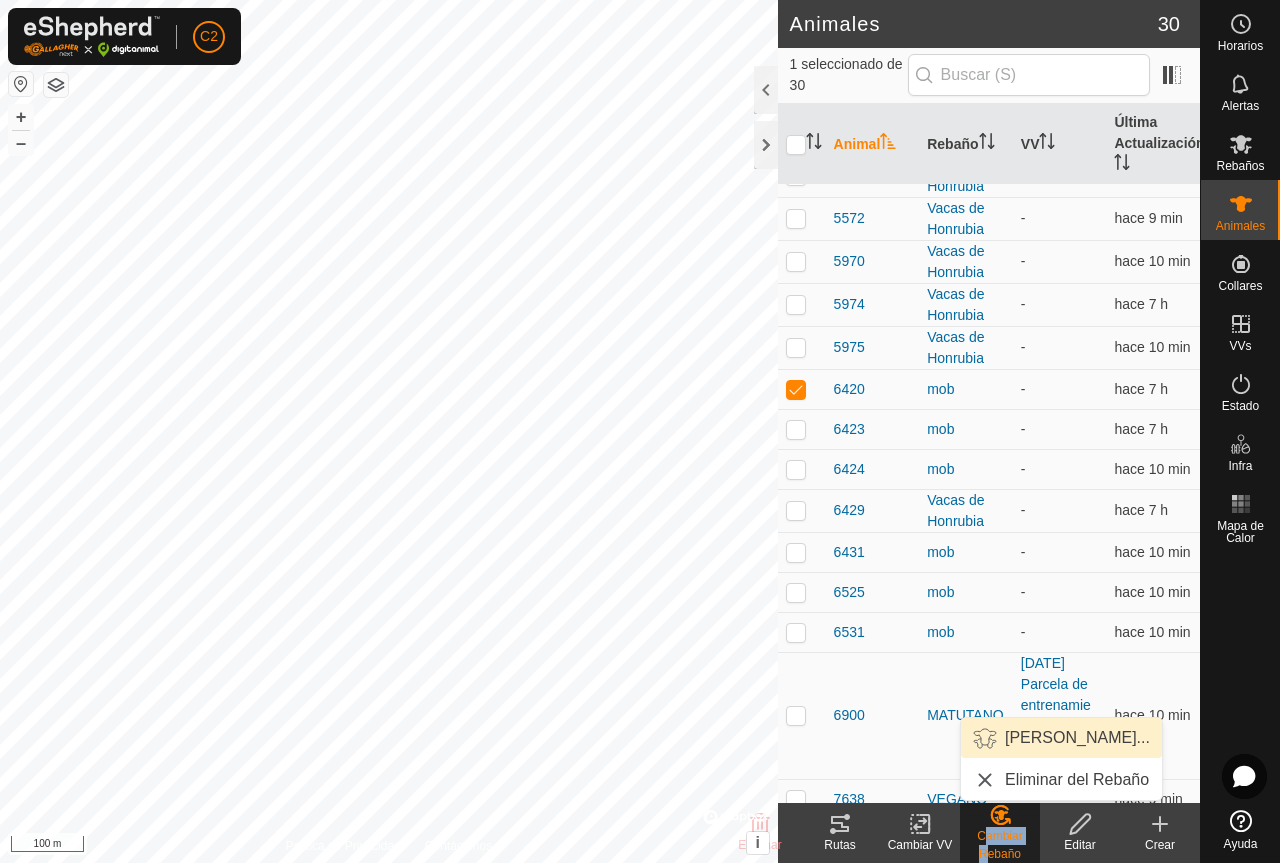 click on "[PERSON_NAME]..." at bounding box center (1061, 738) 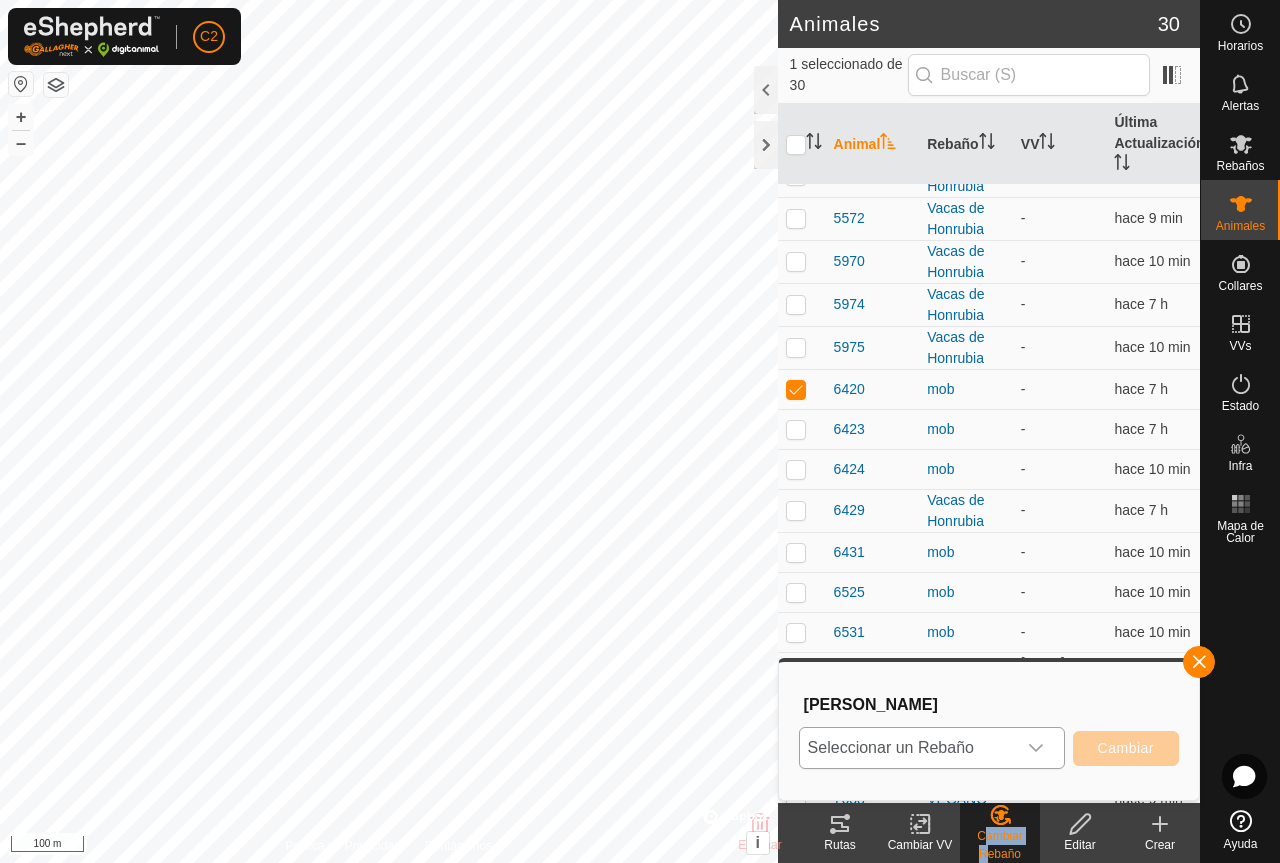 click 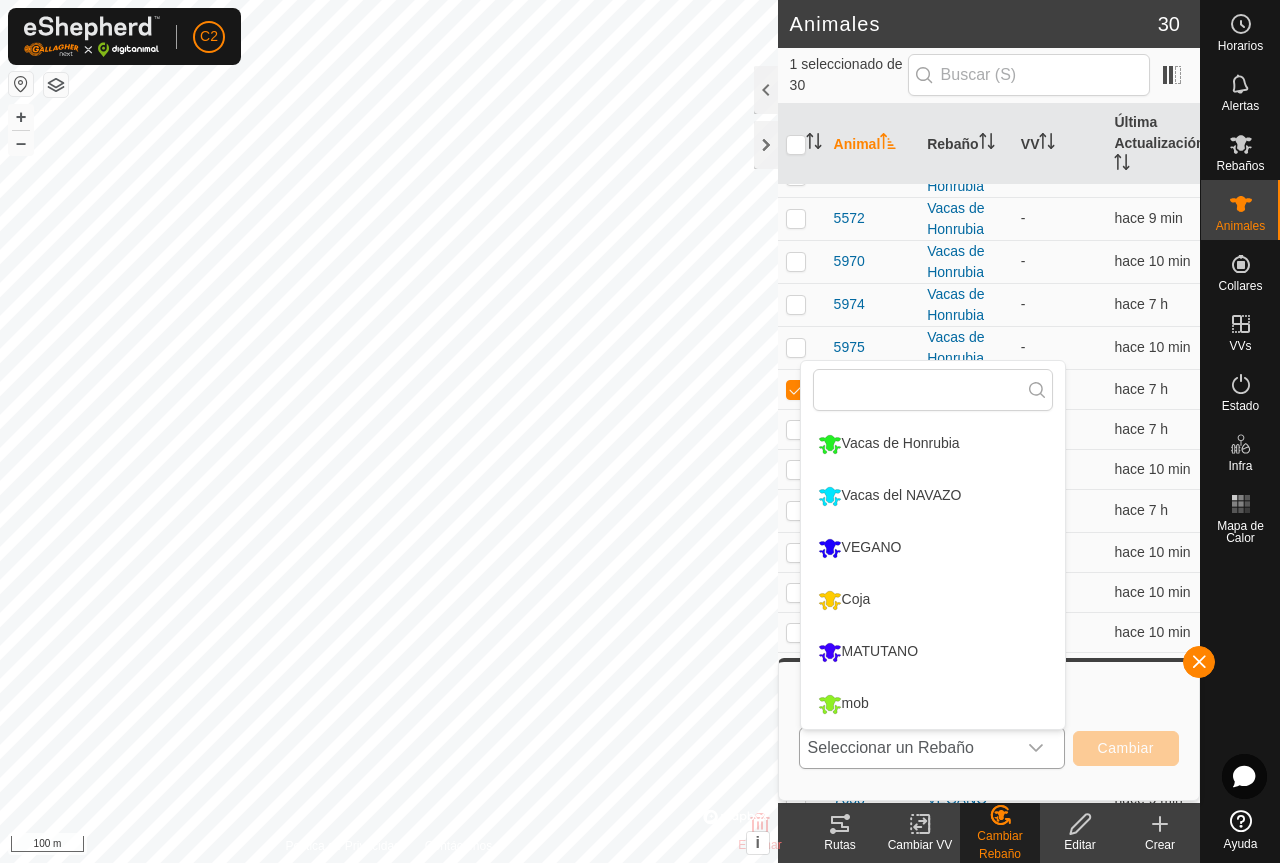 click on "Vacas de Honrubia" at bounding box center (933, 444) 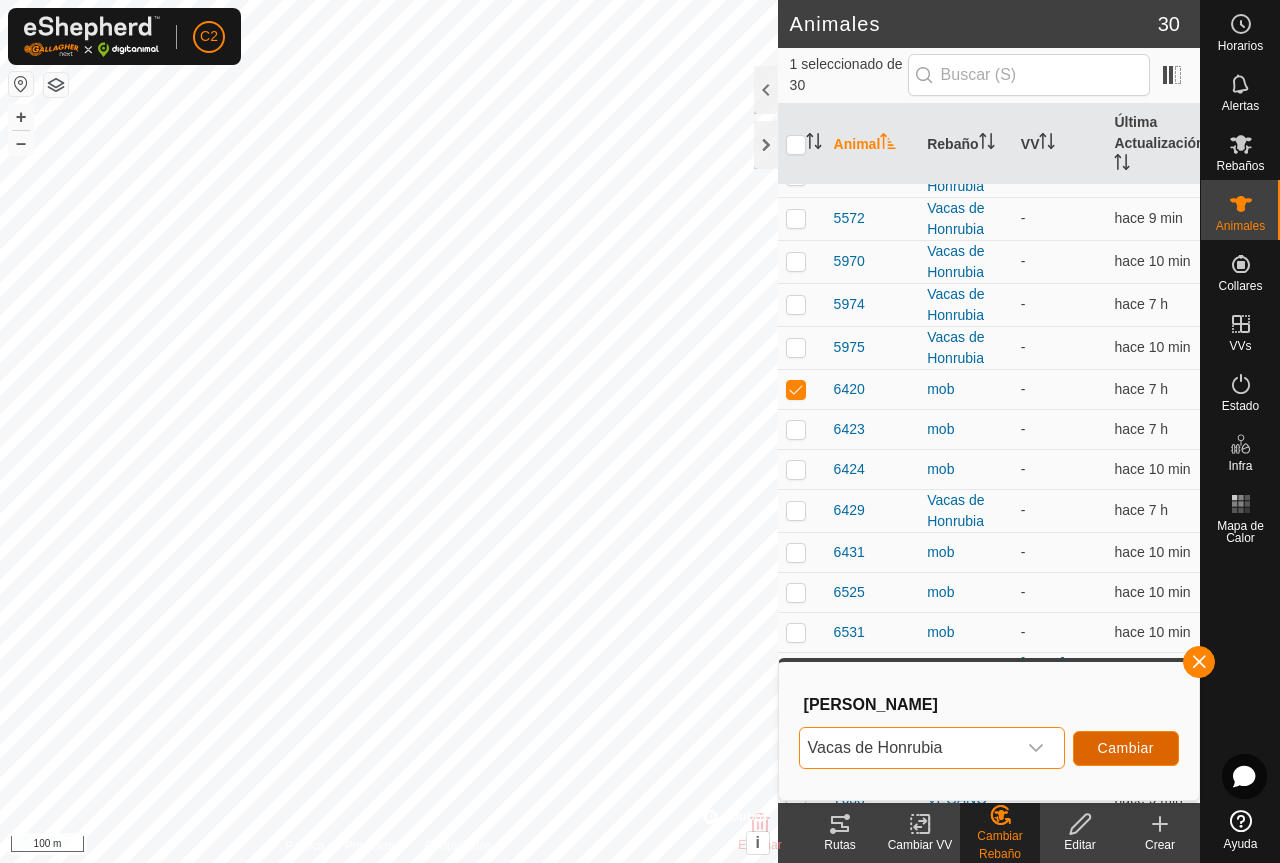 click on "Cambiar" at bounding box center [1126, 748] 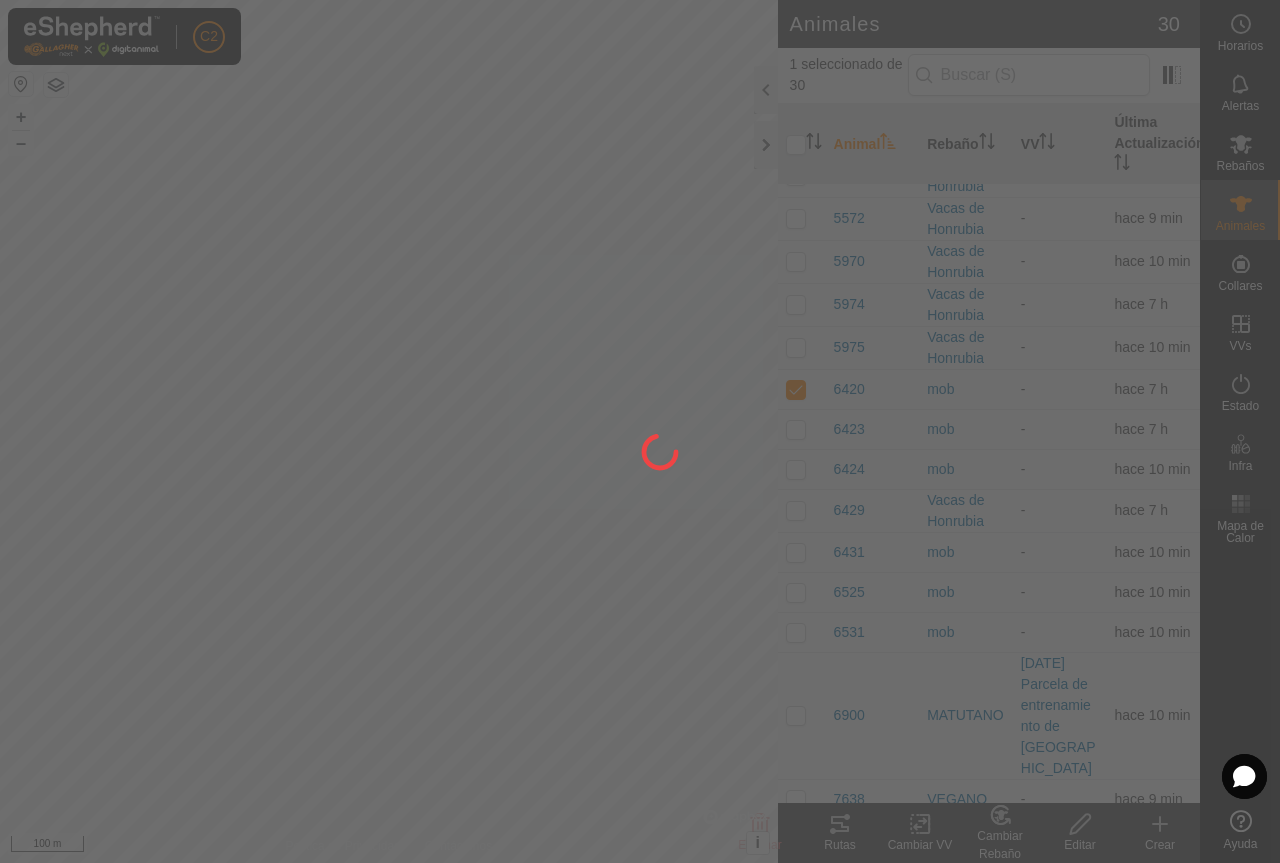 checkbox on "false" 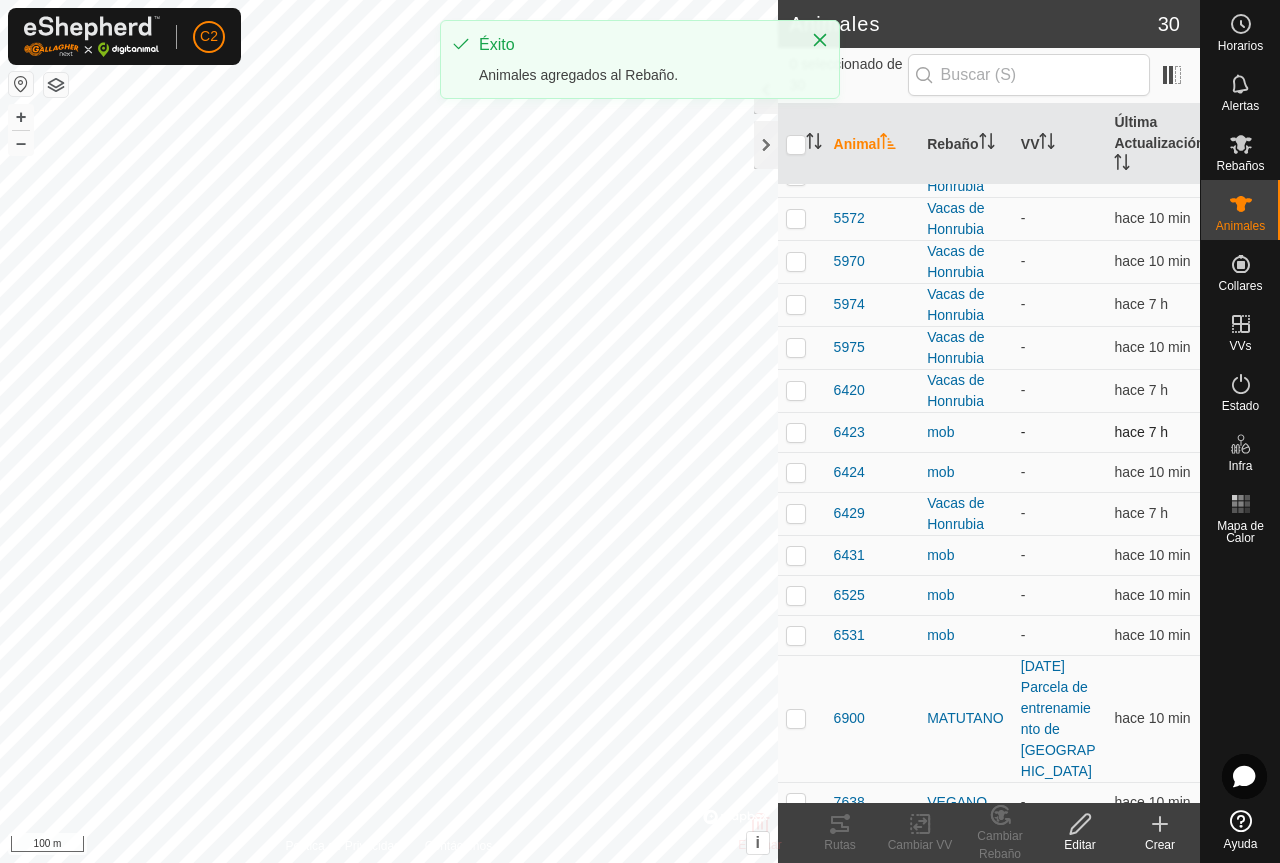 click at bounding box center [796, 432] 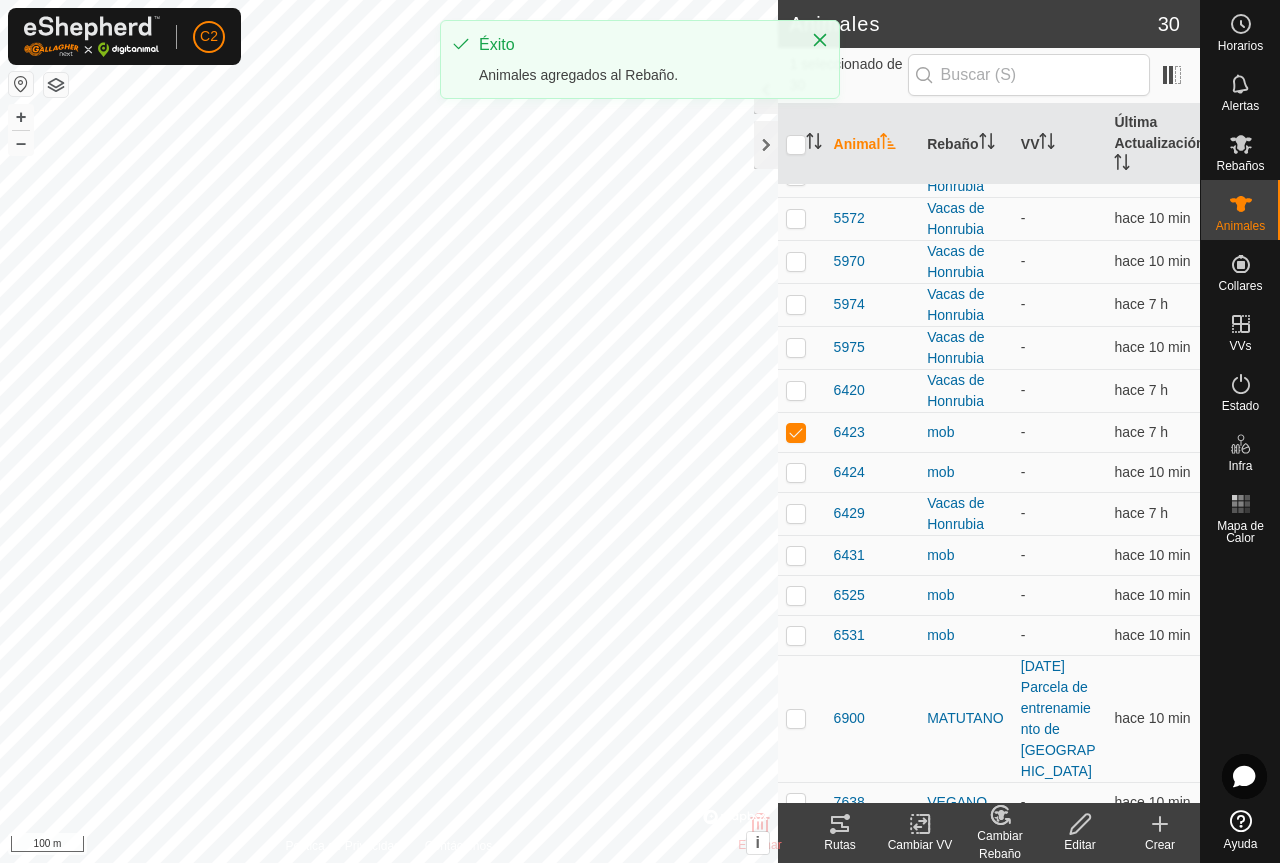 click 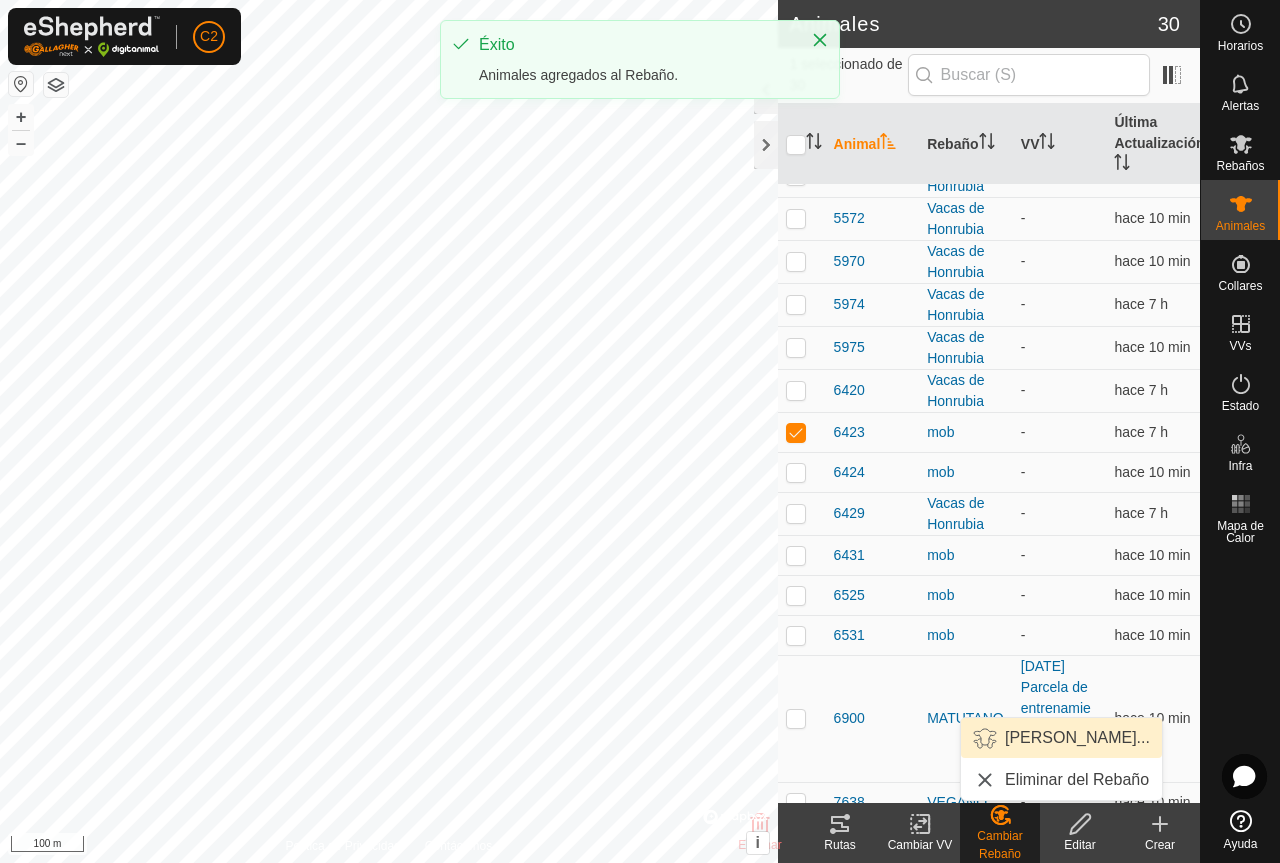 click on "[PERSON_NAME]..." at bounding box center [1061, 738] 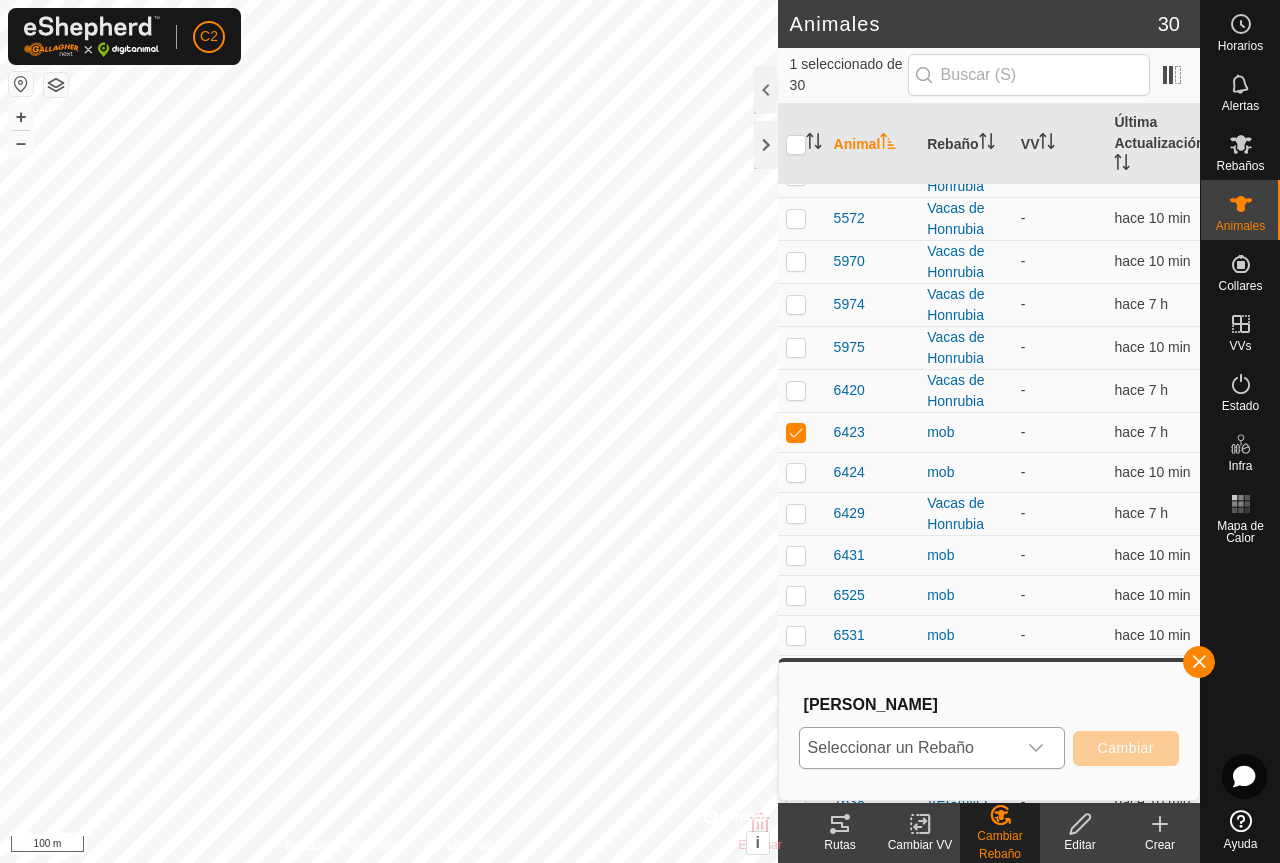 click 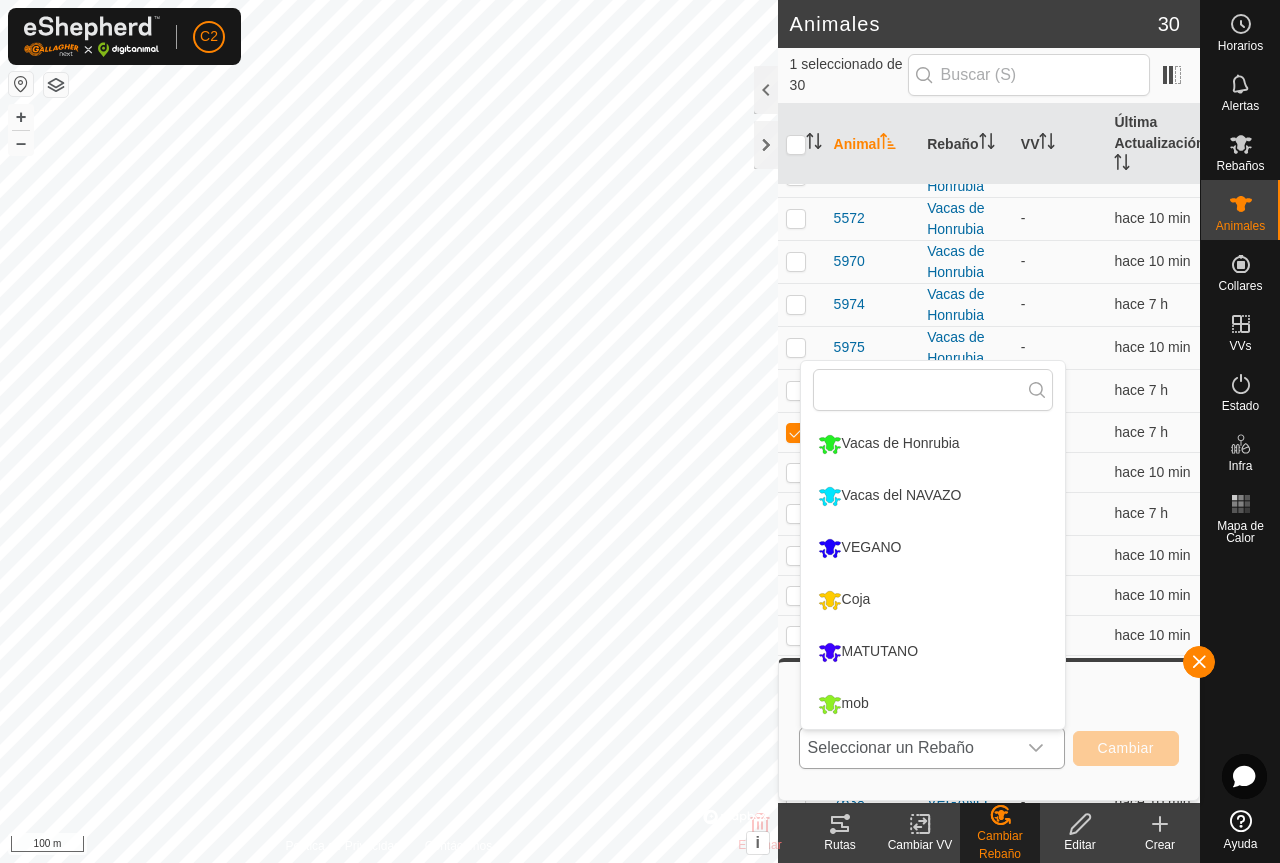 click on "Vacas de Honrubia" at bounding box center (933, 444) 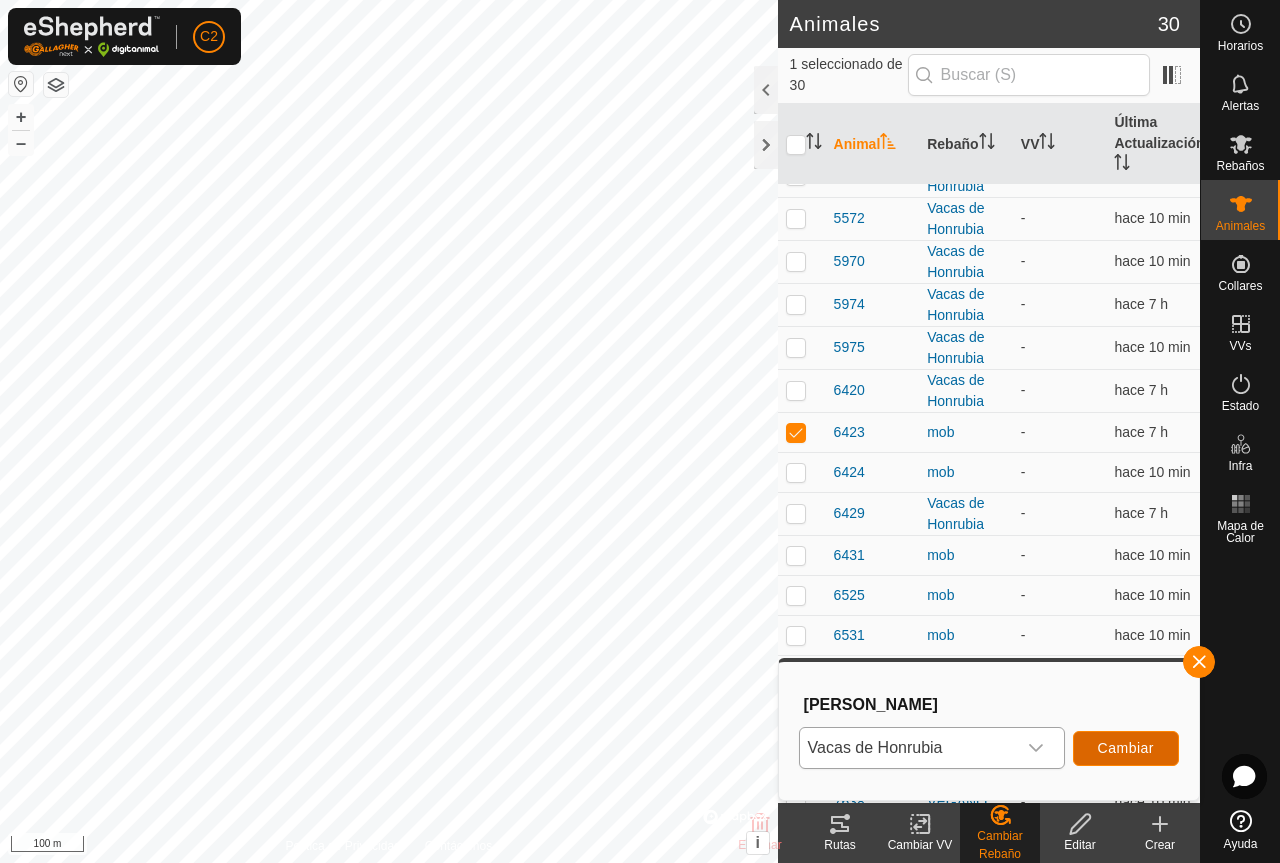 click on "Cambiar" at bounding box center [1126, 748] 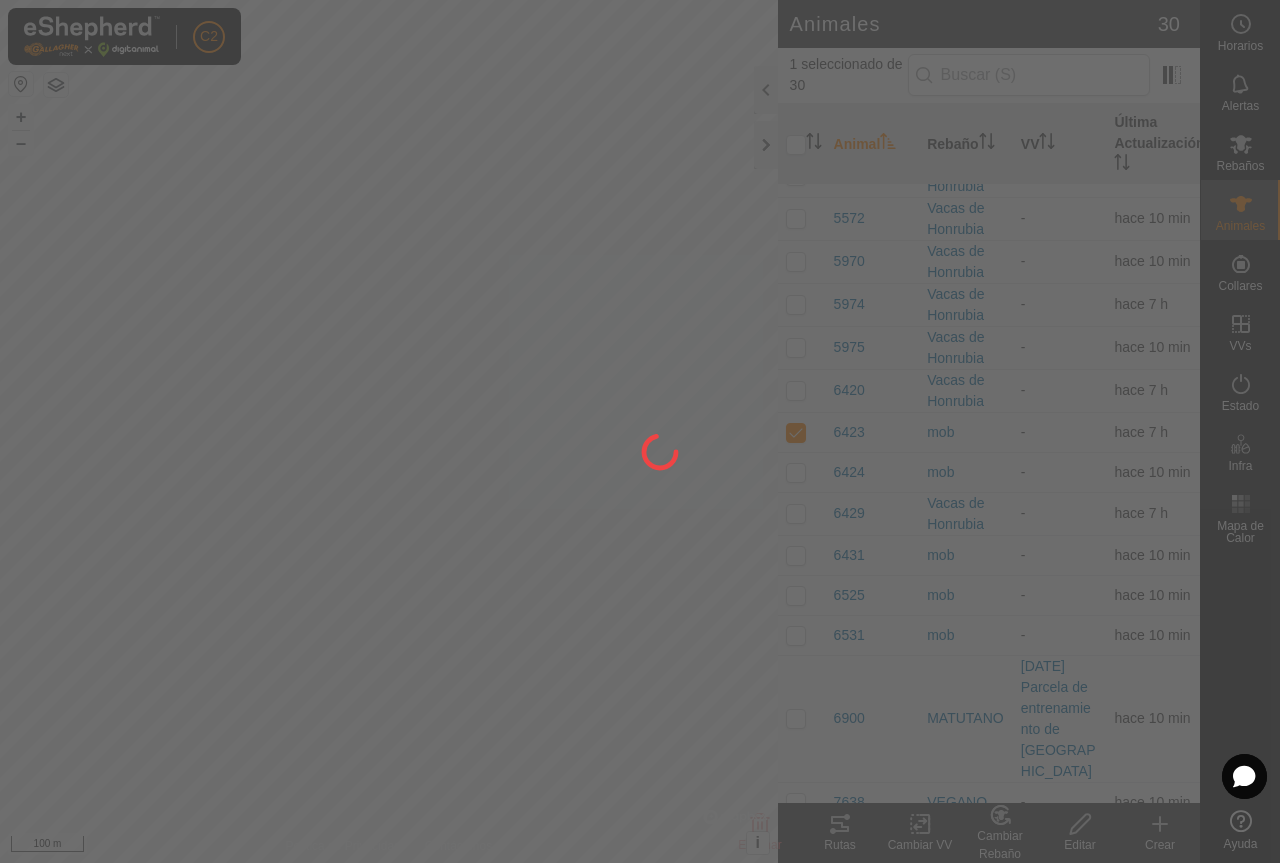 checkbox on "false" 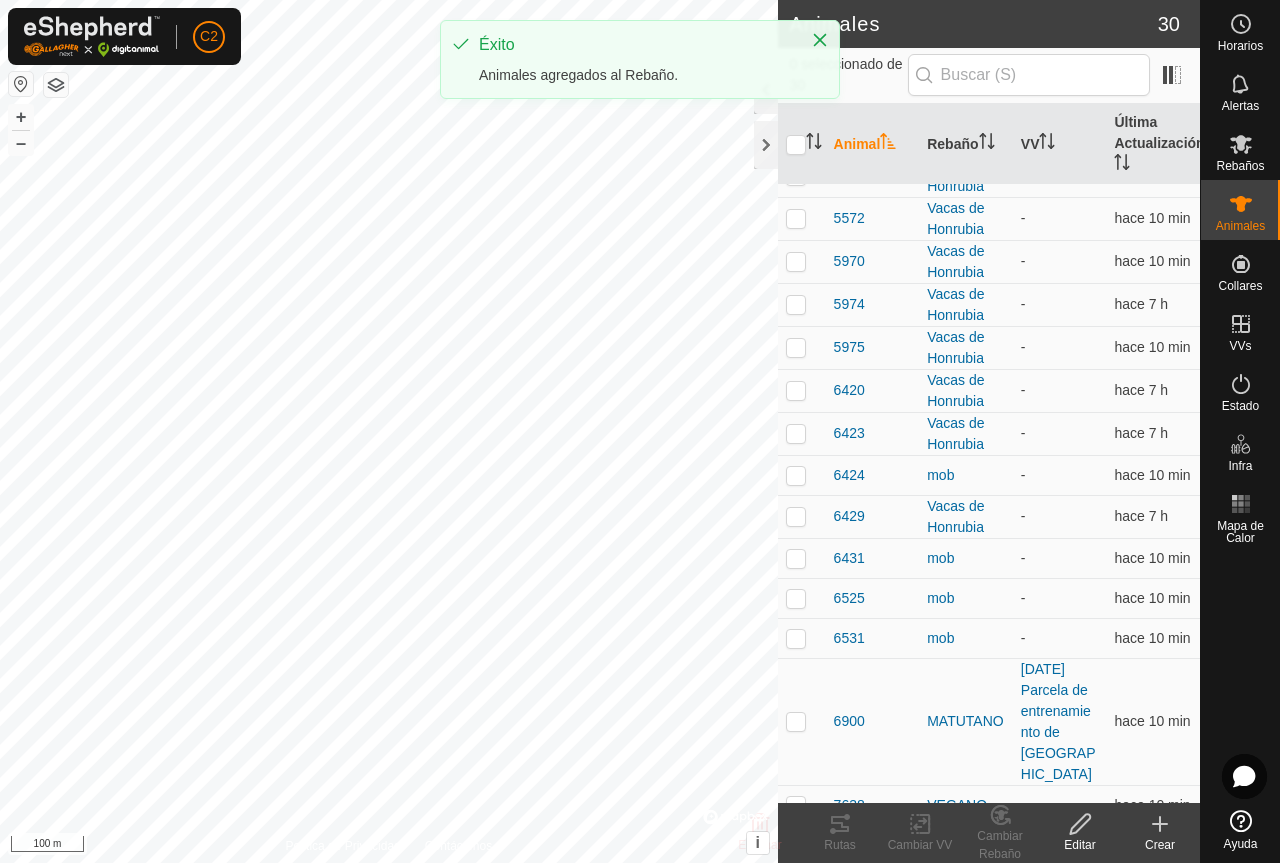 click at bounding box center (796, 475) 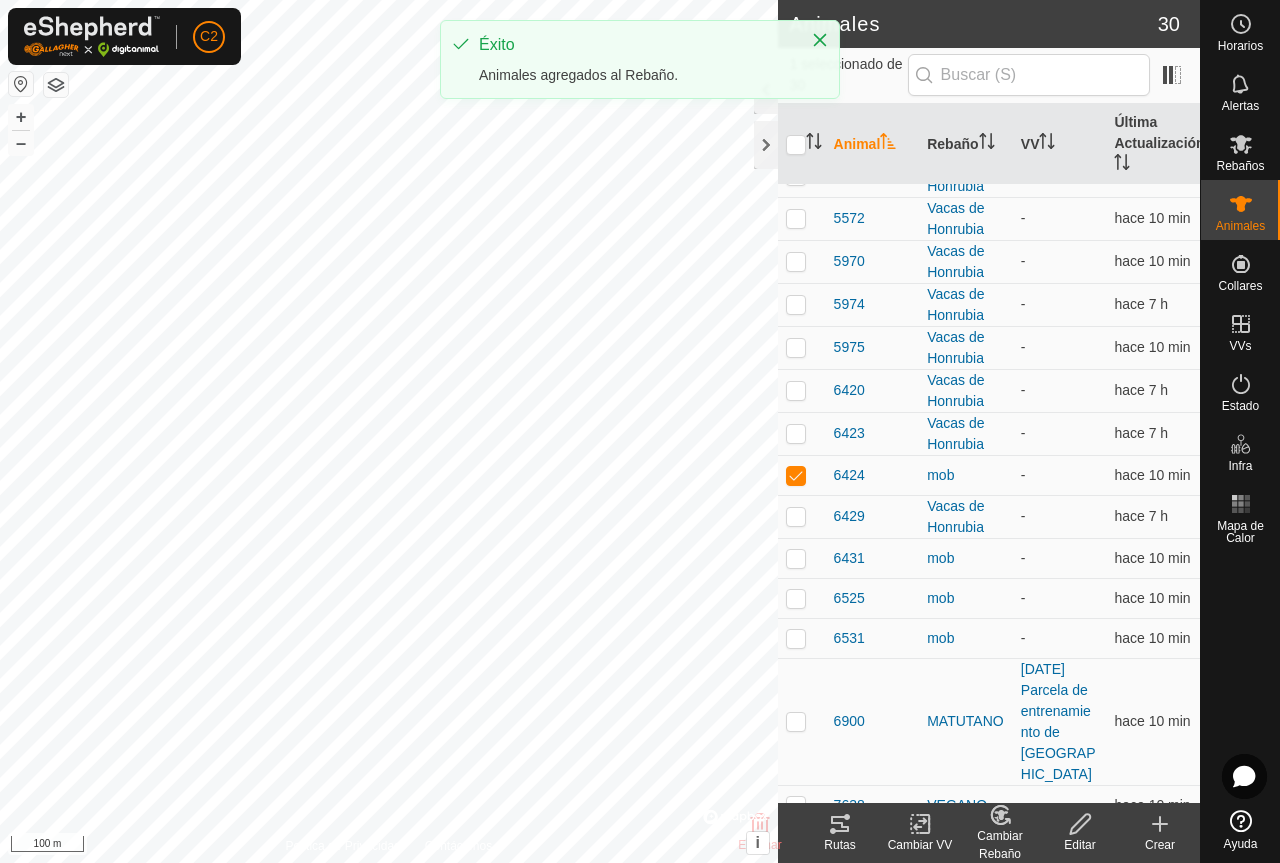 click 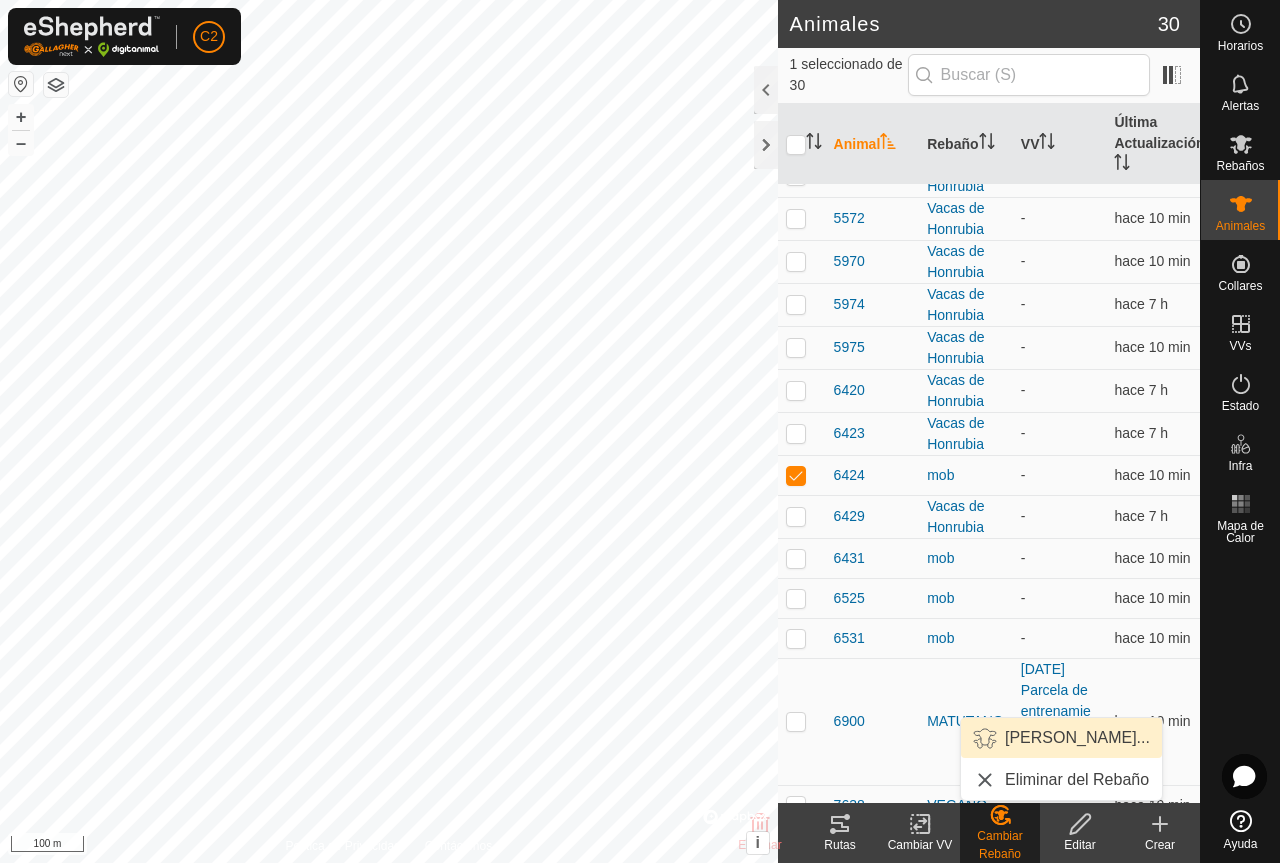 click on "[PERSON_NAME]..." at bounding box center [1061, 738] 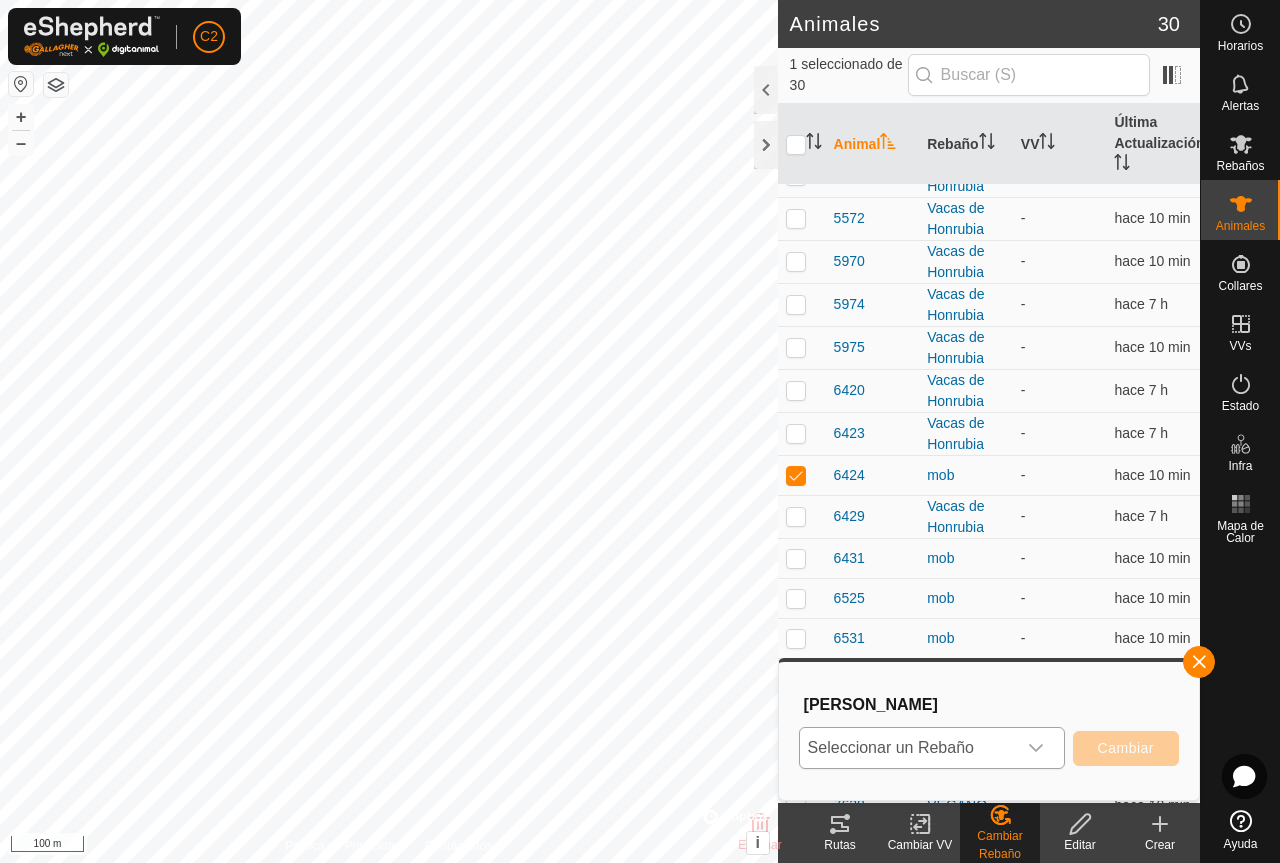 click 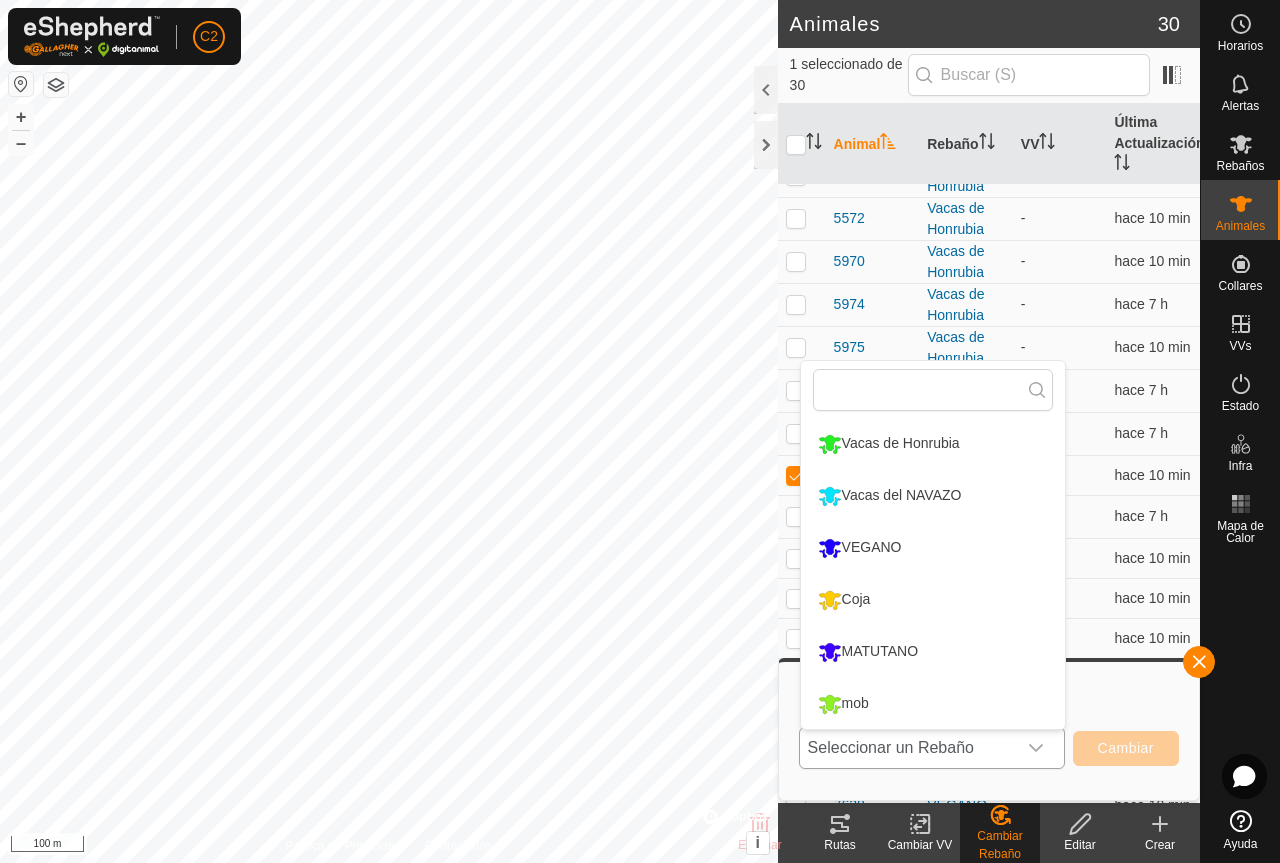 click on "Vacas de Honrubia" at bounding box center (933, 444) 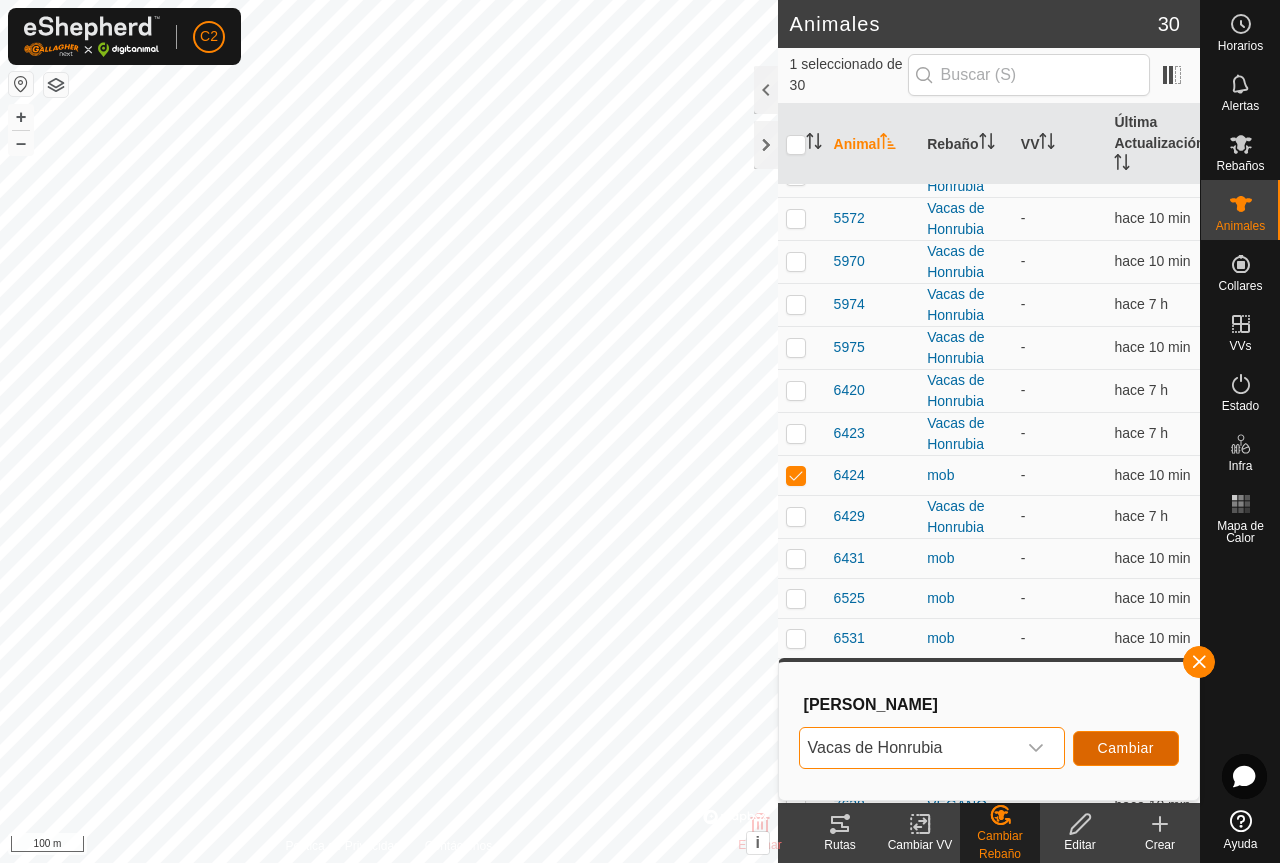 click on "Cambiar" at bounding box center (1126, 748) 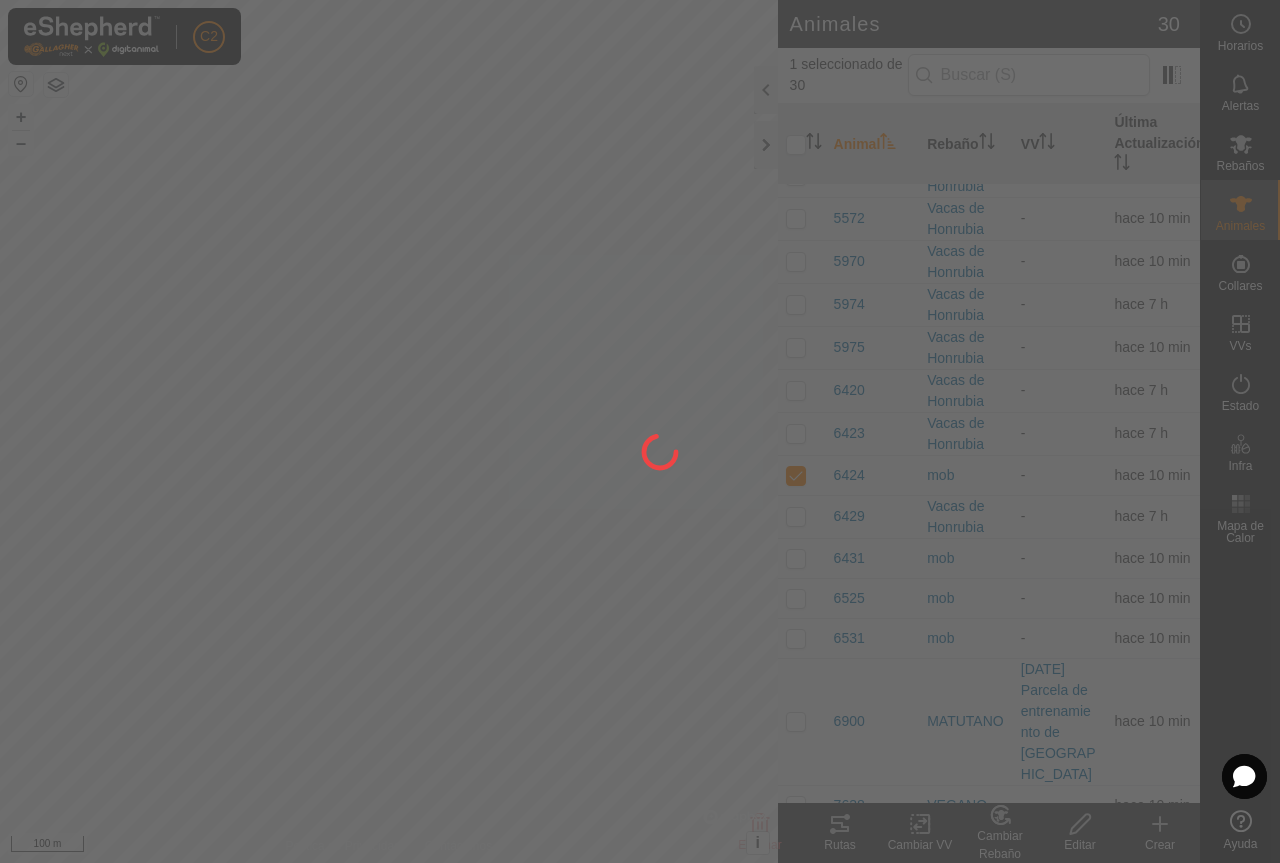 checkbox on "false" 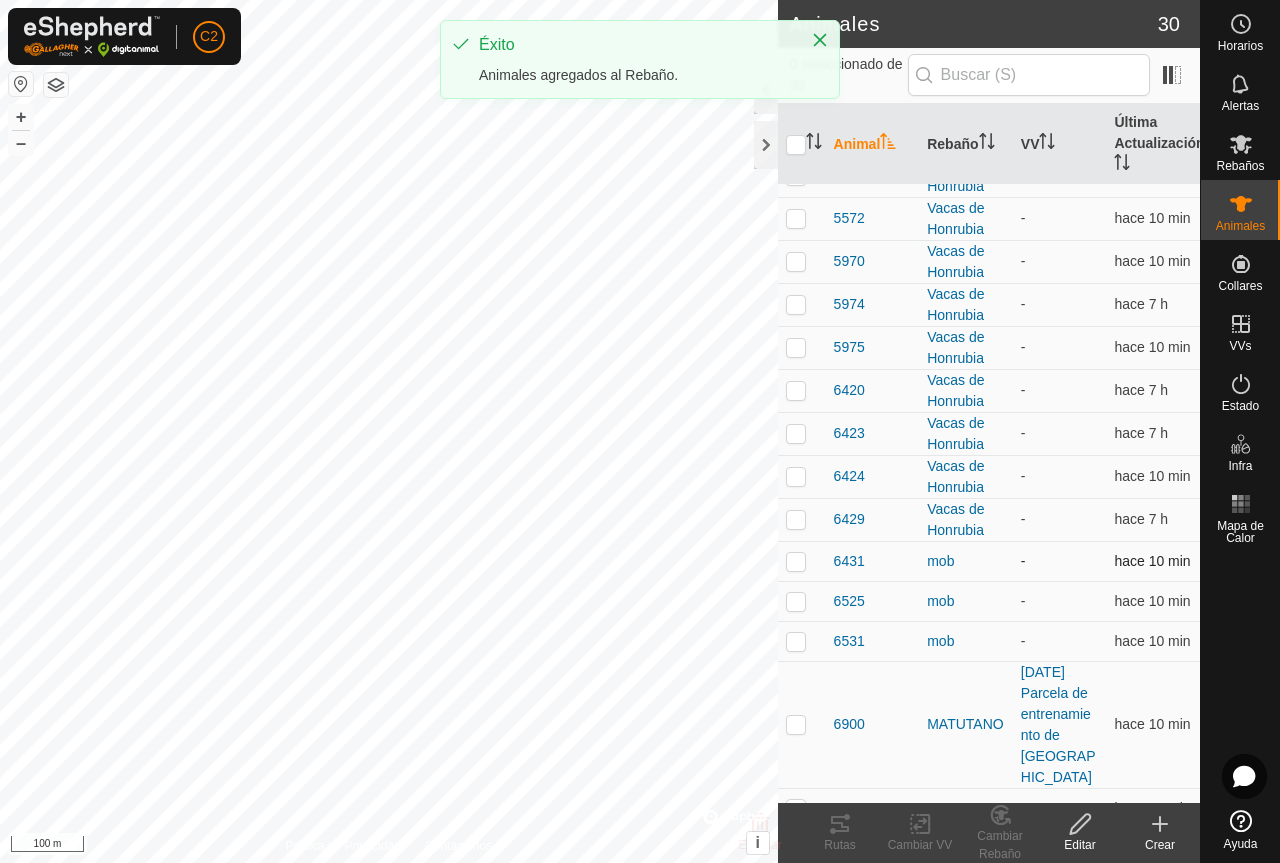 click at bounding box center (796, 561) 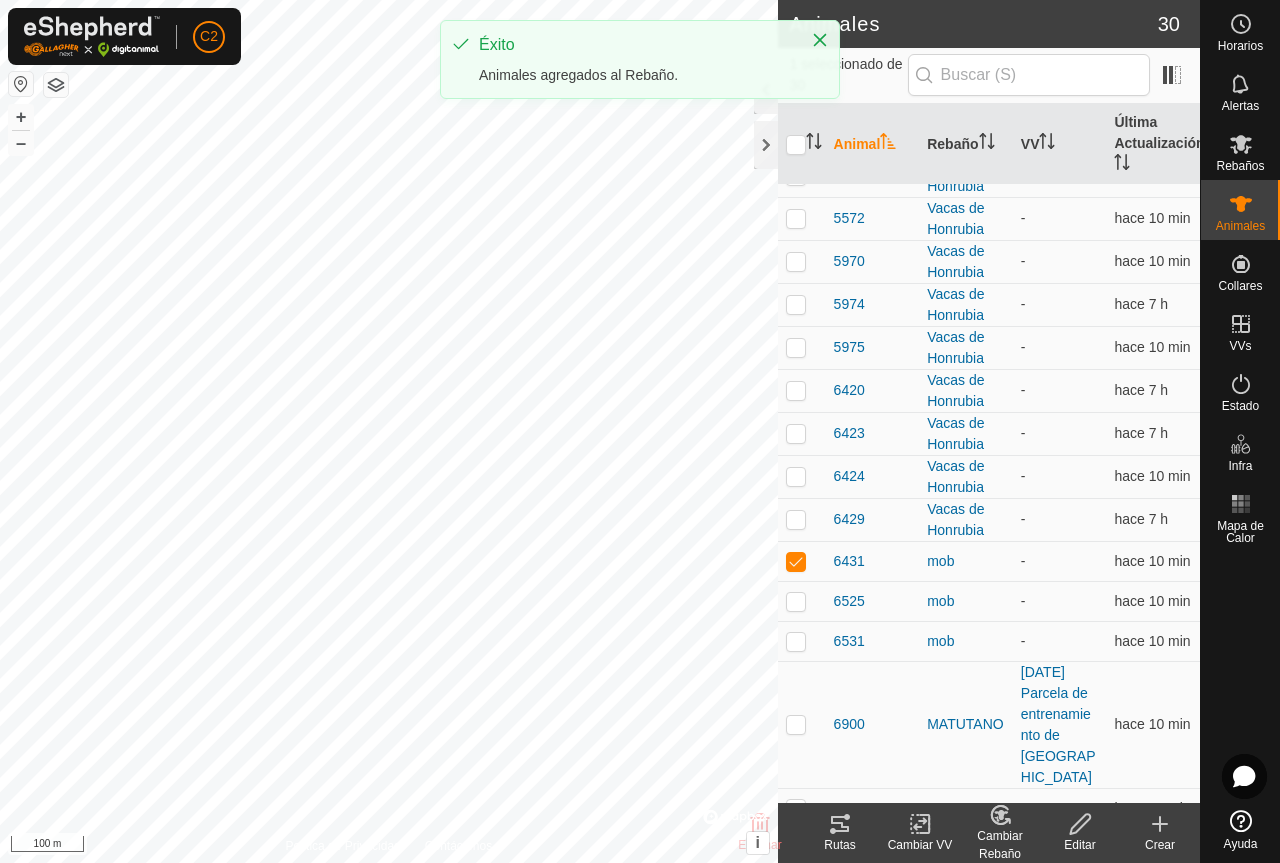 click on "Cambiar Rebaño" 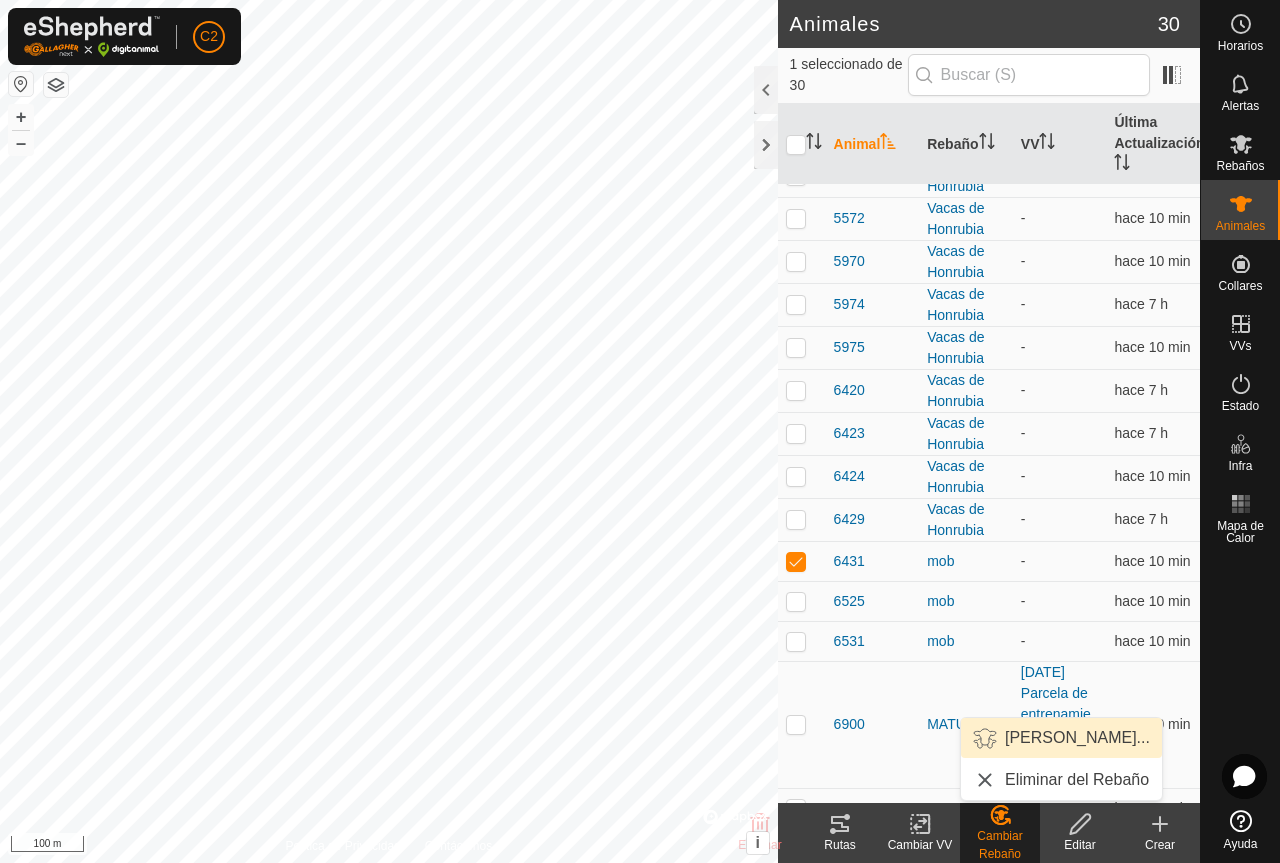 click on "[PERSON_NAME]..." at bounding box center [1061, 738] 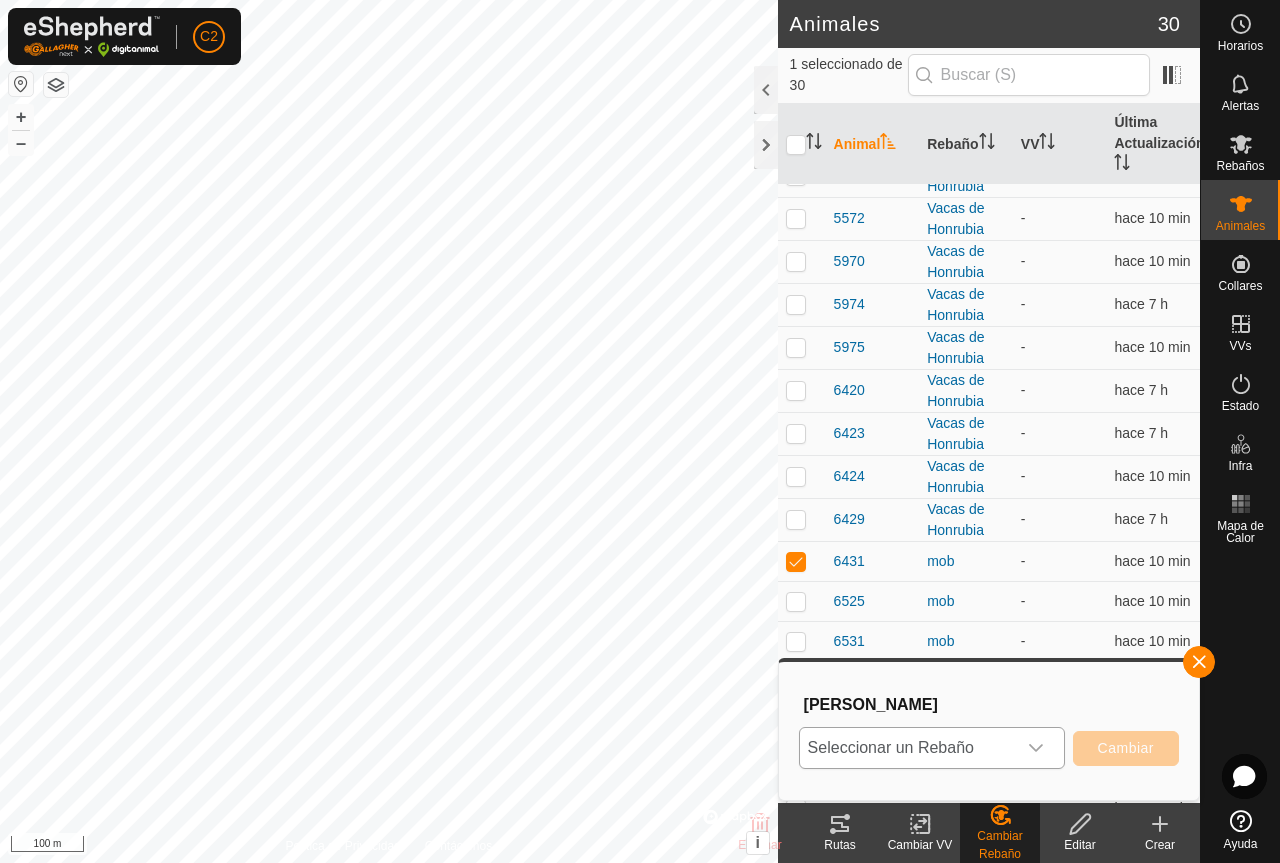 click 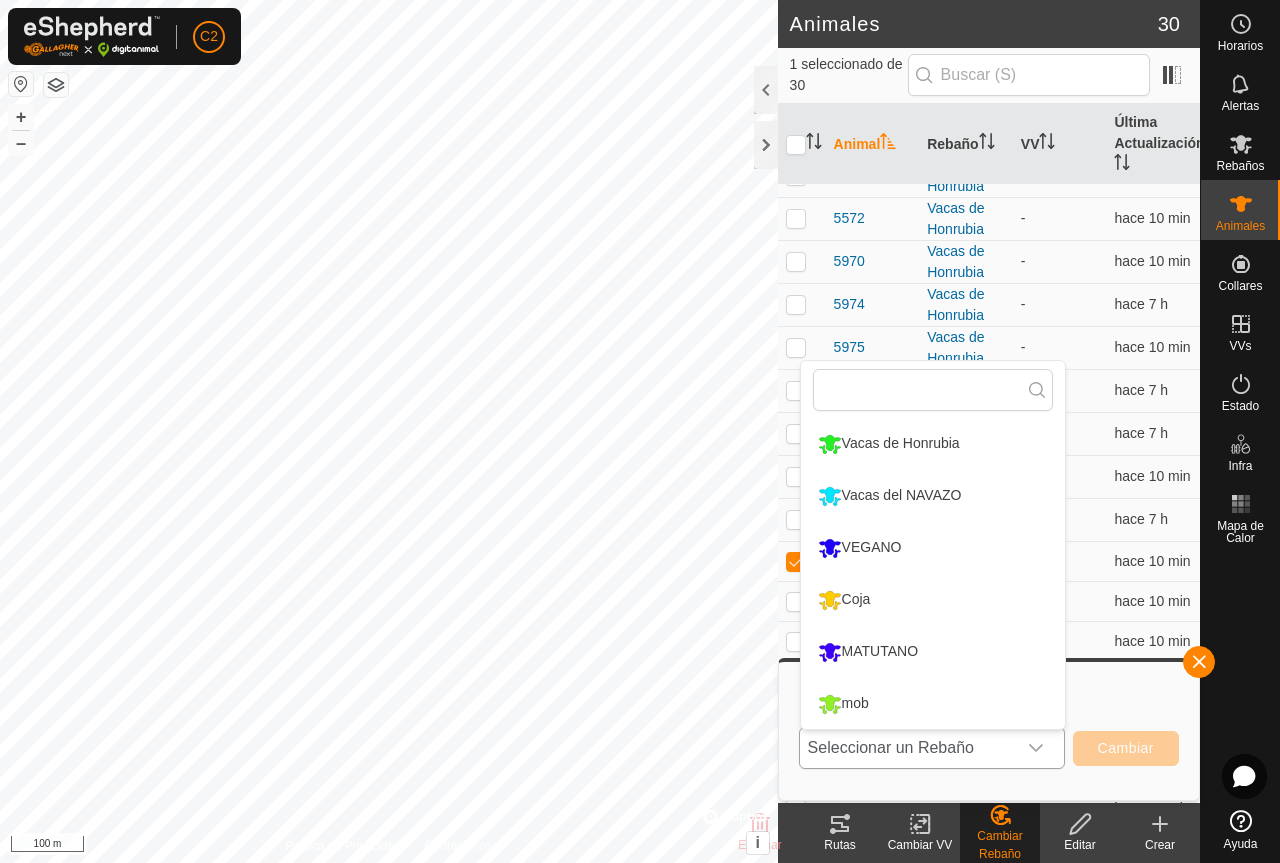 click on "Vacas de Honrubia" at bounding box center [933, 444] 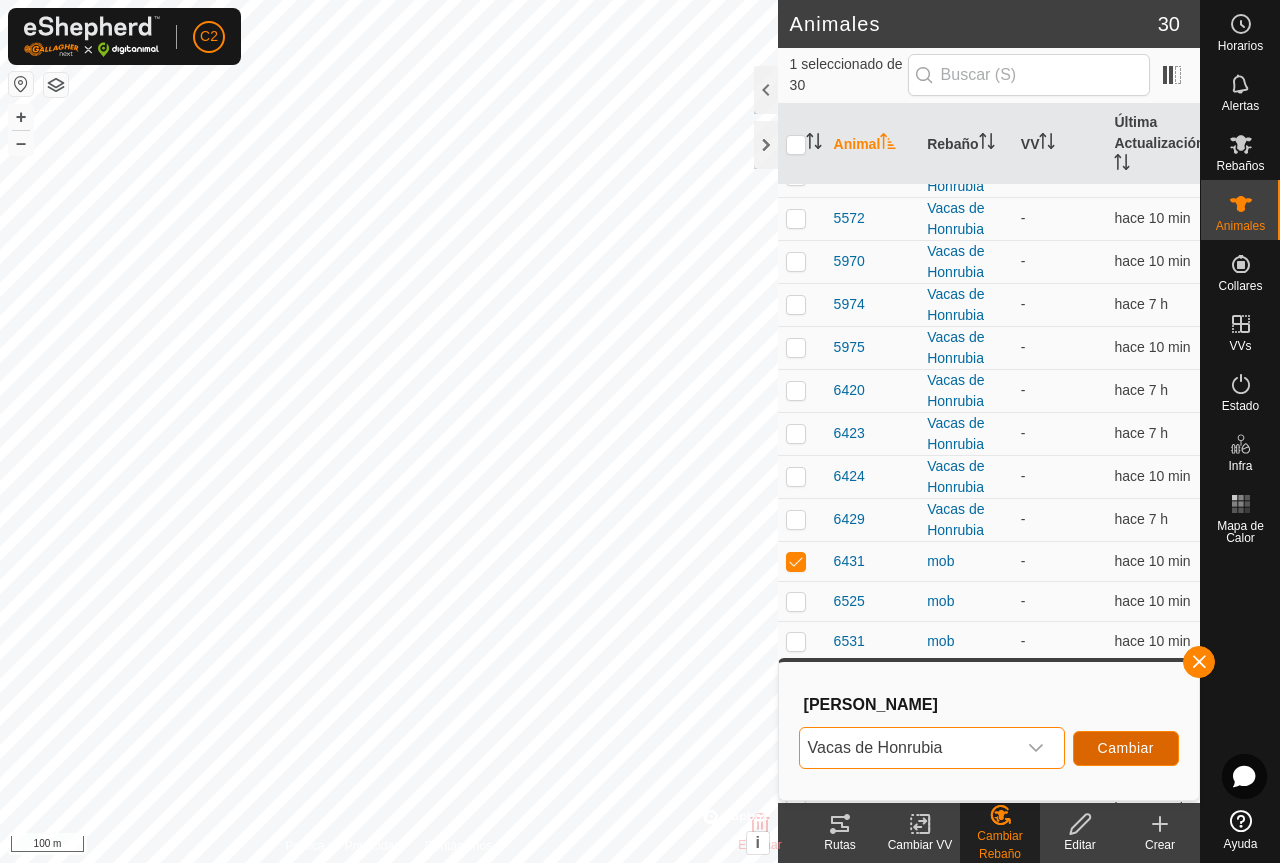 click on "Cambiar" at bounding box center [1126, 748] 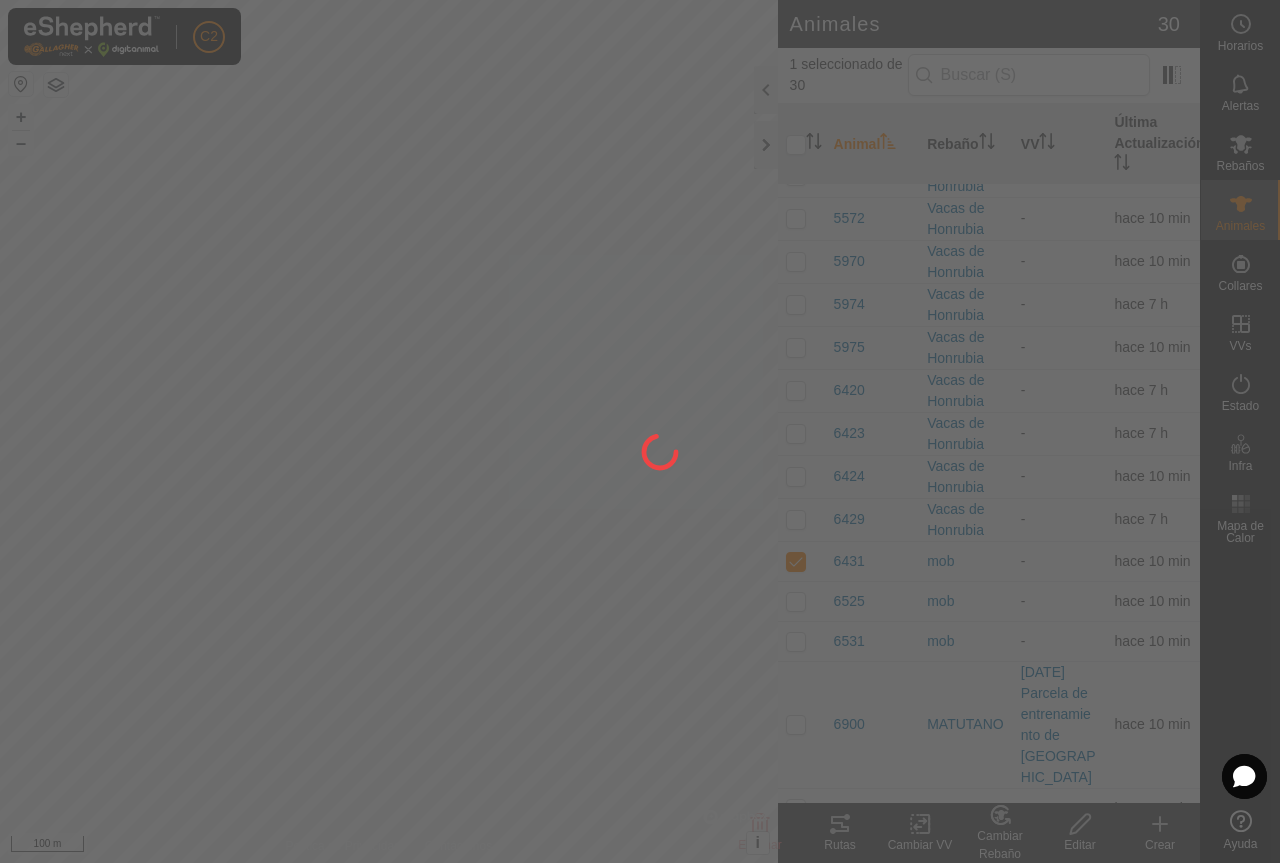 checkbox on "false" 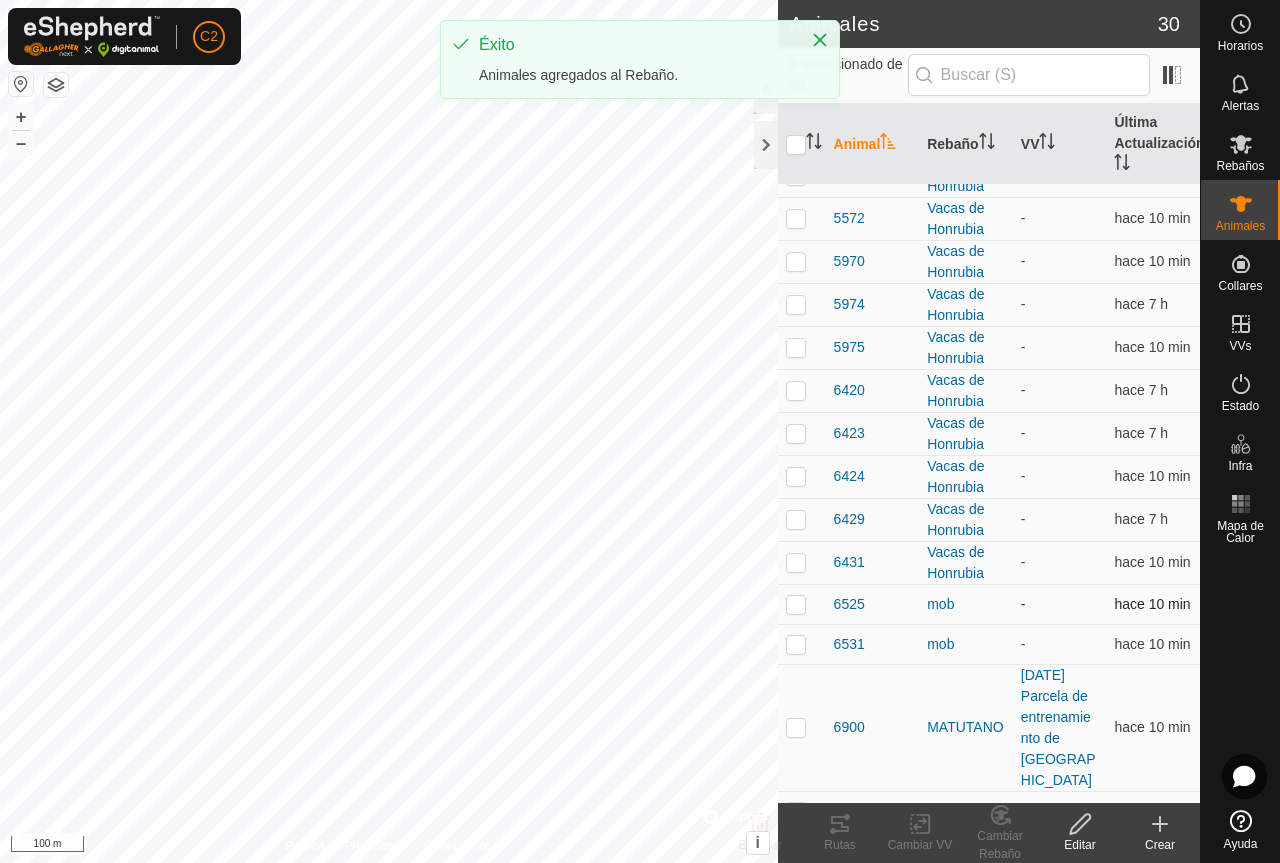click at bounding box center (796, 604) 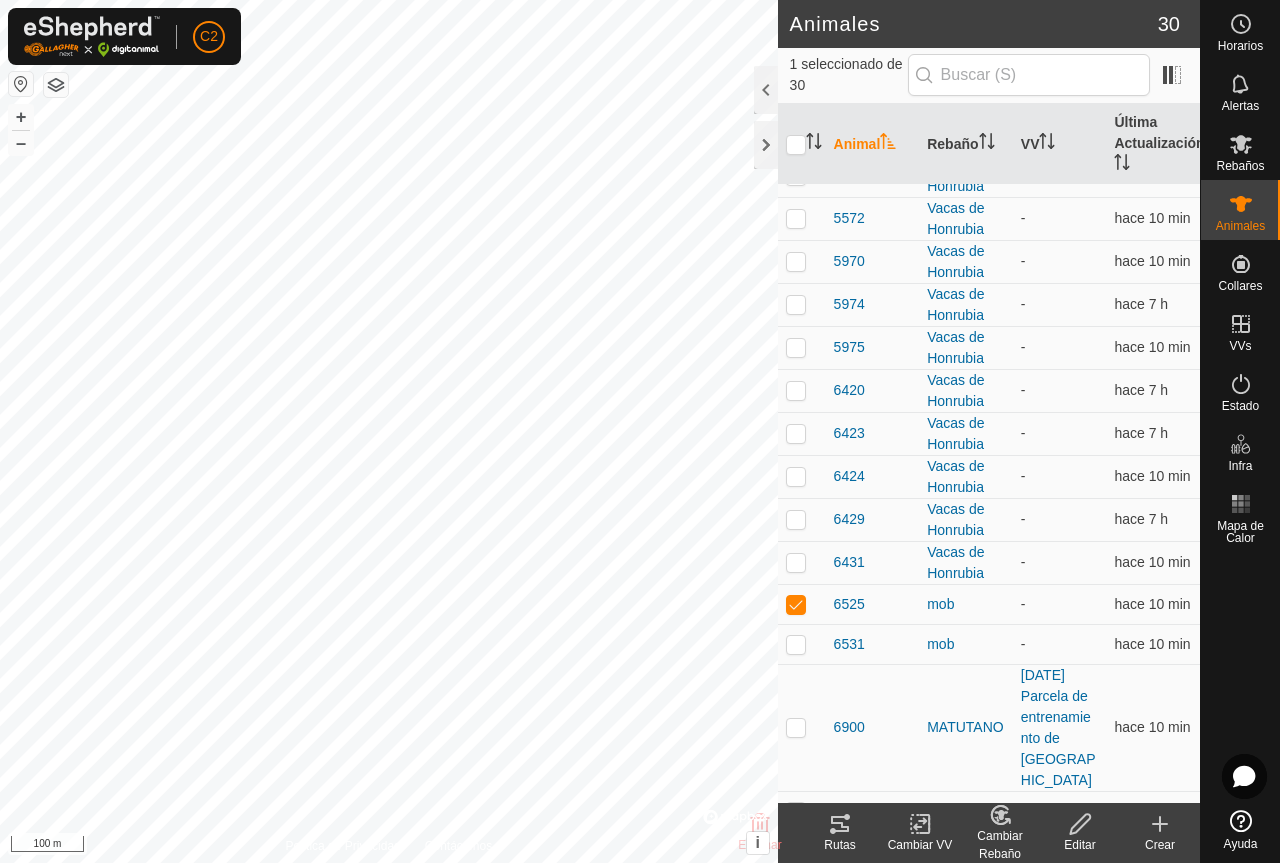 click 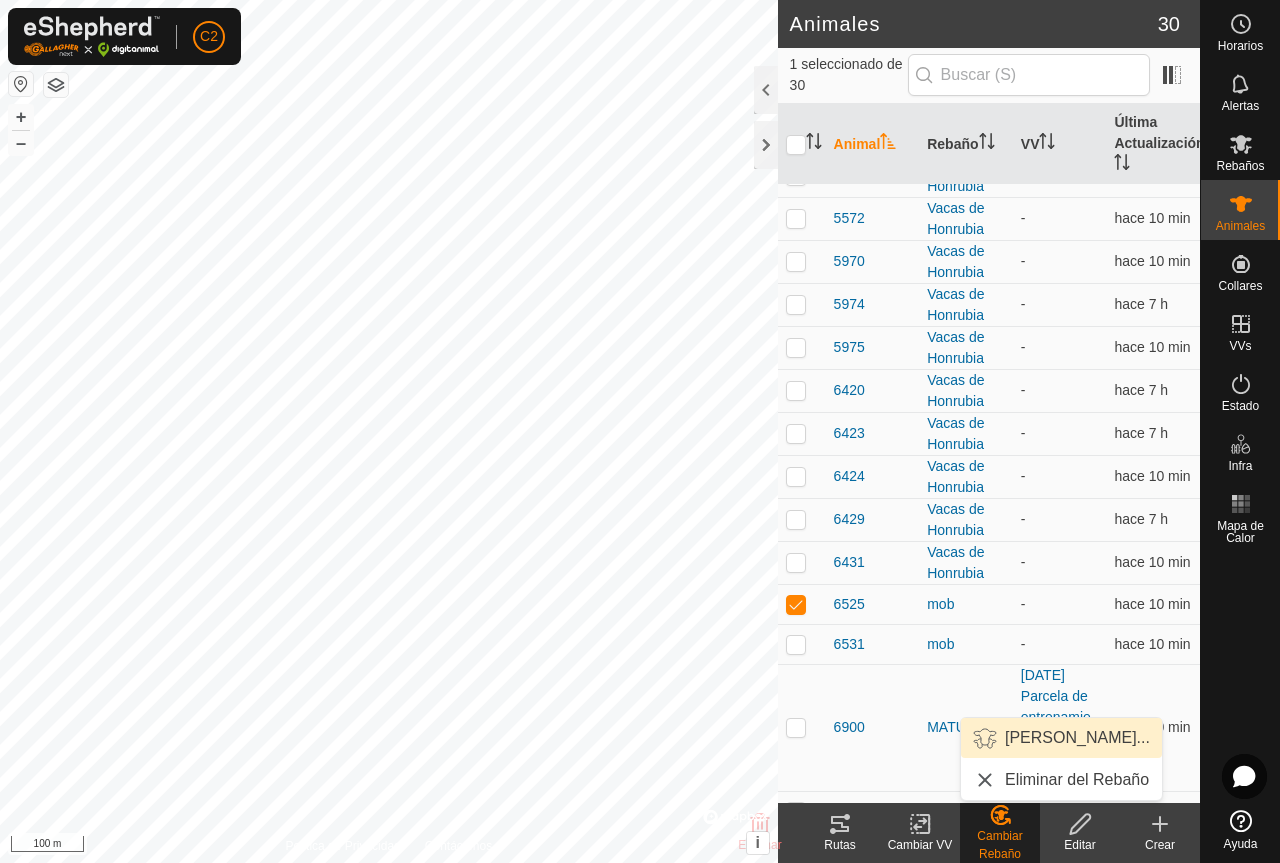 click on "[PERSON_NAME]..." at bounding box center (1061, 738) 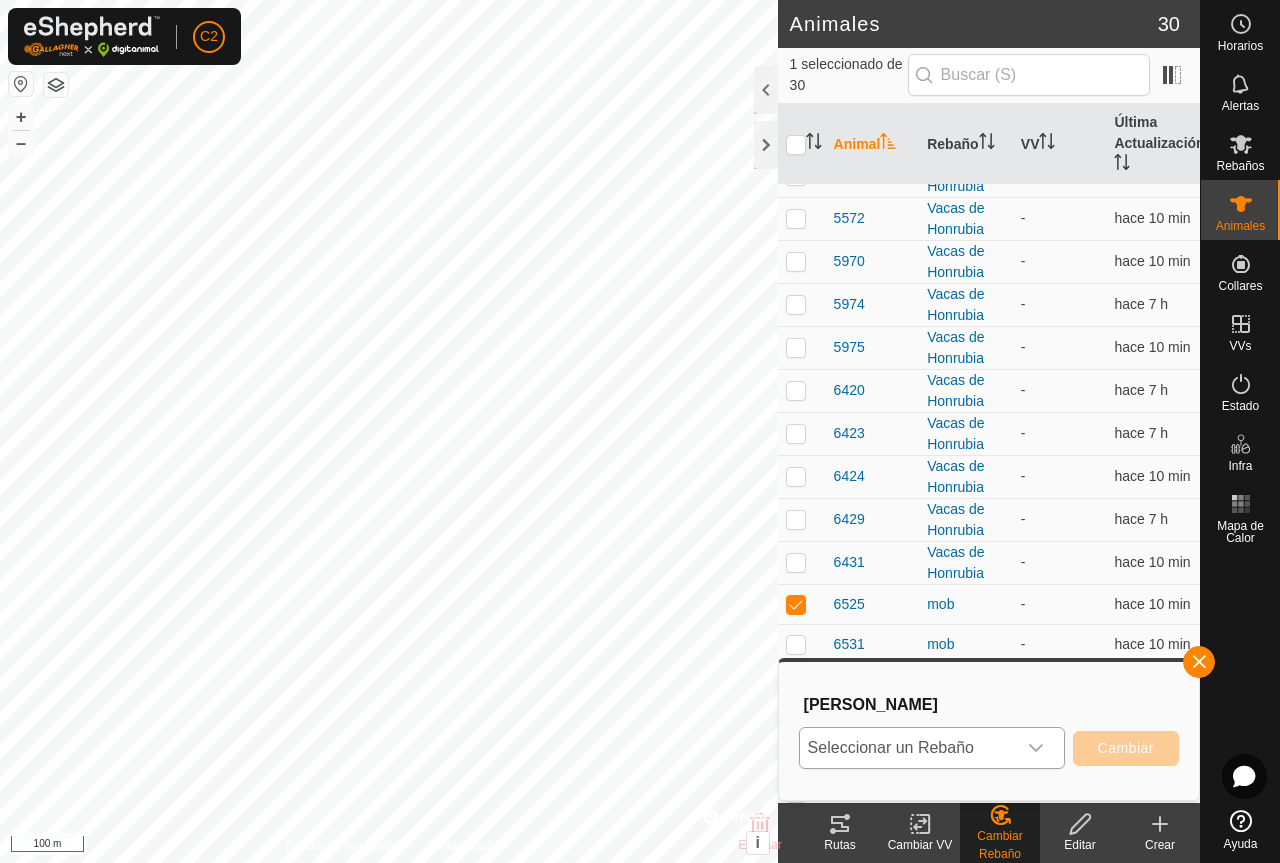 click 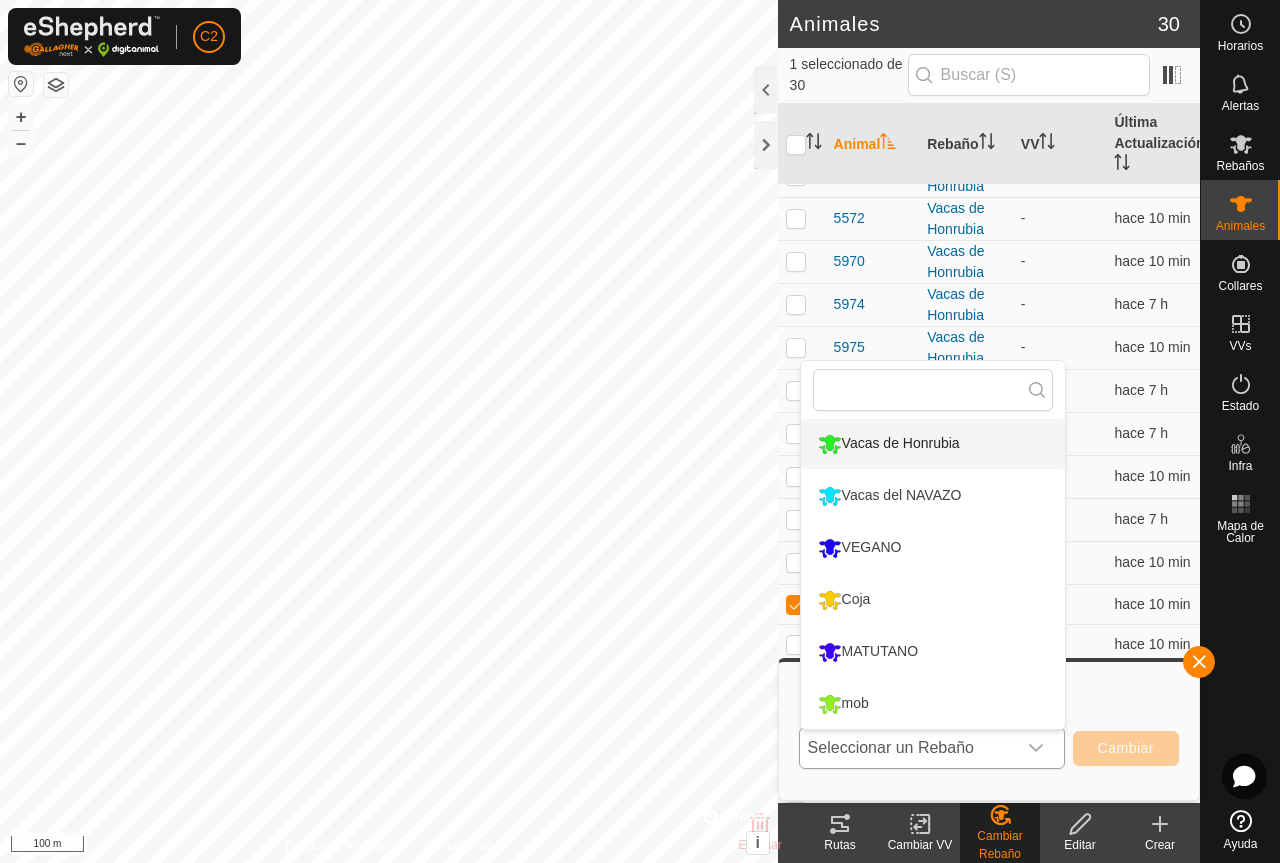 click on "Vacas de Honrubia" at bounding box center [933, 444] 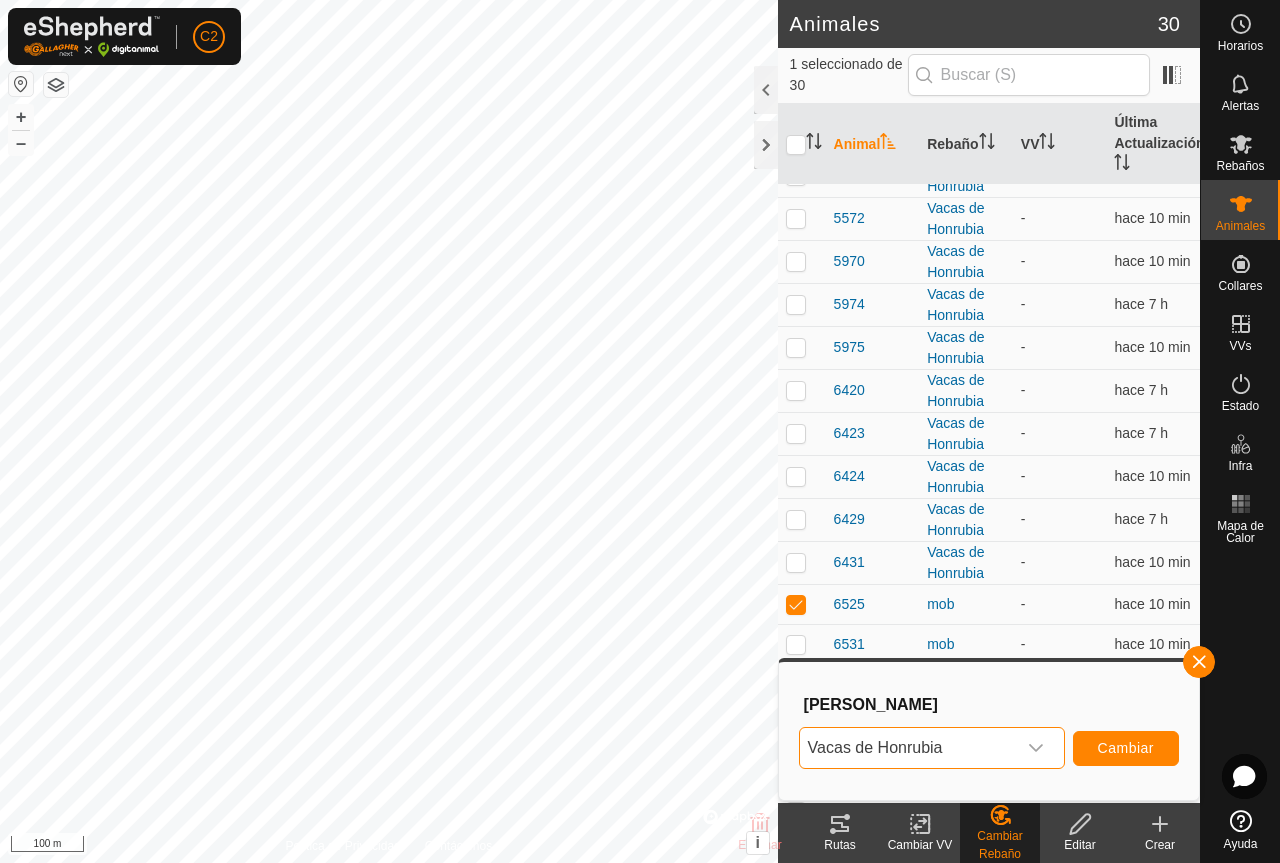 click 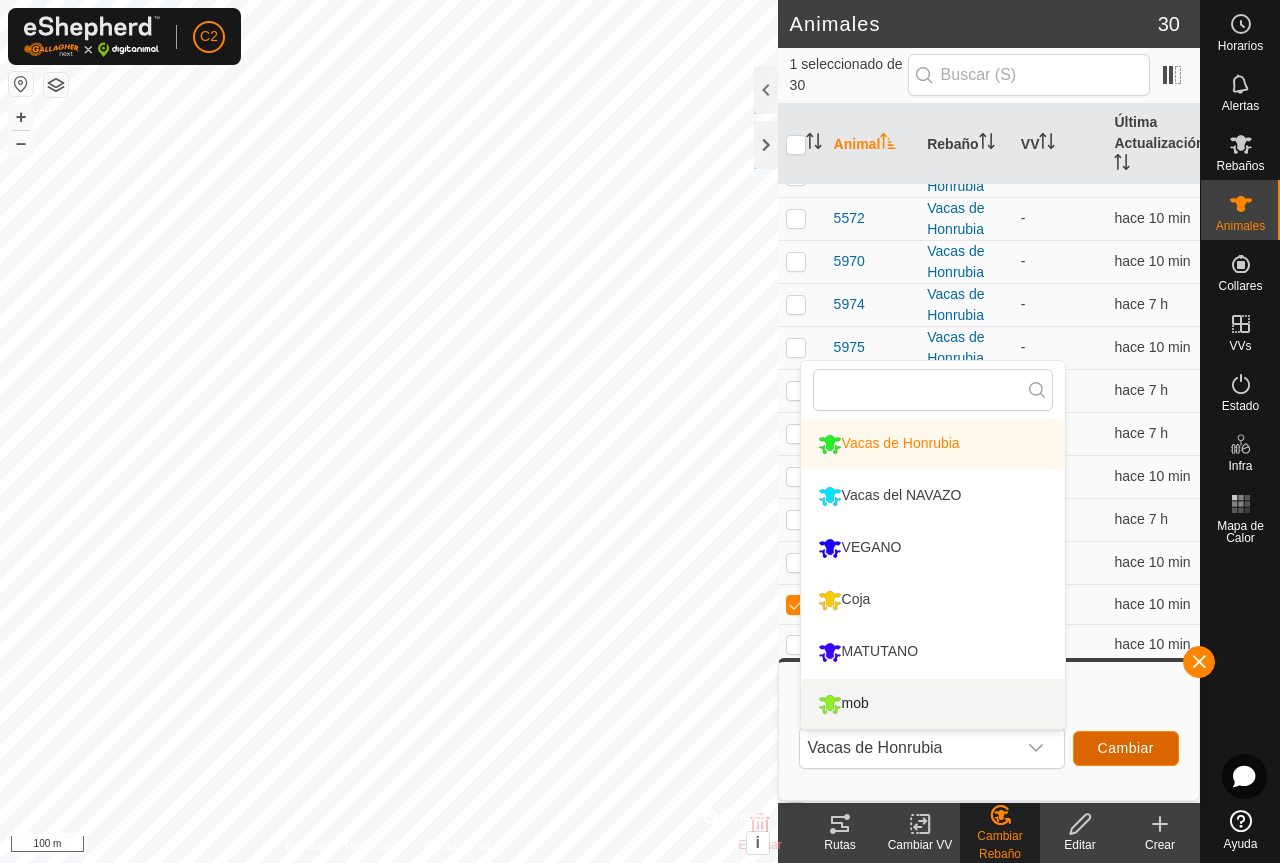 click on "Cambiar" at bounding box center (1126, 748) 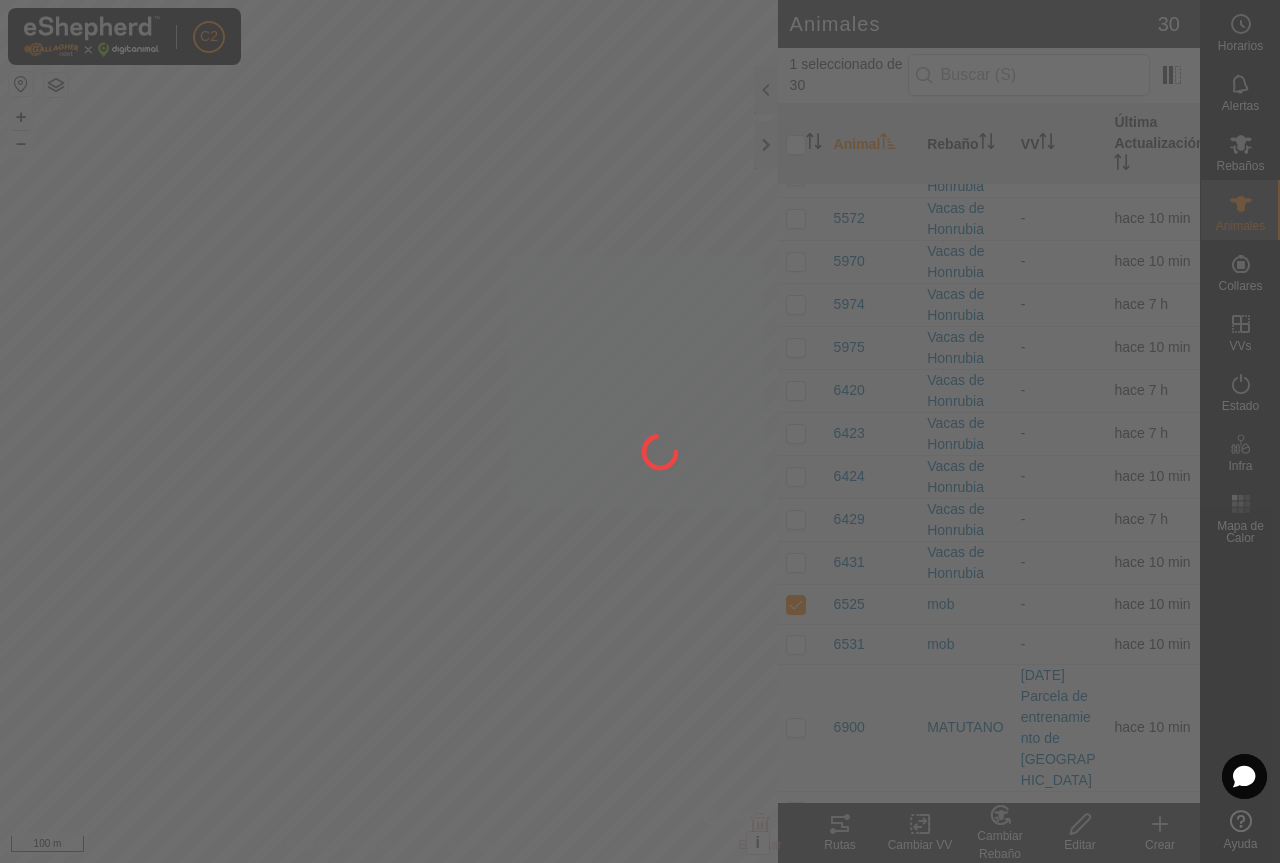 checkbox on "false" 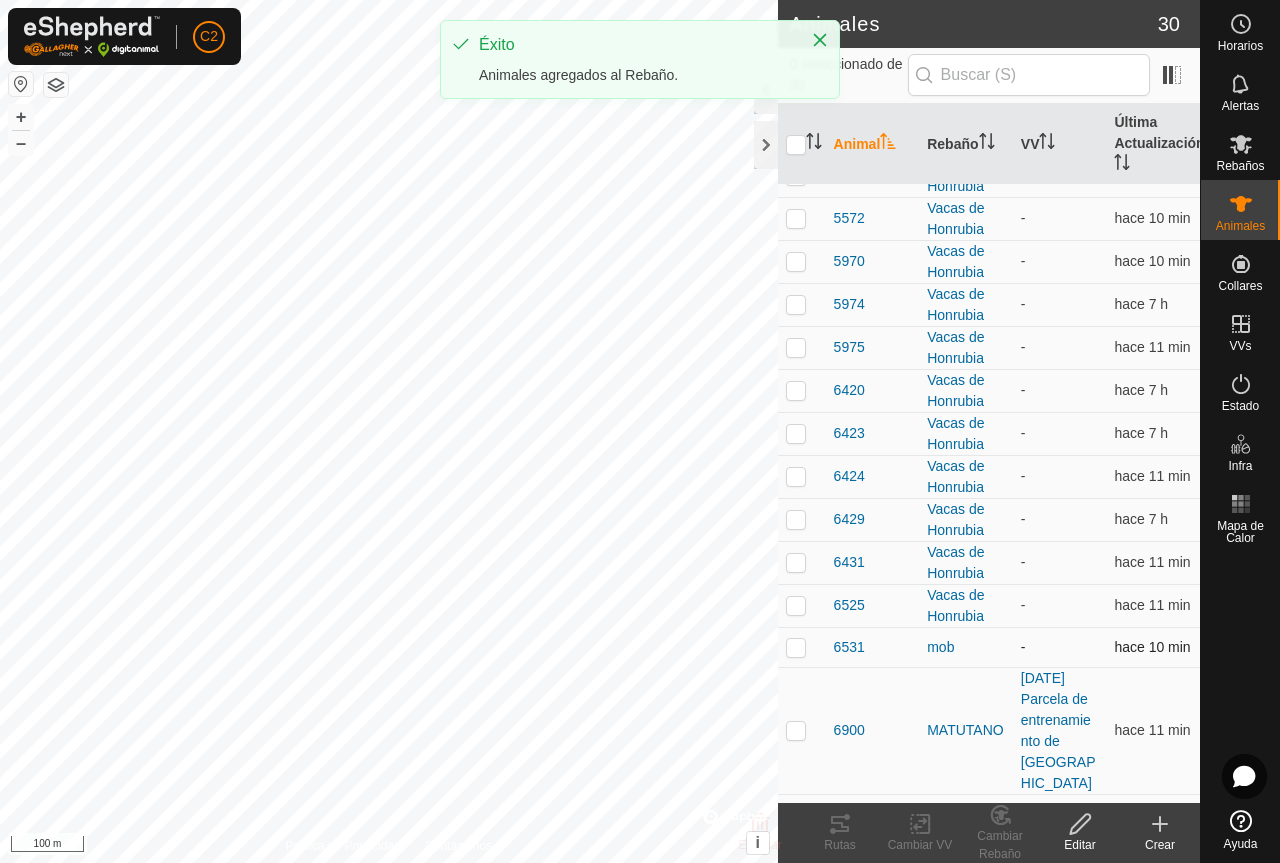 click at bounding box center (796, 647) 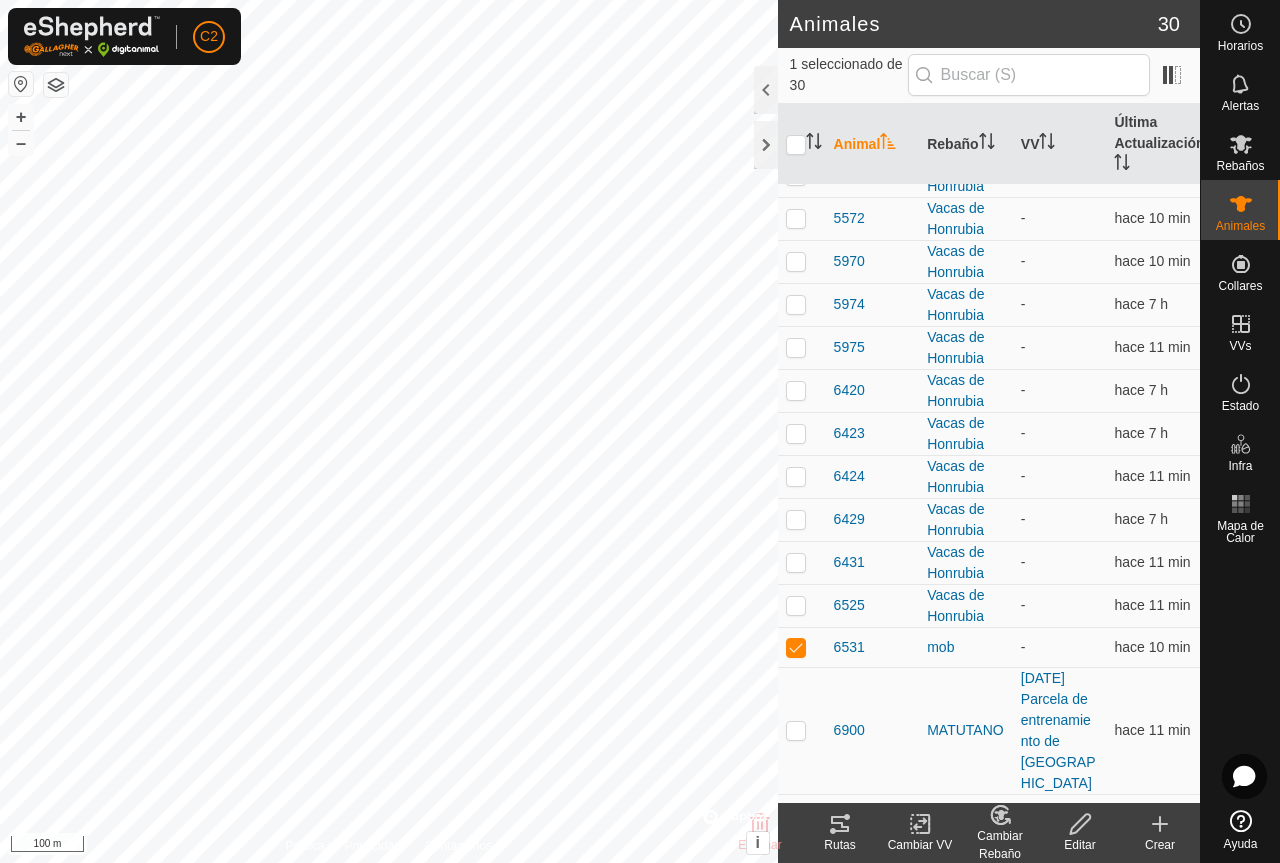 click 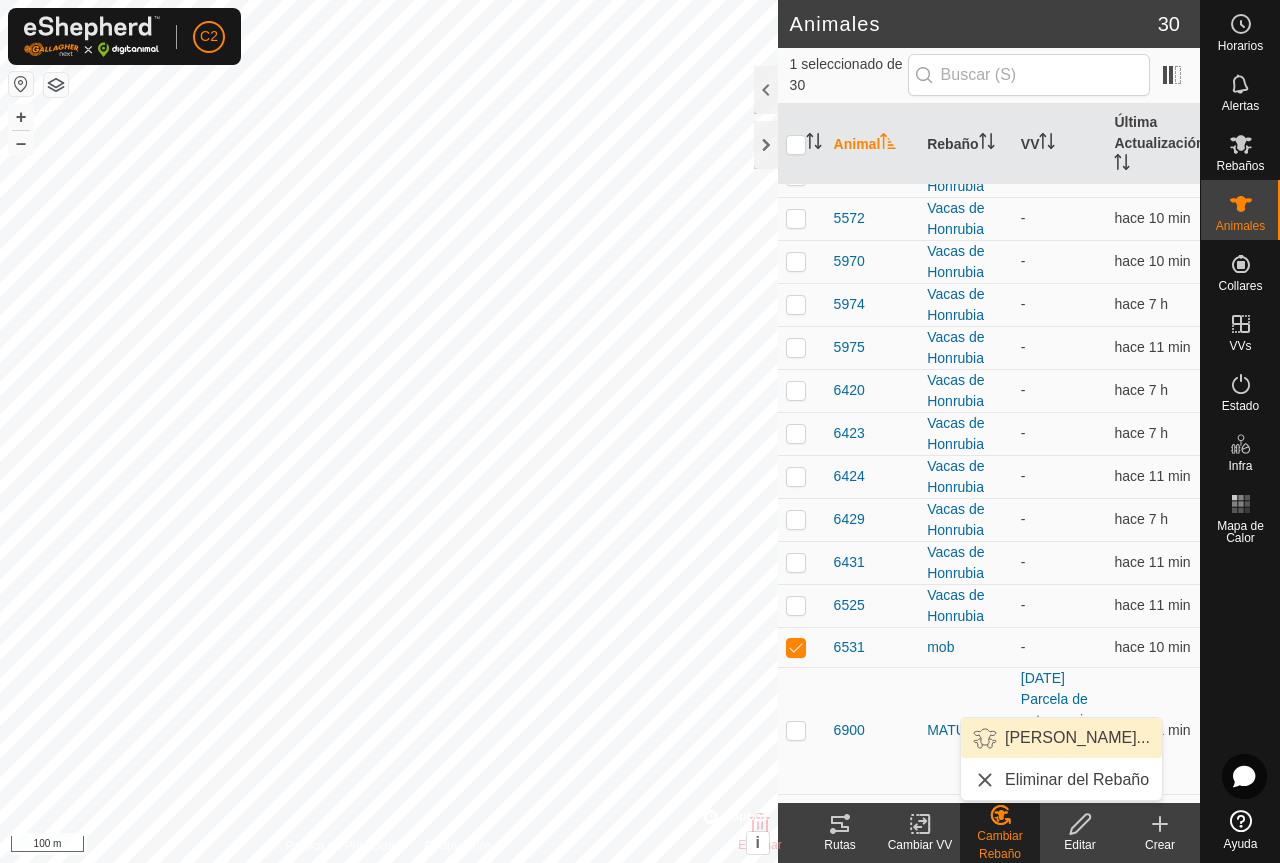 click on "[PERSON_NAME]..." at bounding box center (1061, 738) 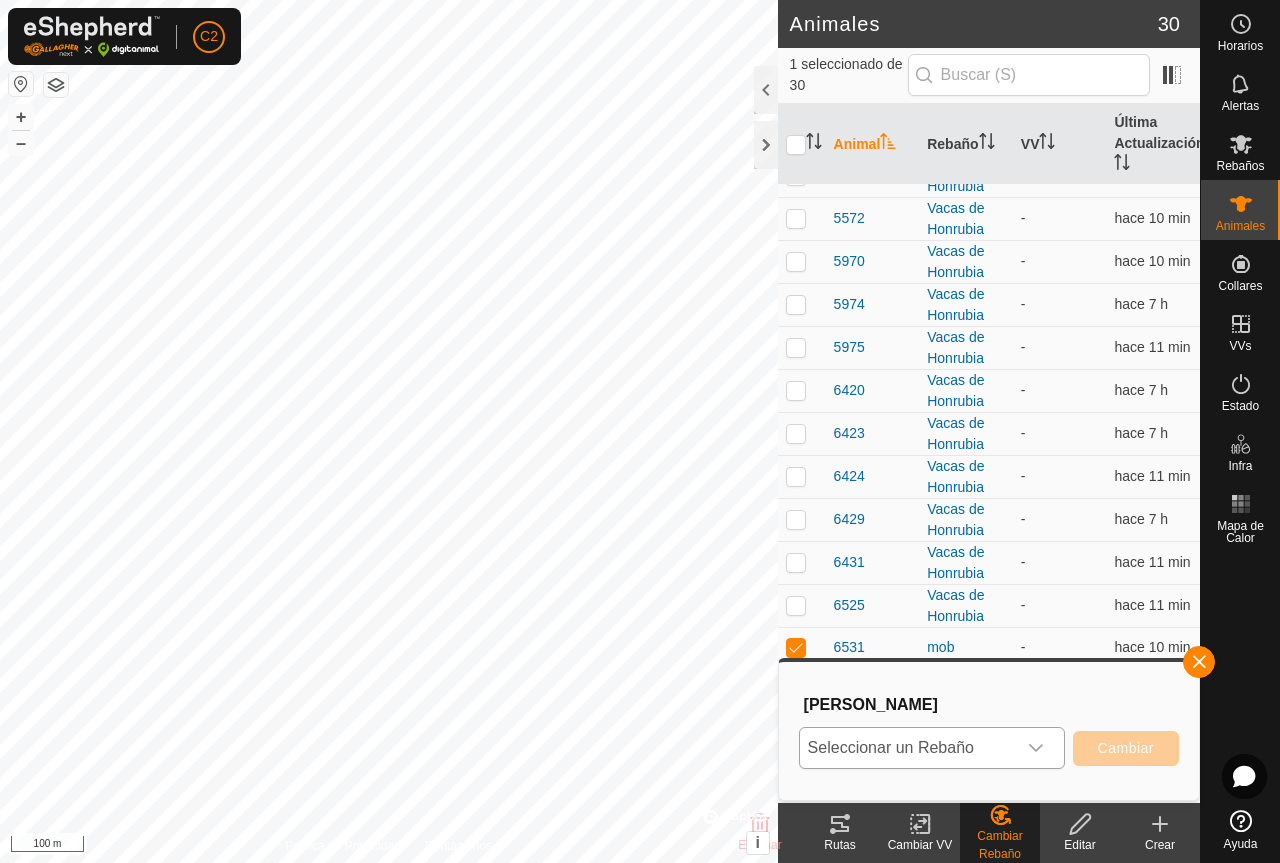 click at bounding box center (1036, 748) 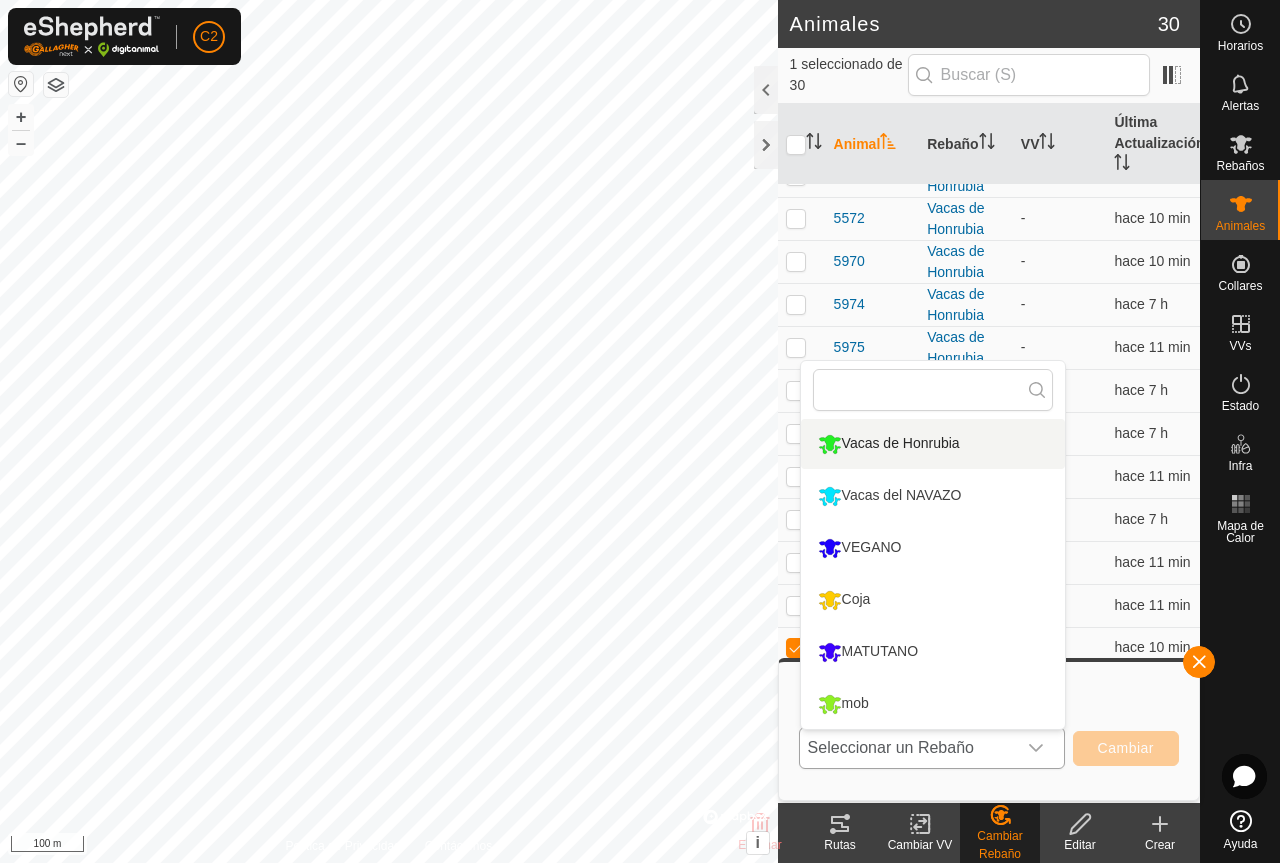 click on "Vacas de Honrubia" at bounding box center (933, 444) 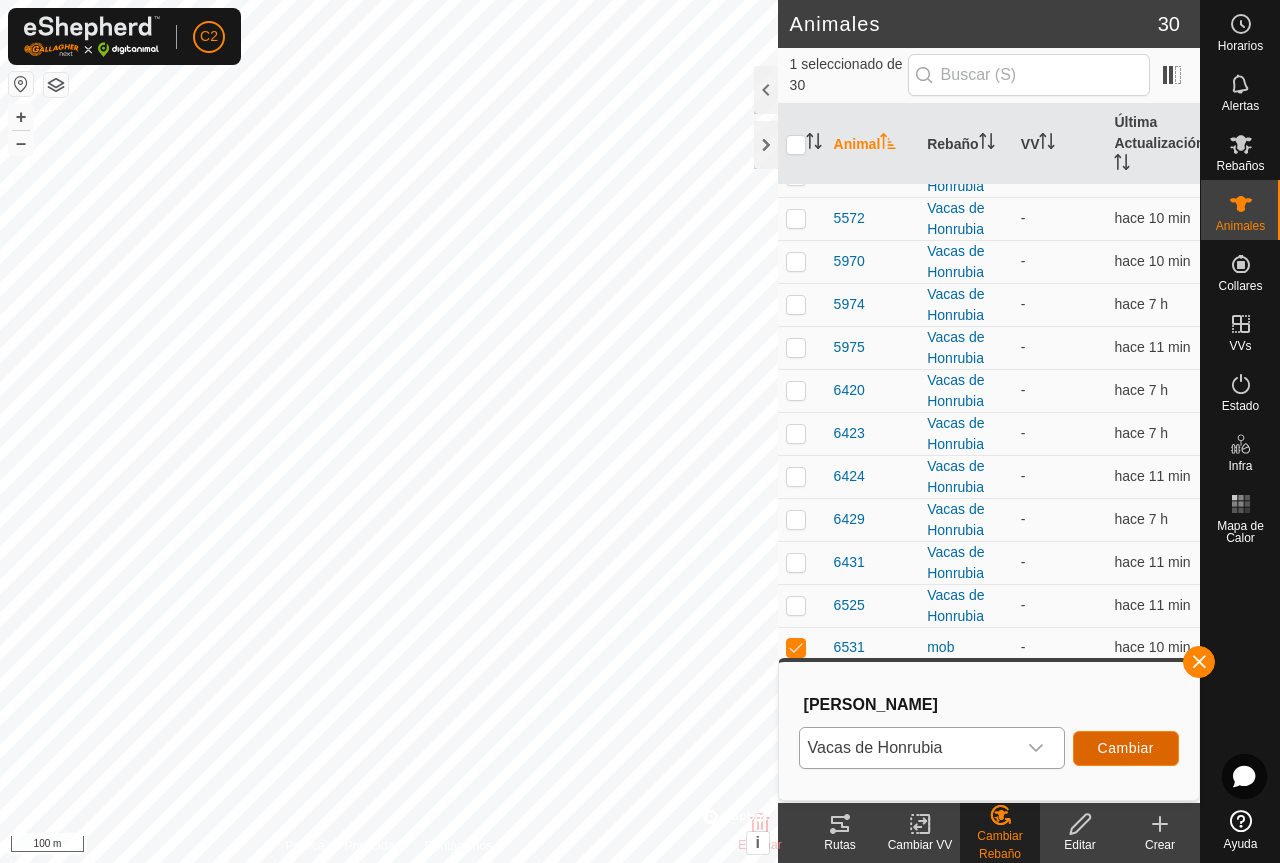 click on "Cambiar" at bounding box center [1126, 748] 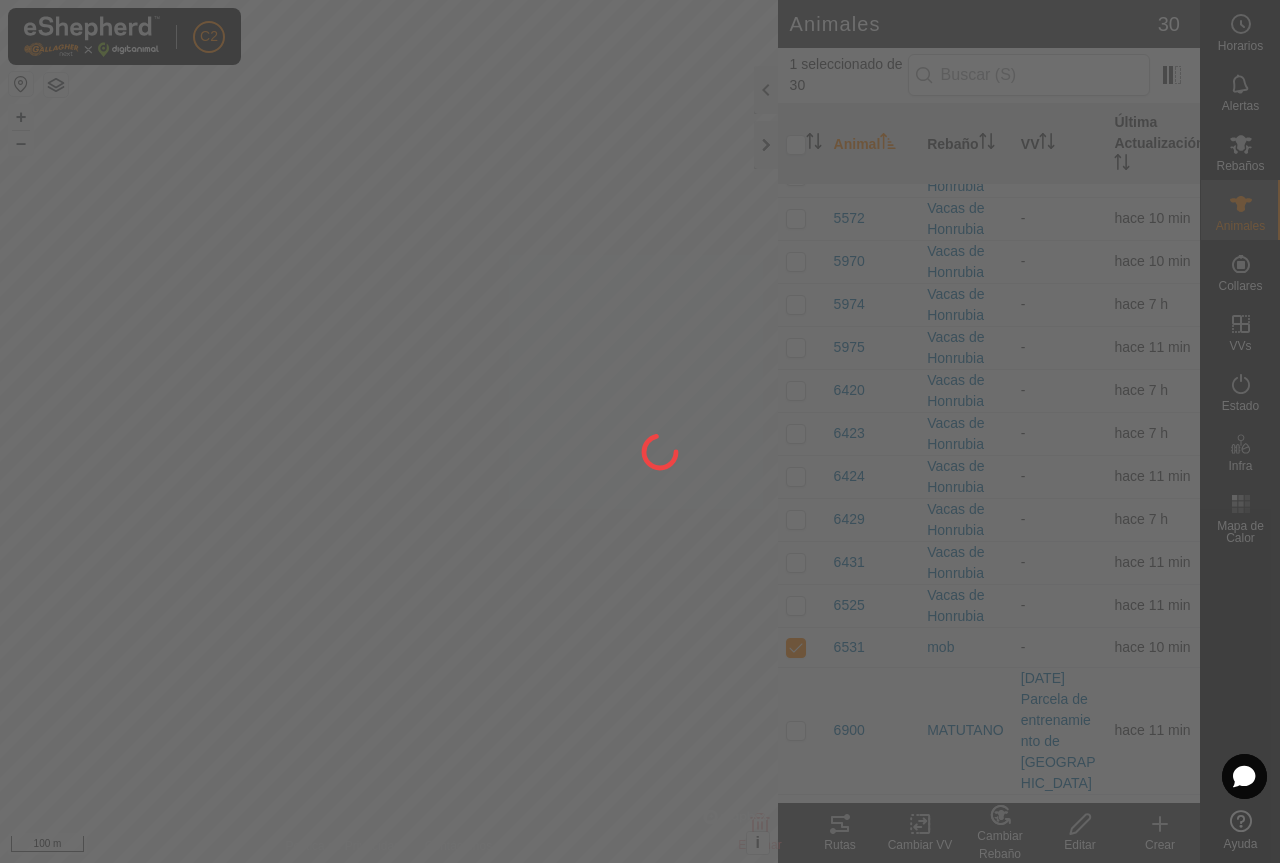 checkbox on "false" 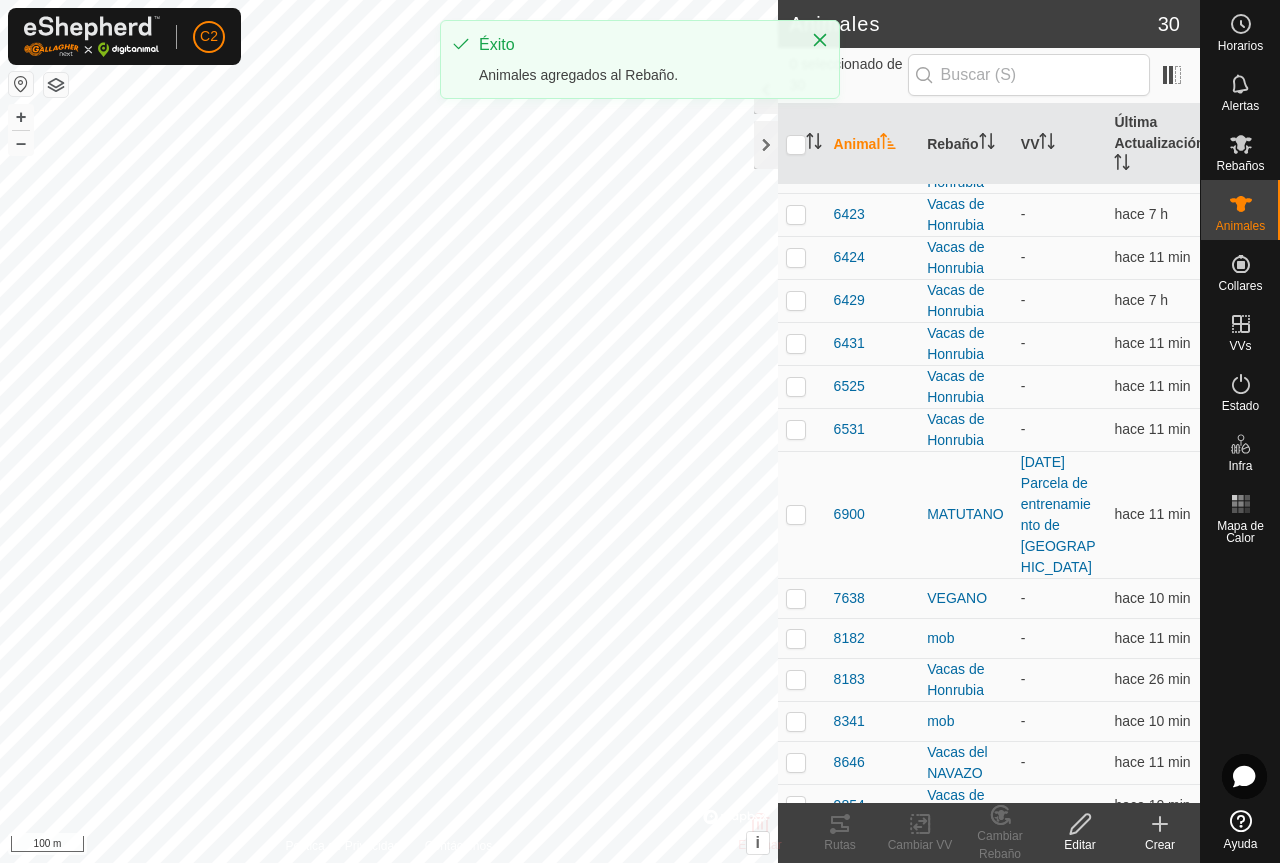 scroll, scrollTop: 735, scrollLeft: 0, axis: vertical 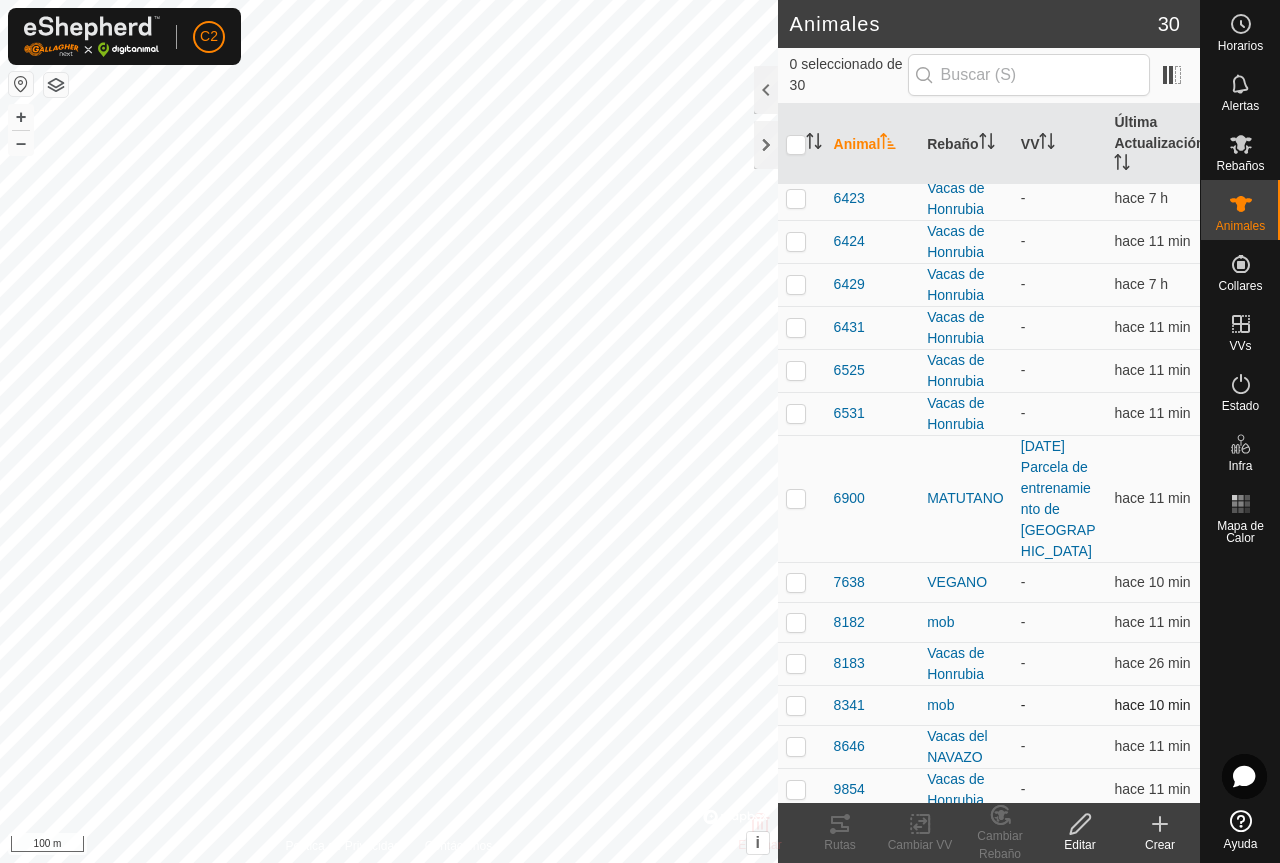 click at bounding box center (796, 705) 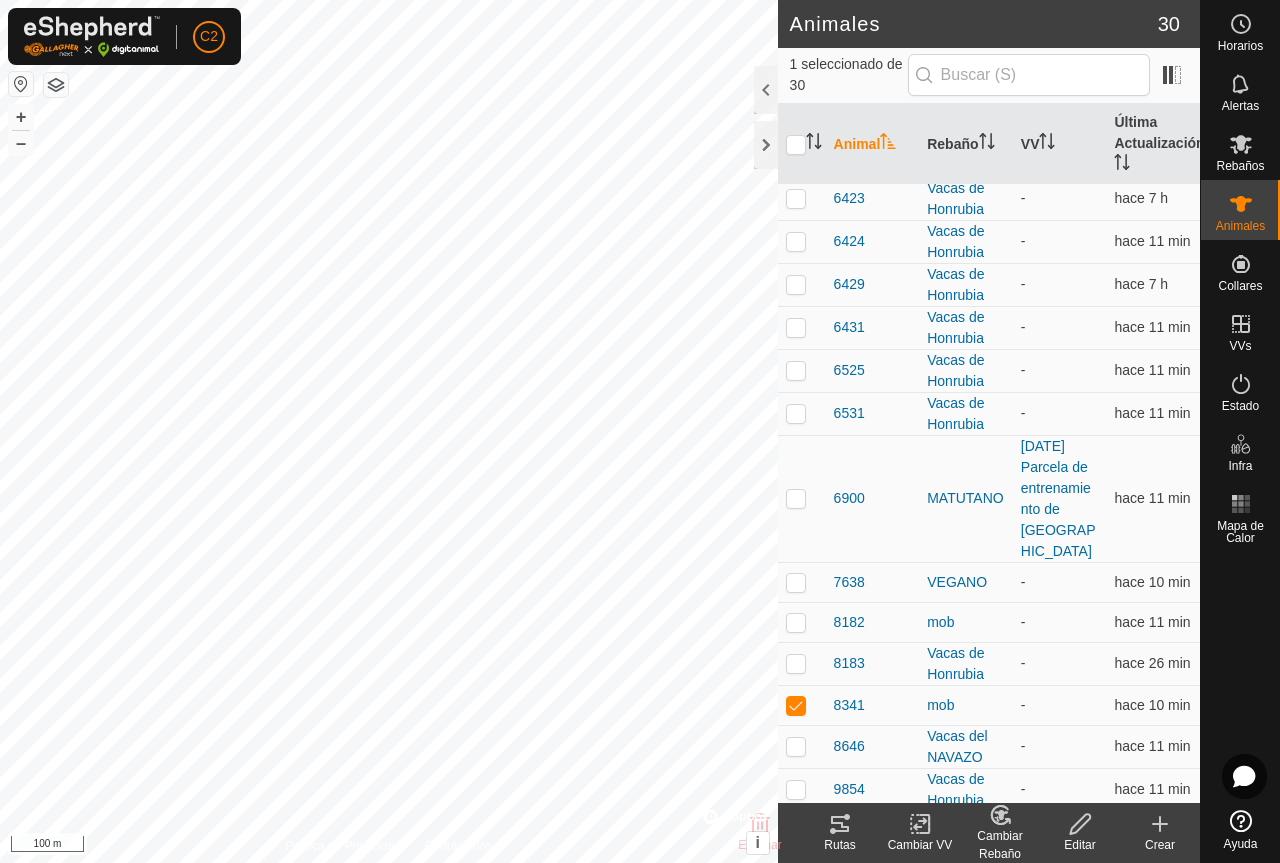 click 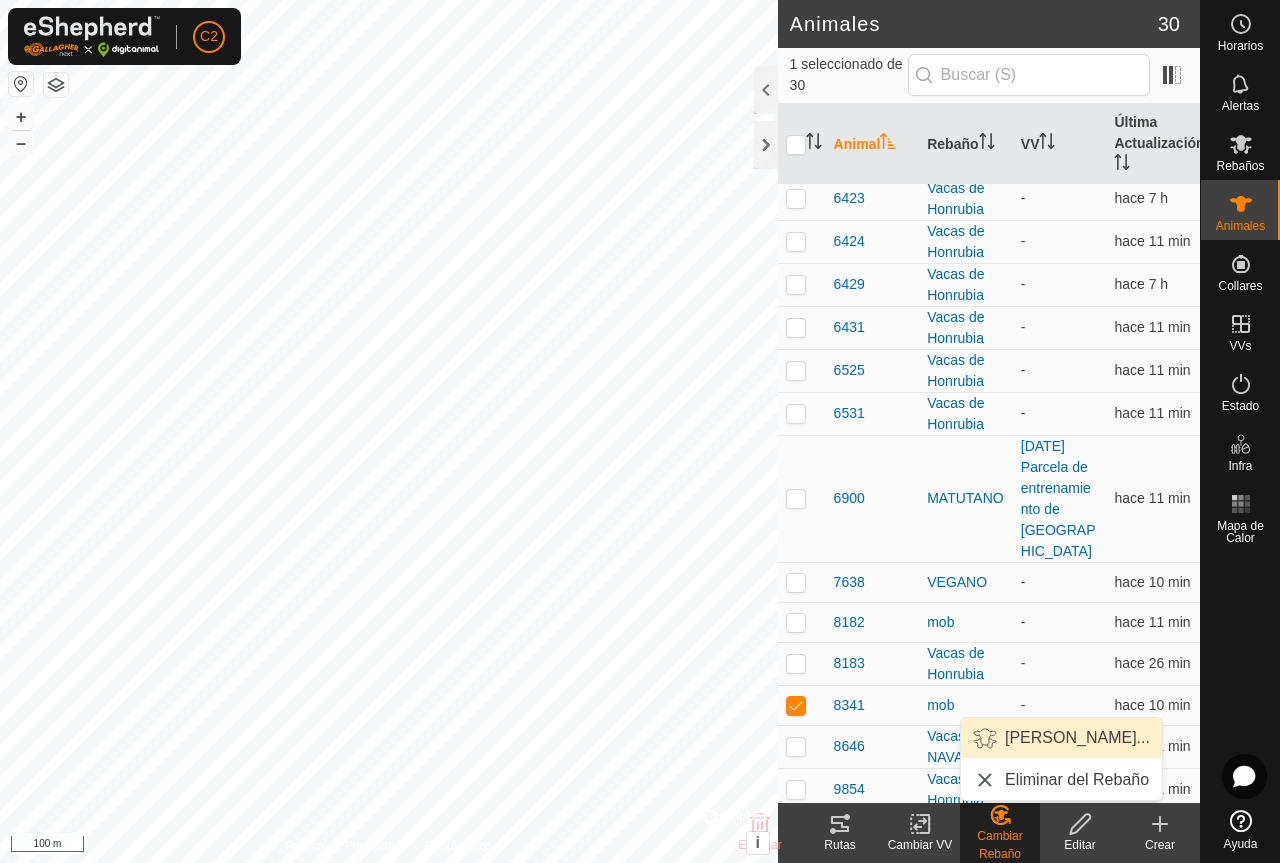 click on "[PERSON_NAME]..." at bounding box center (1061, 738) 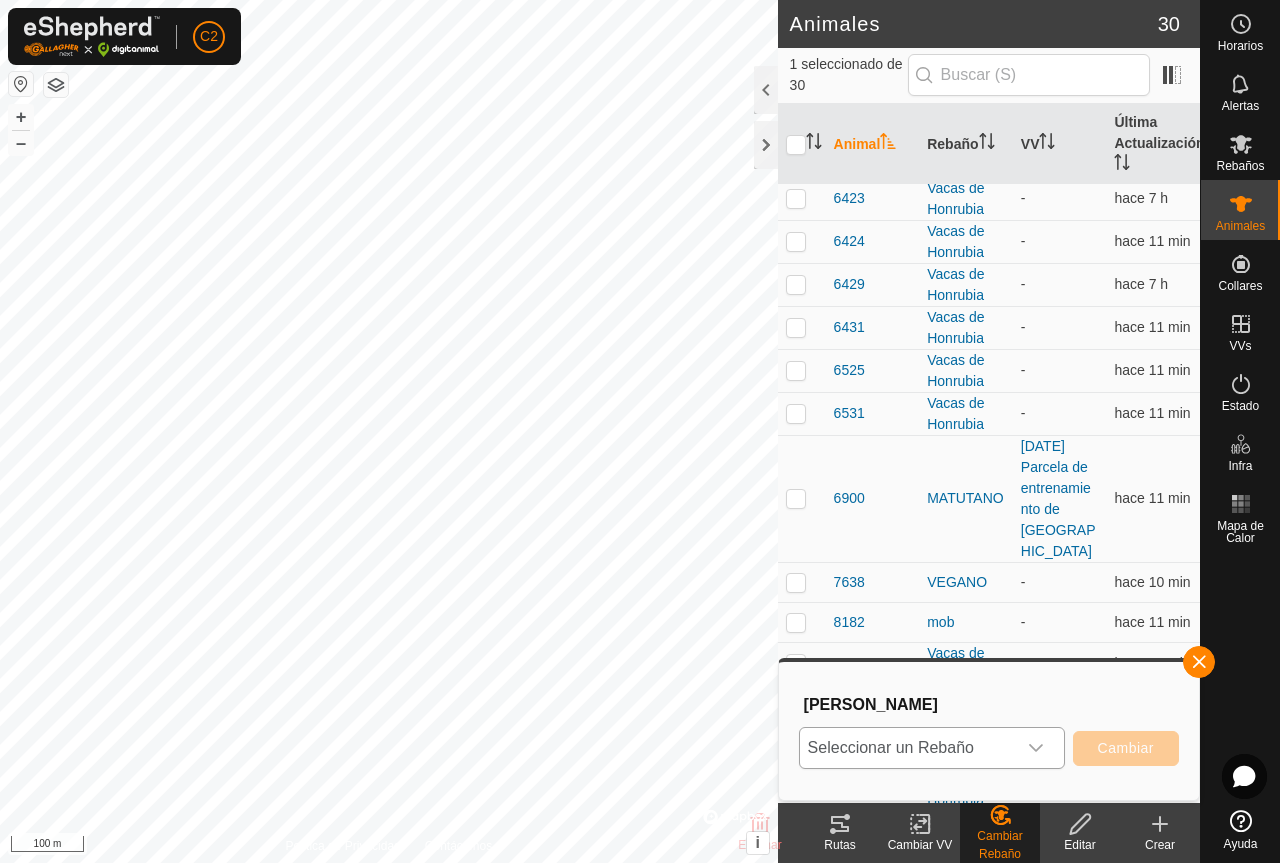 click 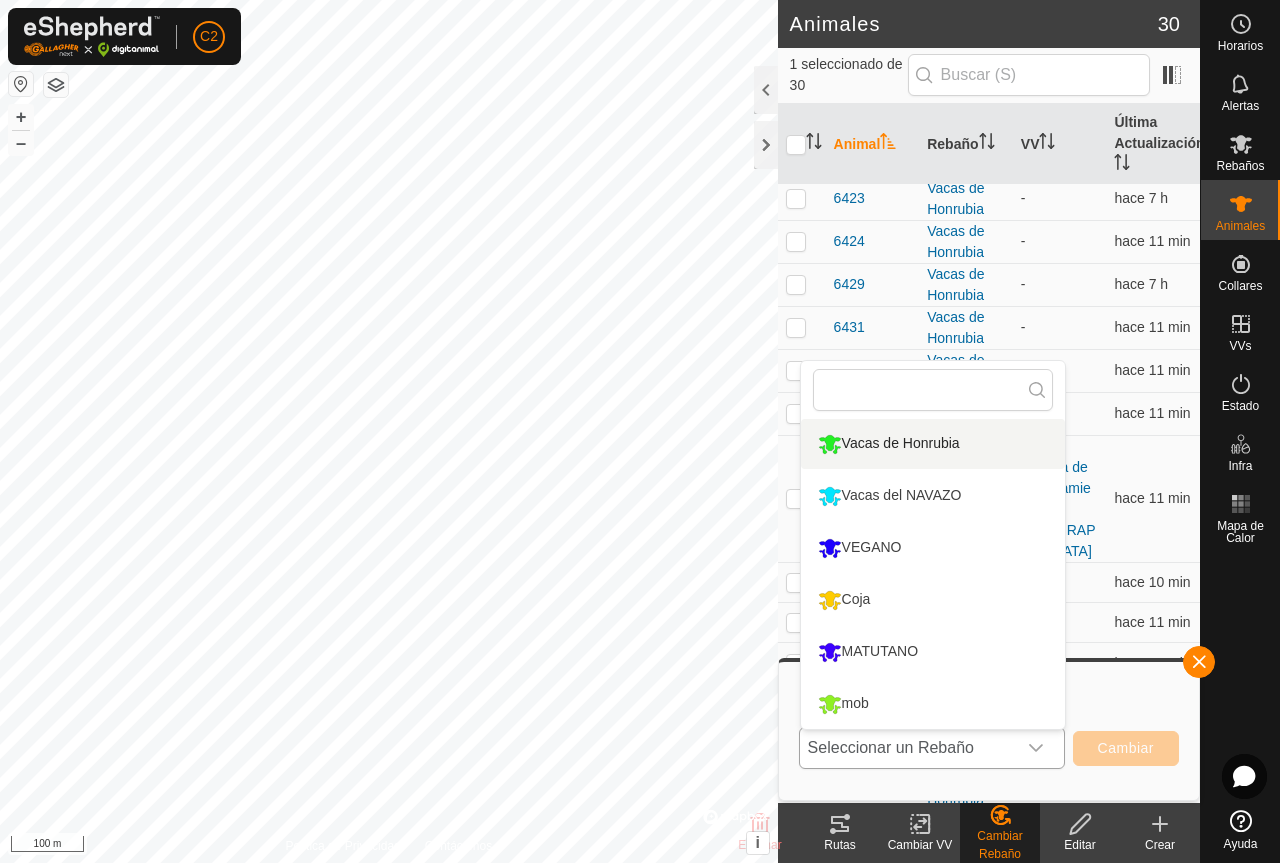 click on "Vacas de Honrubia" at bounding box center (933, 444) 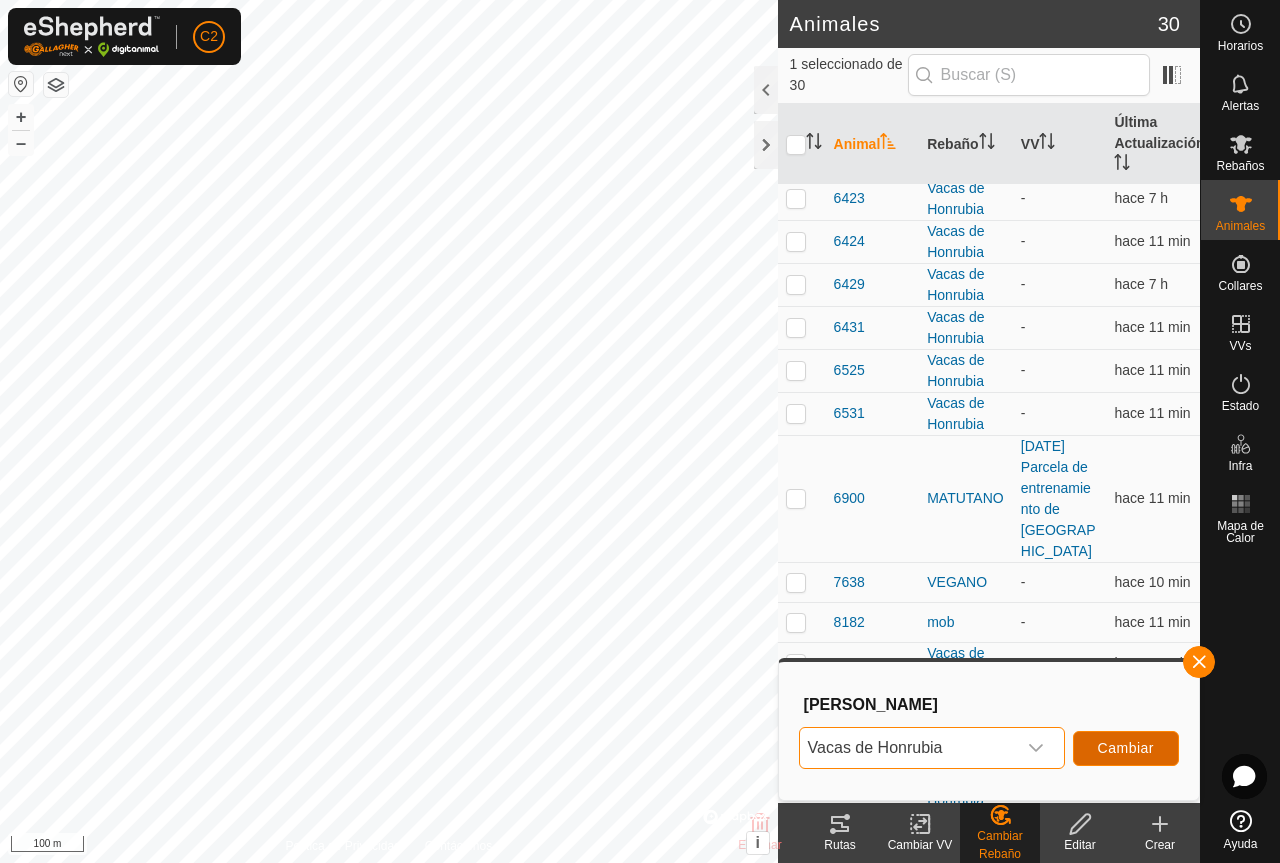 click on "Cambiar" at bounding box center [1126, 748] 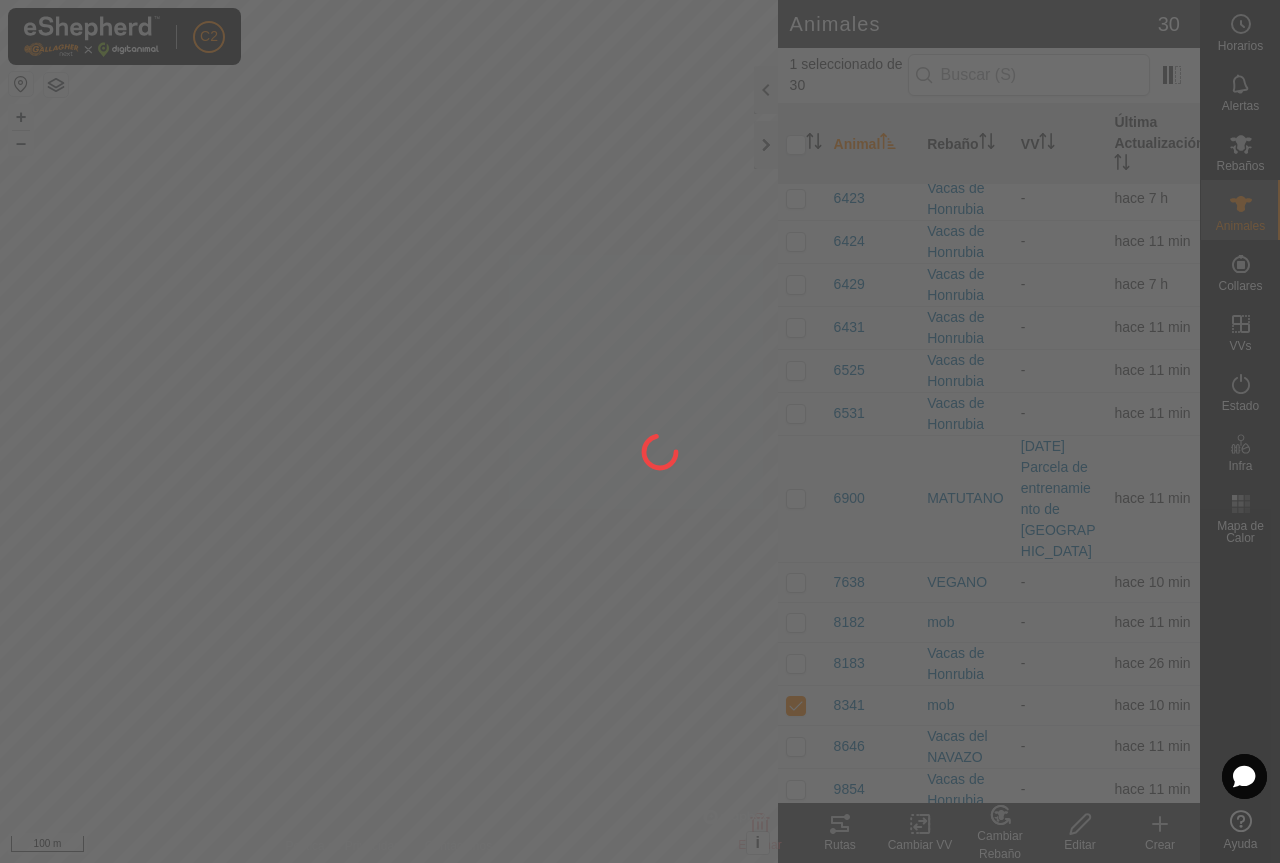 checkbox on "false" 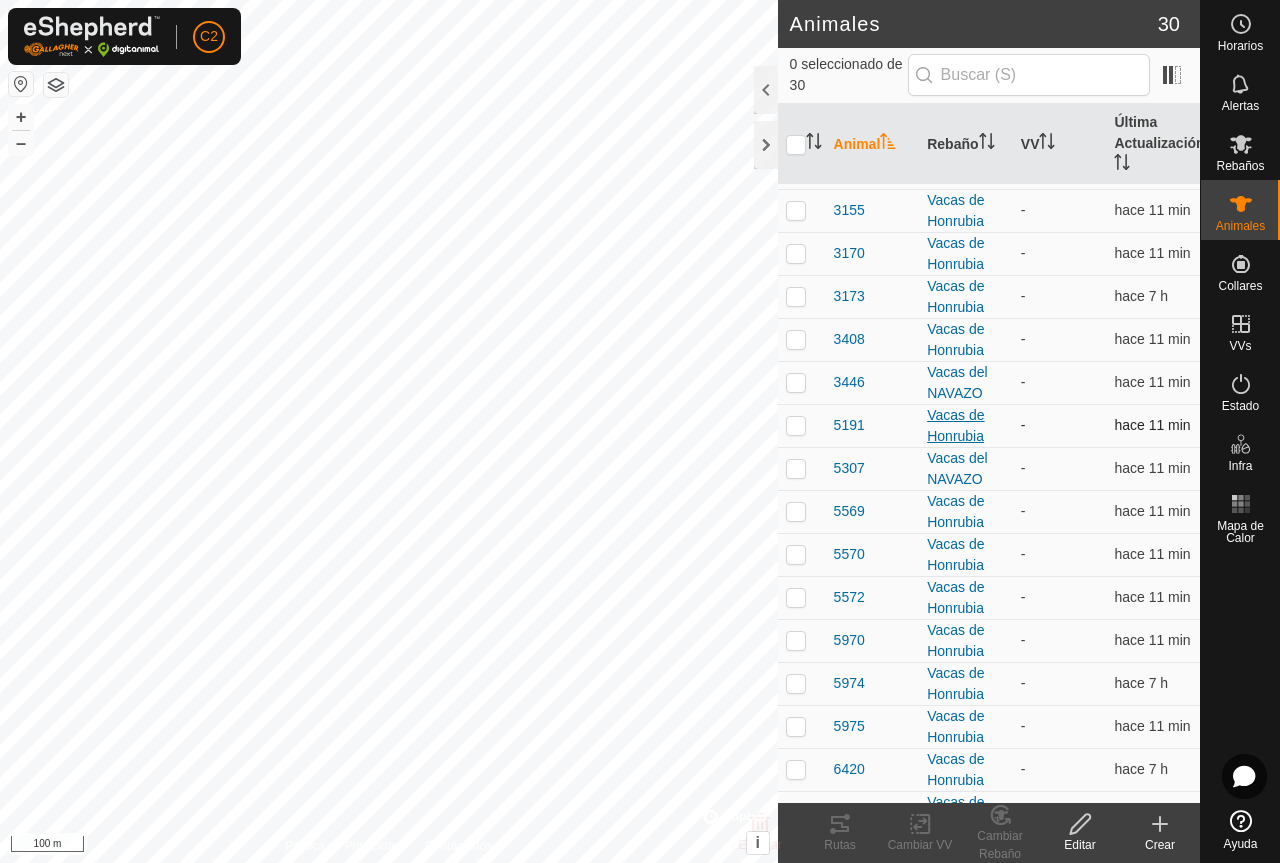 scroll, scrollTop: 0, scrollLeft: 0, axis: both 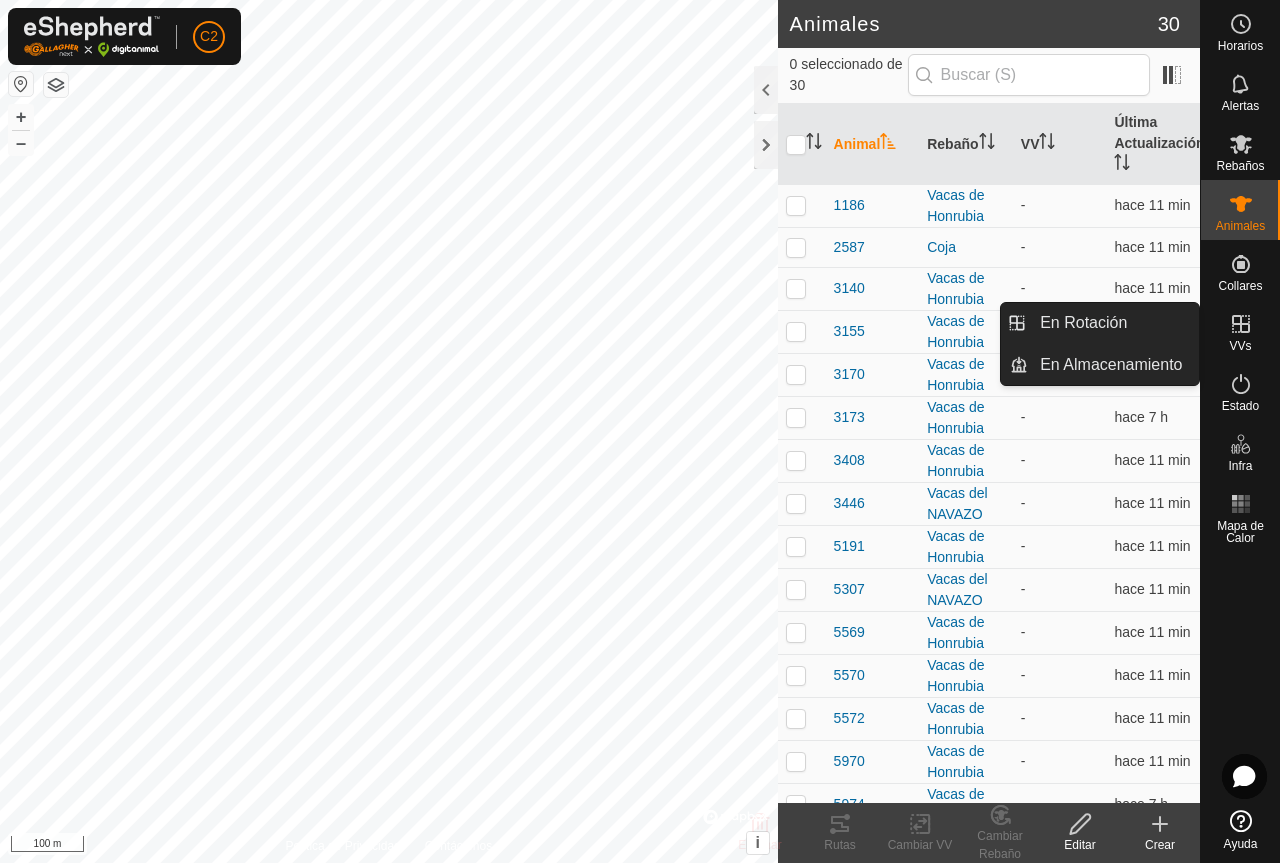 click 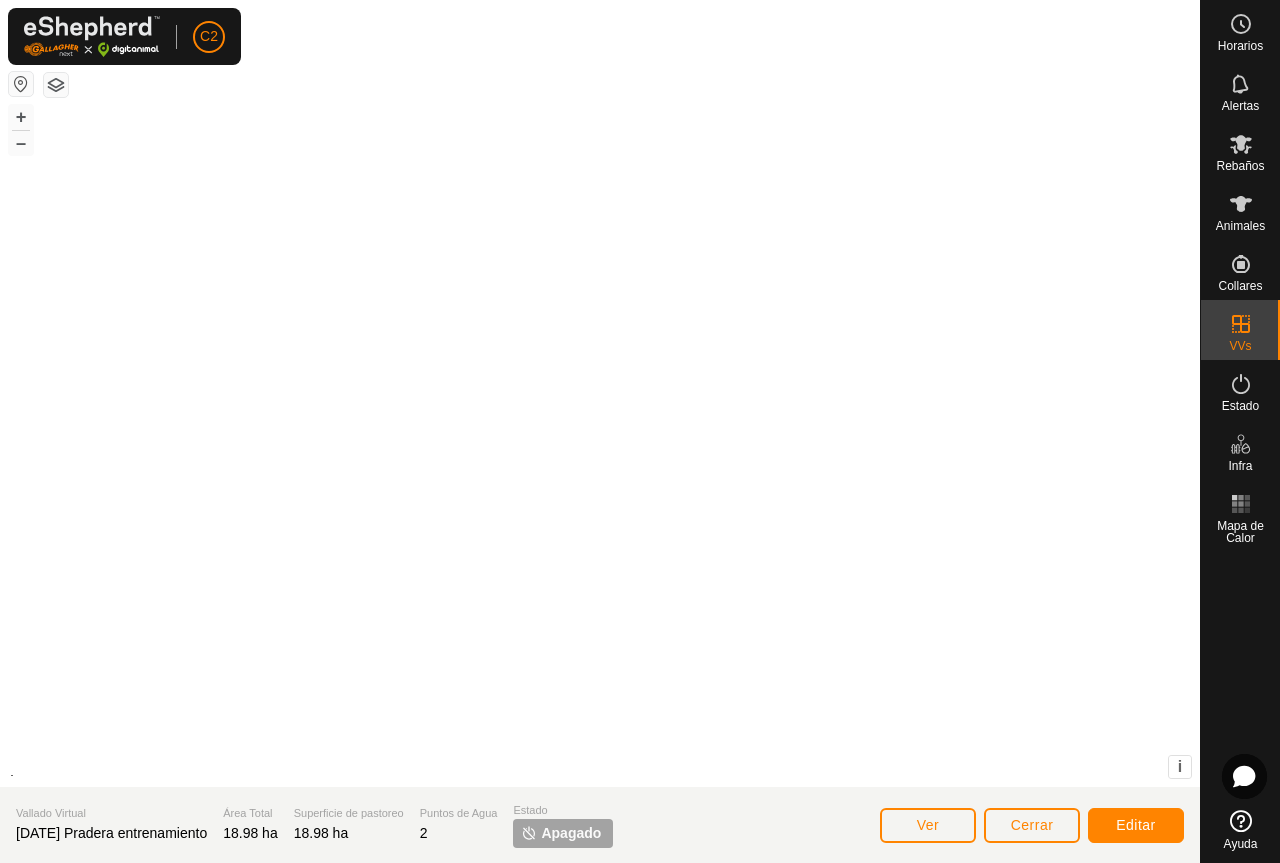 click on "+ – ⇧ i" at bounding box center (600, 393) 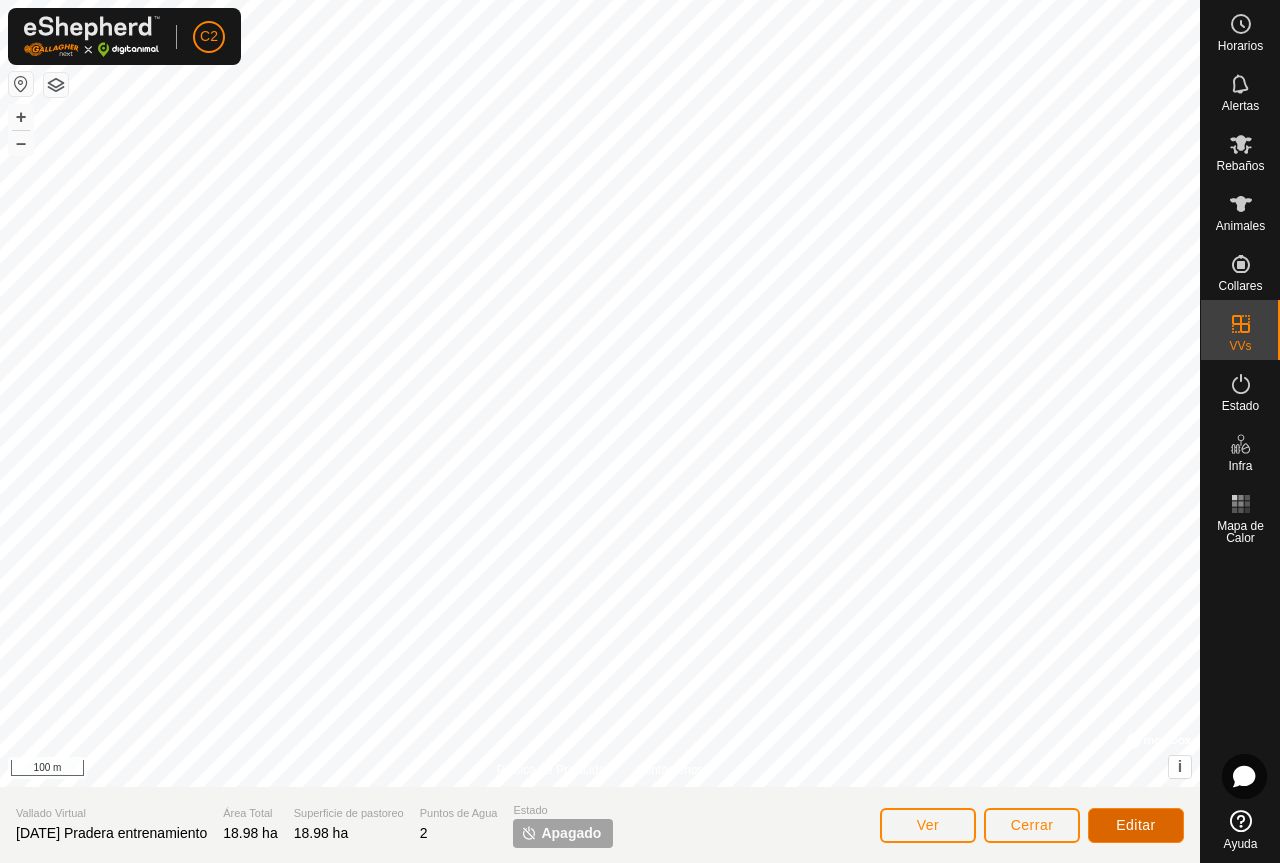 click on "Editar" 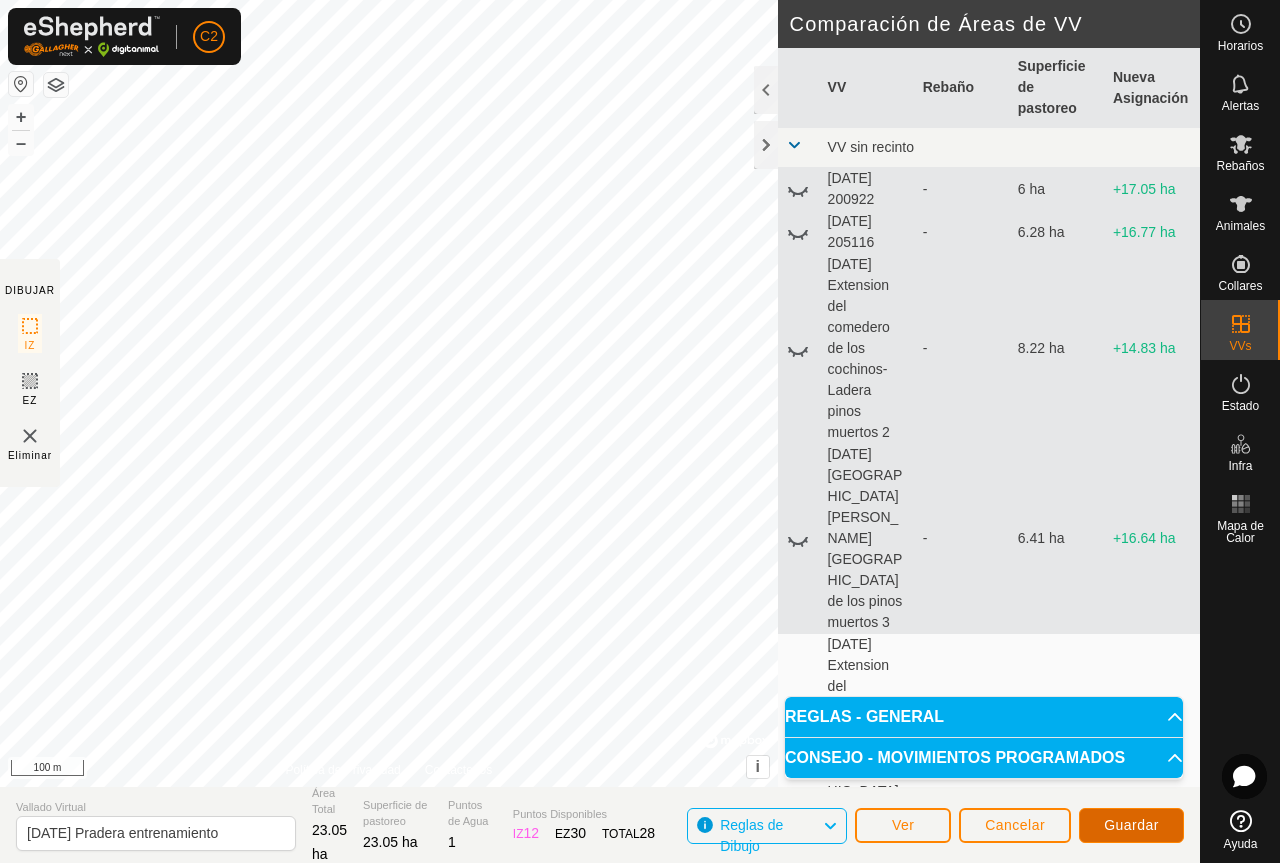 click on "Guardar" 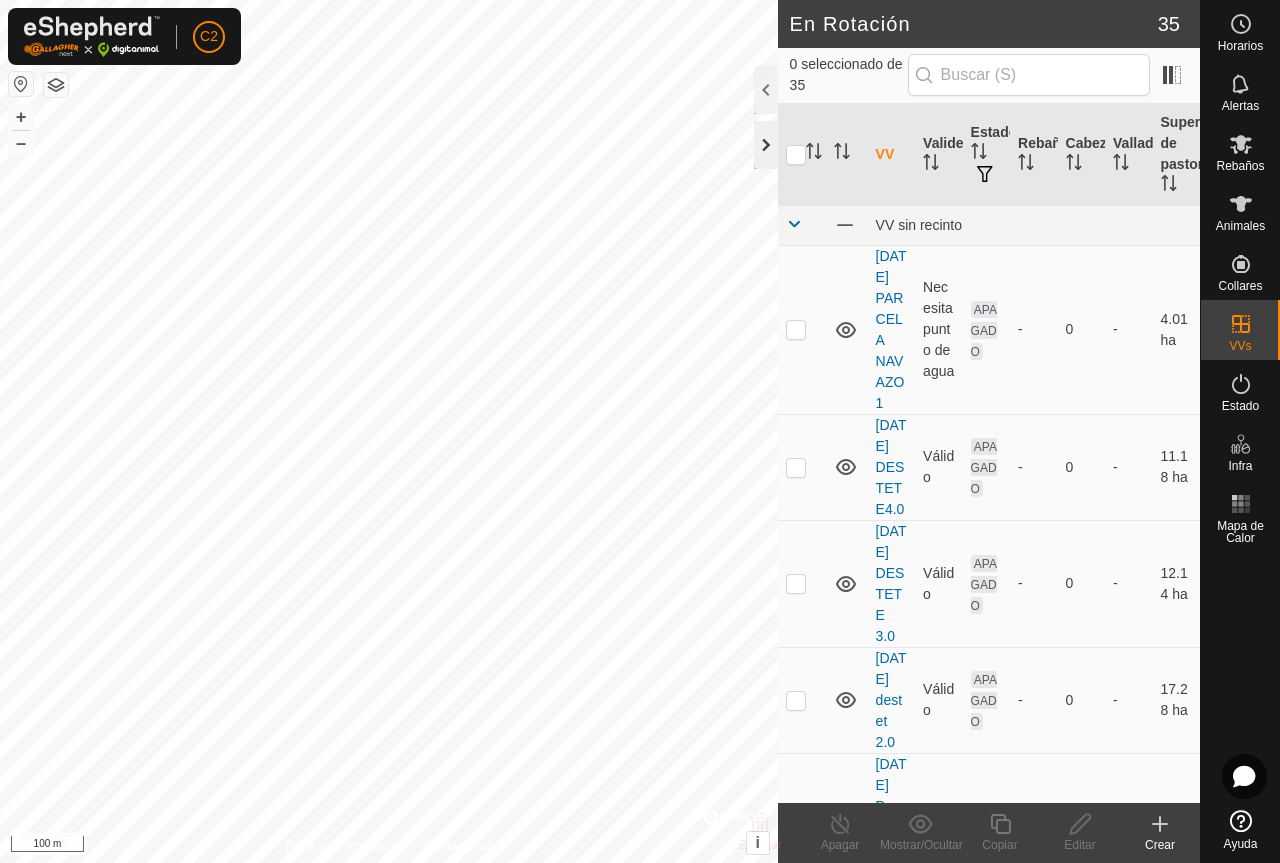 click 